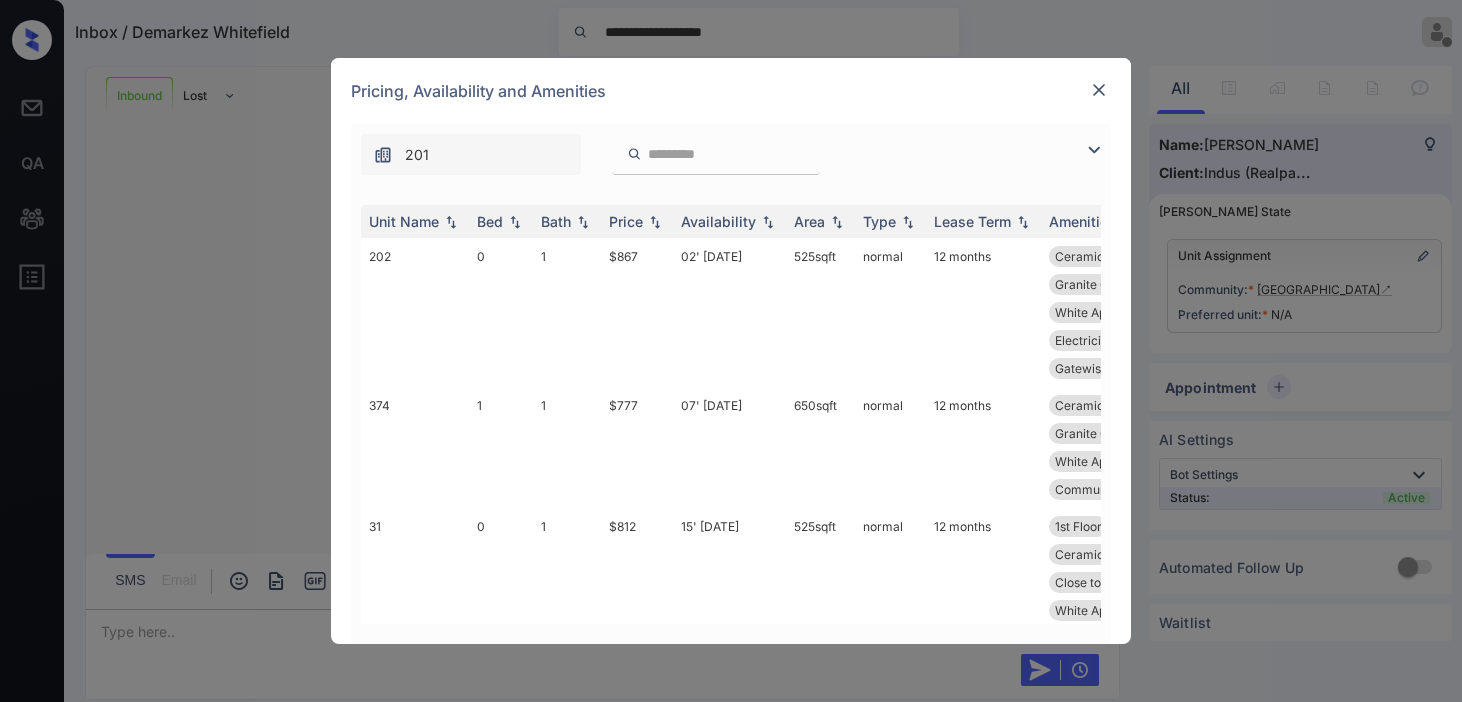 scroll, scrollTop: 0, scrollLeft: 0, axis: both 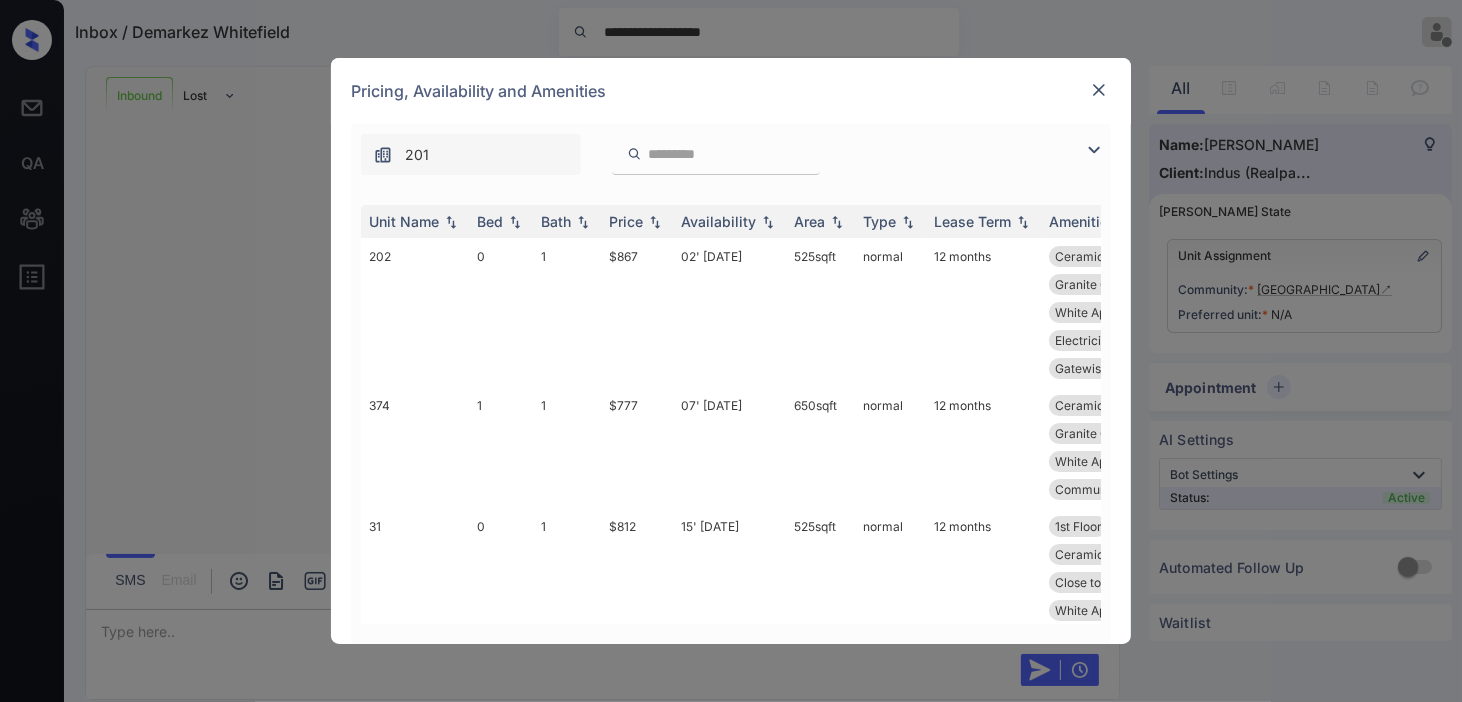 click on "Pricing, Availability and Amenities" at bounding box center (731, 91) 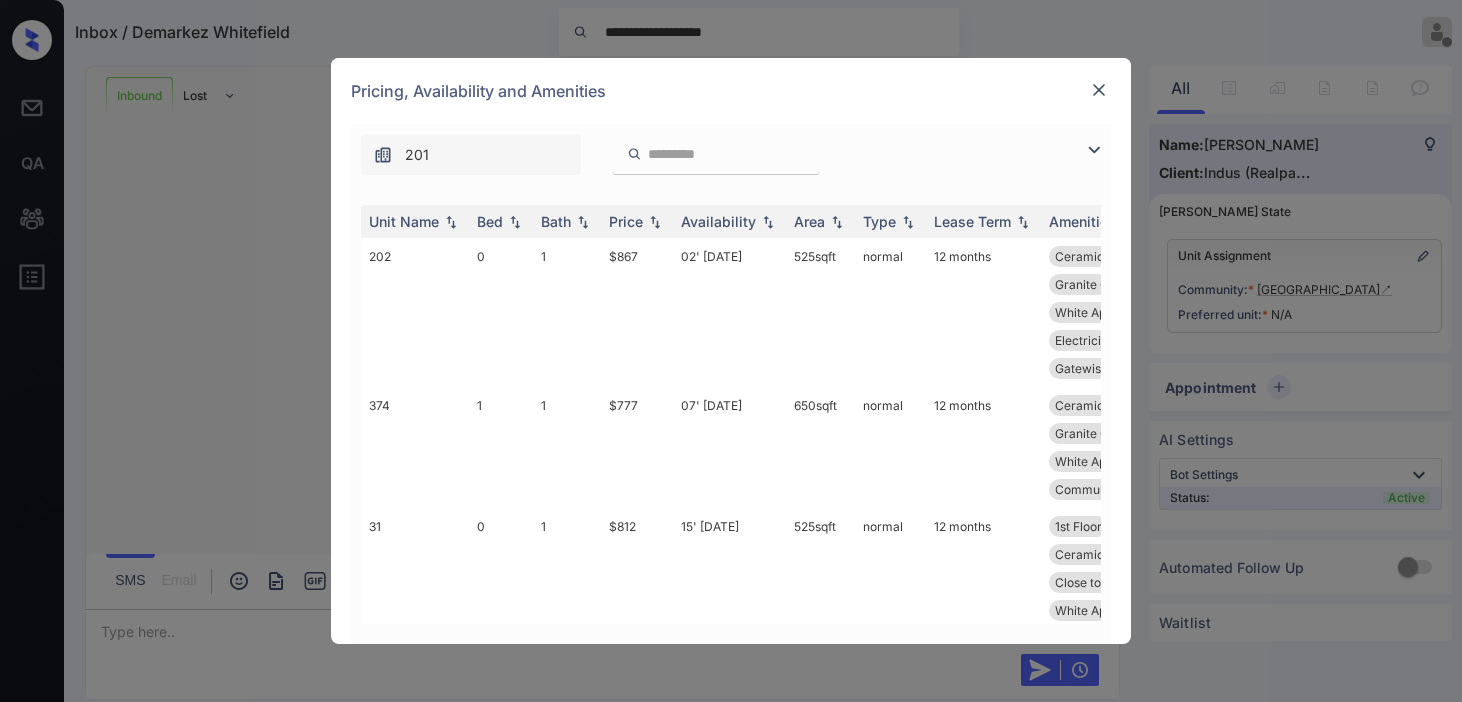 click at bounding box center [1094, 150] 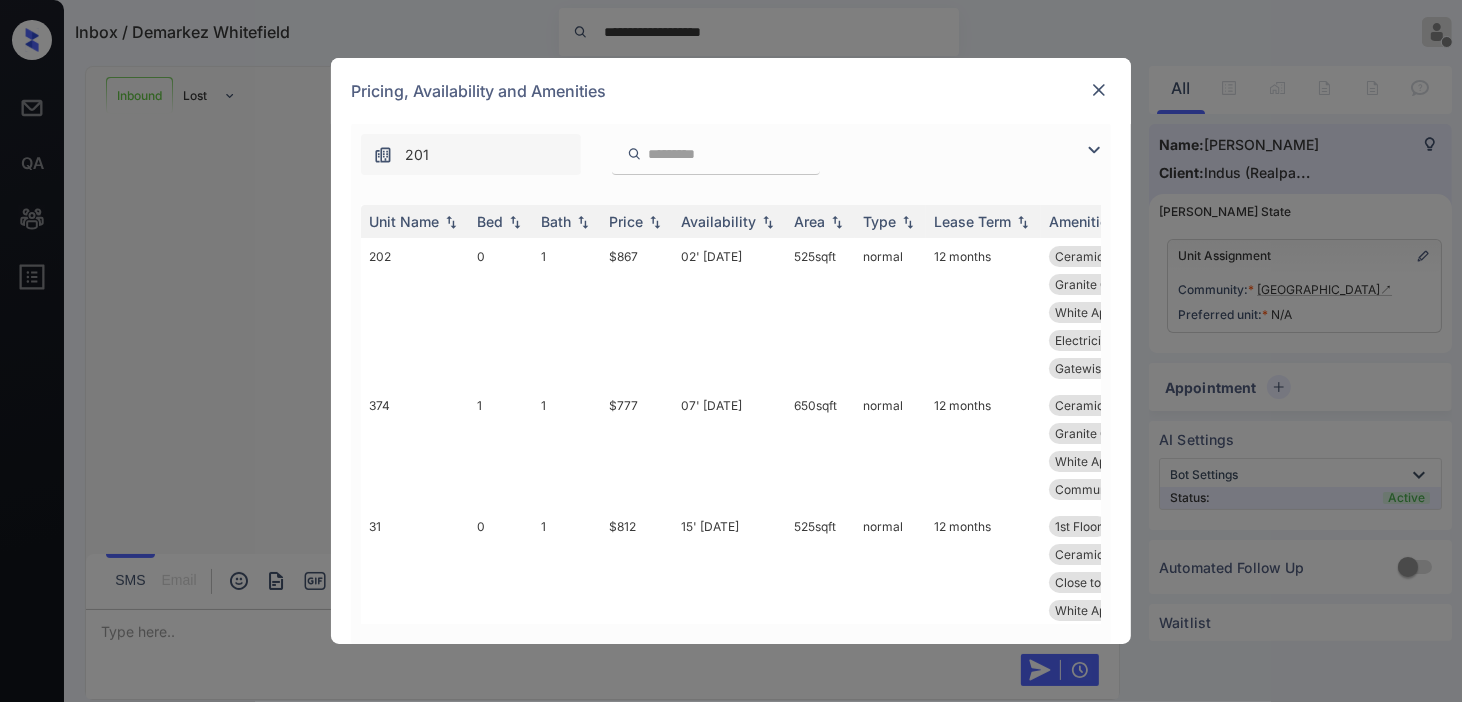 scroll, scrollTop: 1851, scrollLeft: 0, axis: vertical 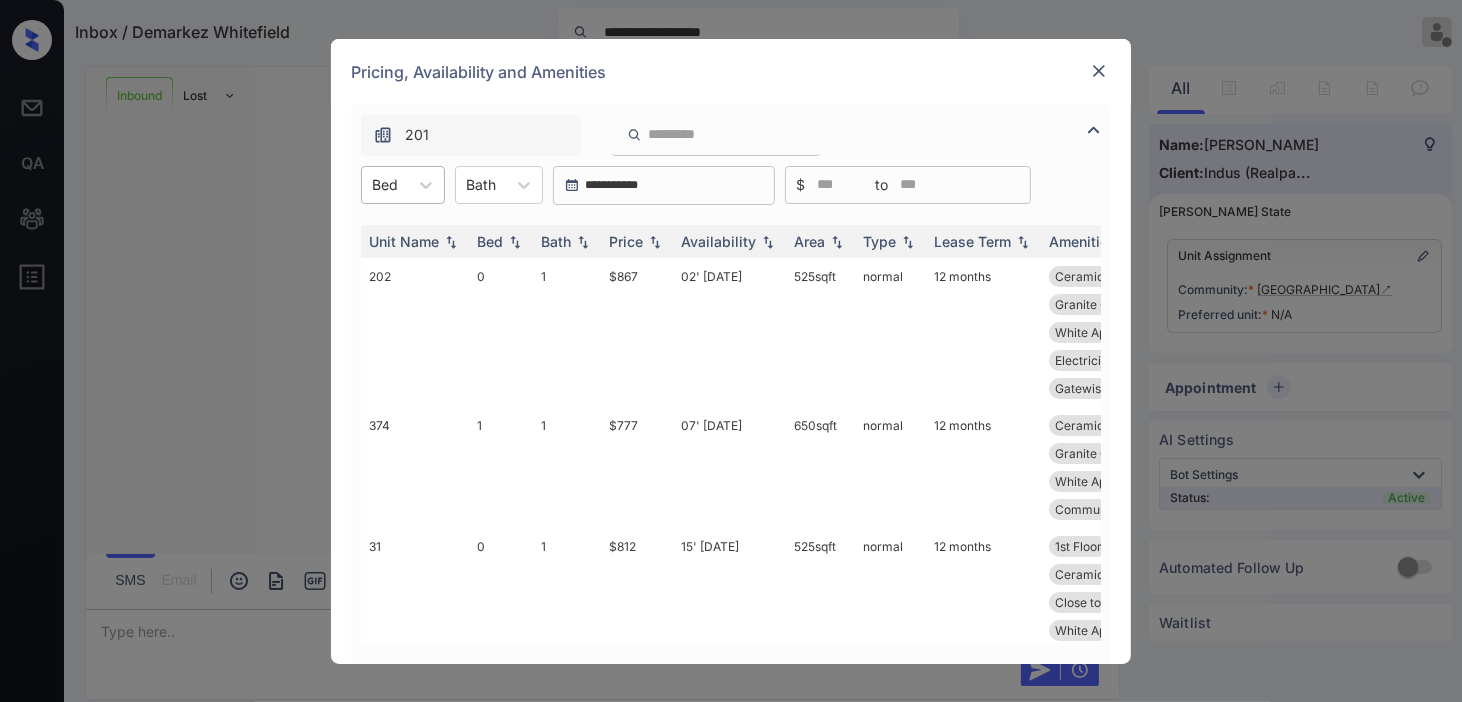 click on "Bed" at bounding box center (385, 184) 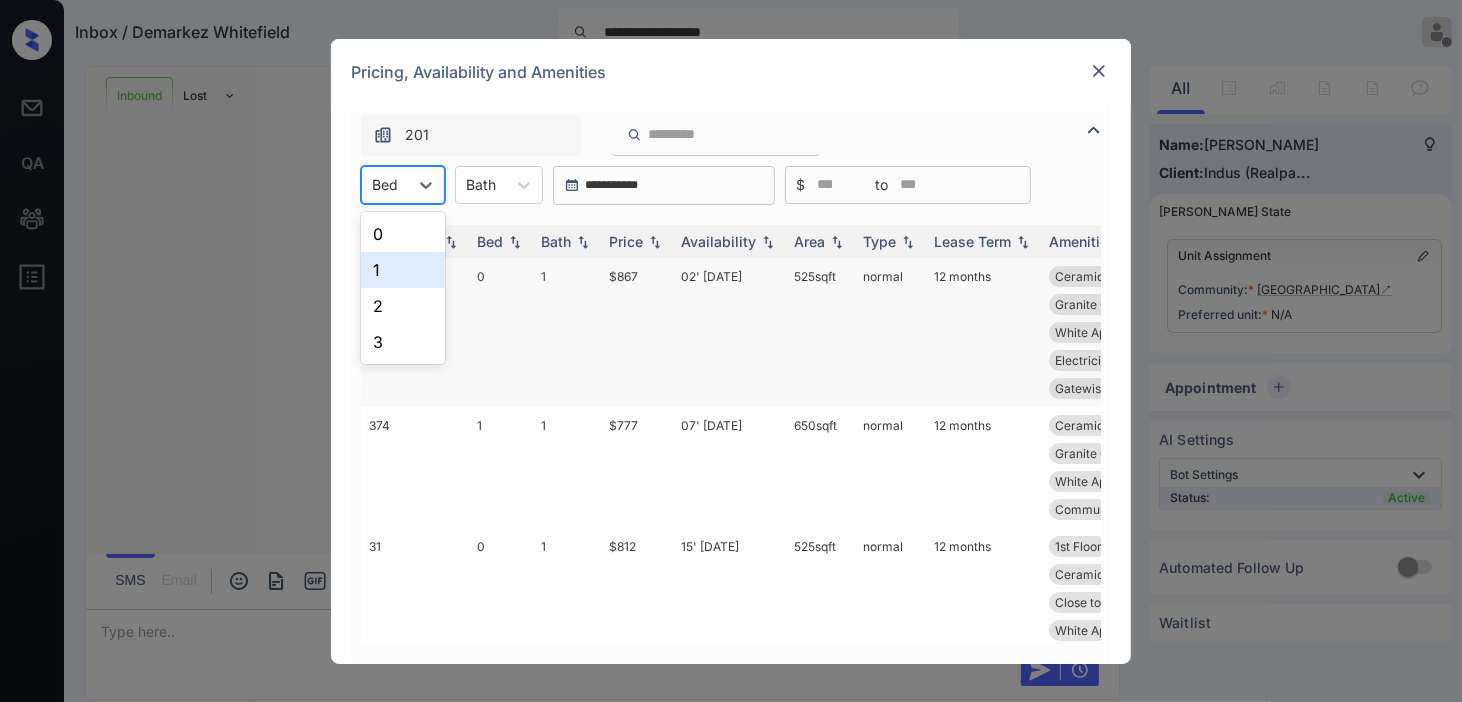 click on "1" at bounding box center [403, 270] 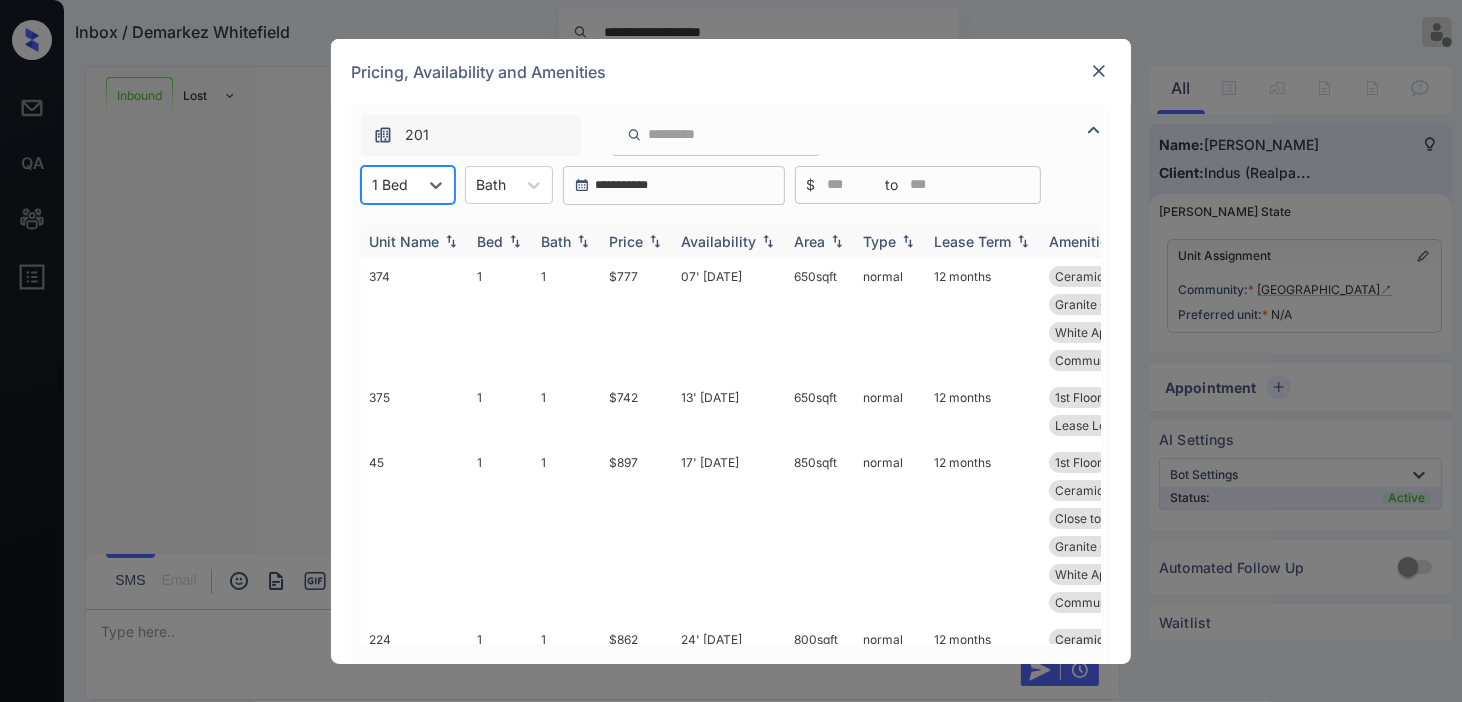 click at bounding box center (655, 241) 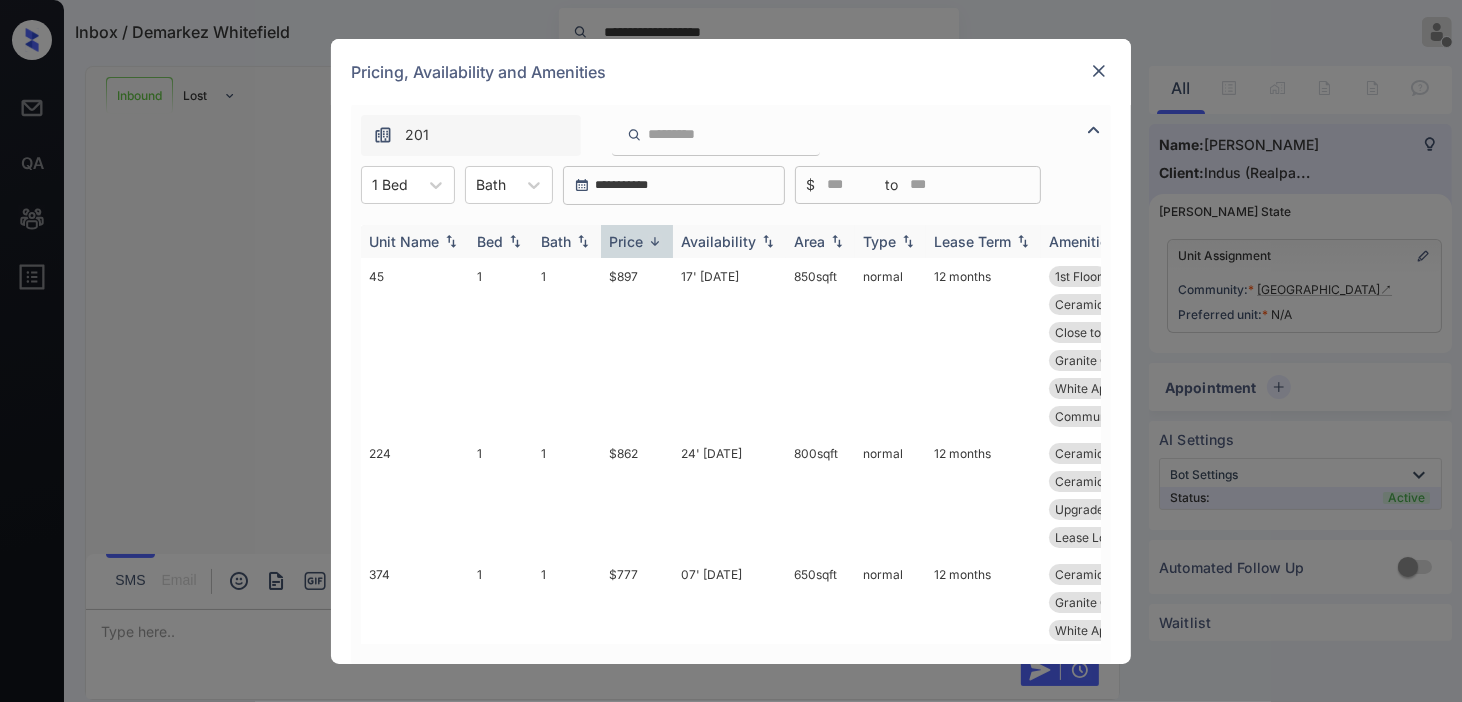 click at bounding box center [655, 241] 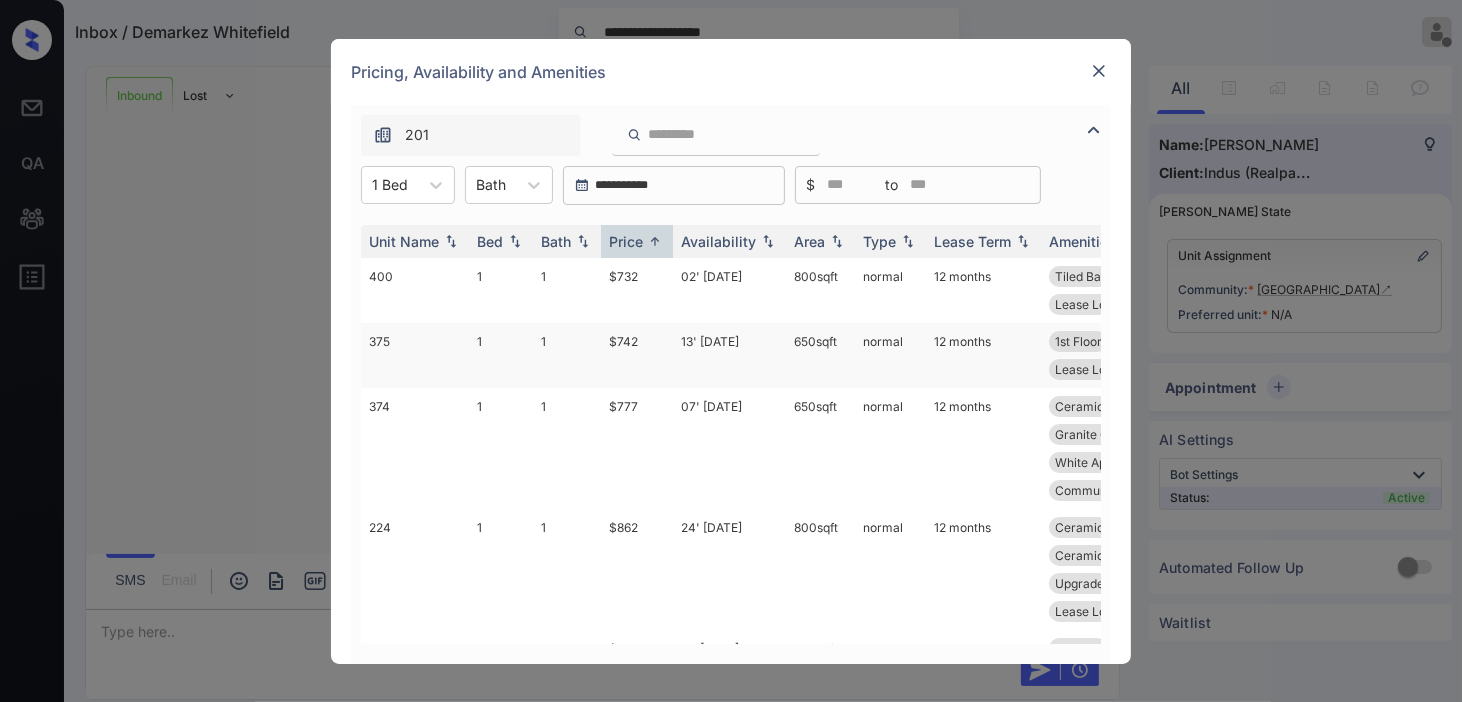 click on "$742" at bounding box center [637, 355] 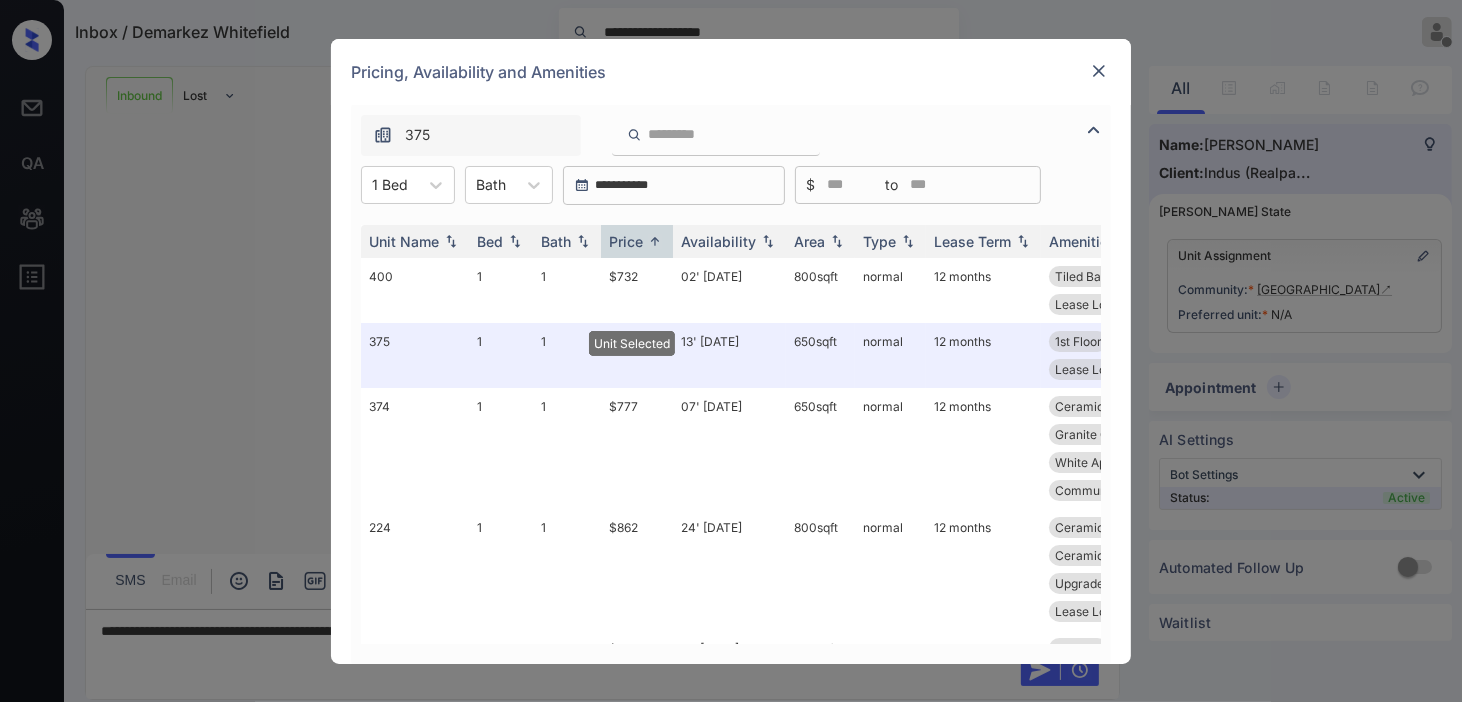 click at bounding box center (1099, 71) 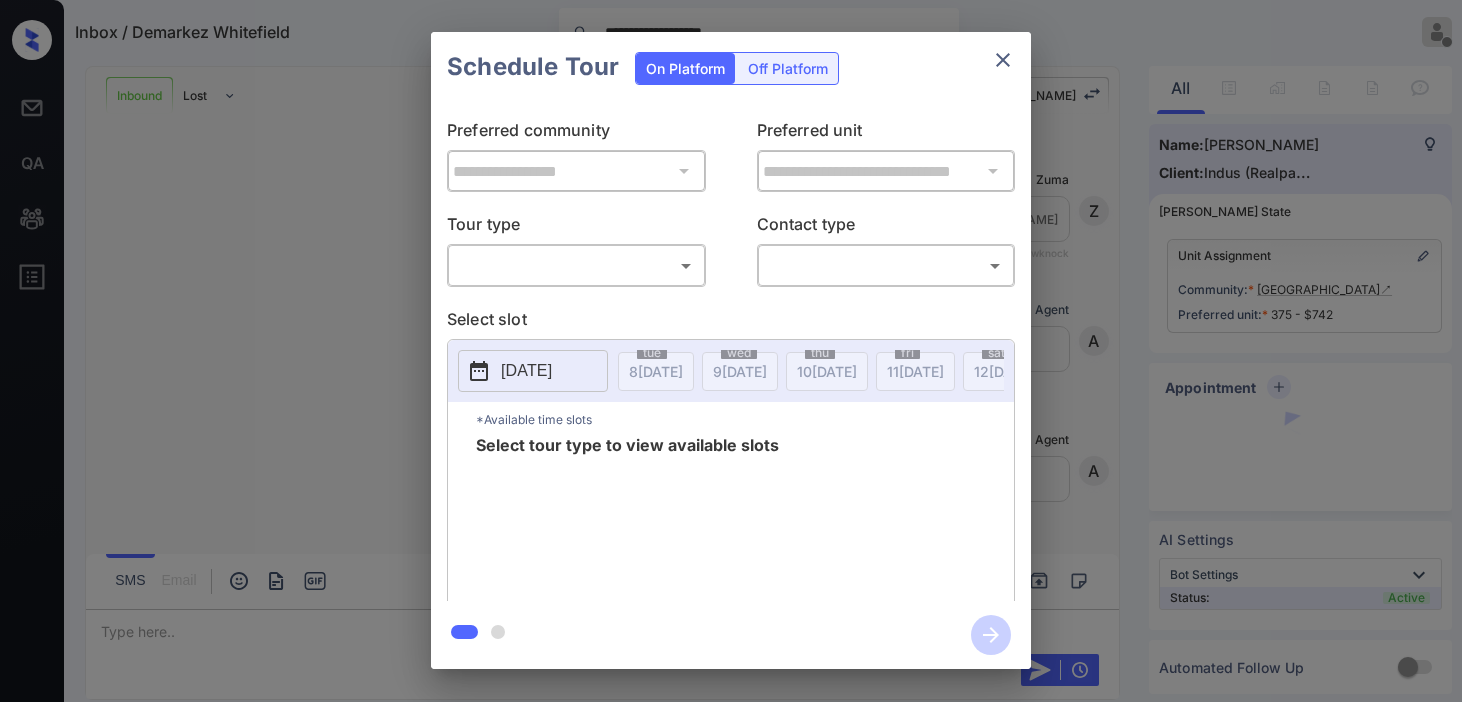 scroll, scrollTop: 0, scrollLeft: 0, axis: both 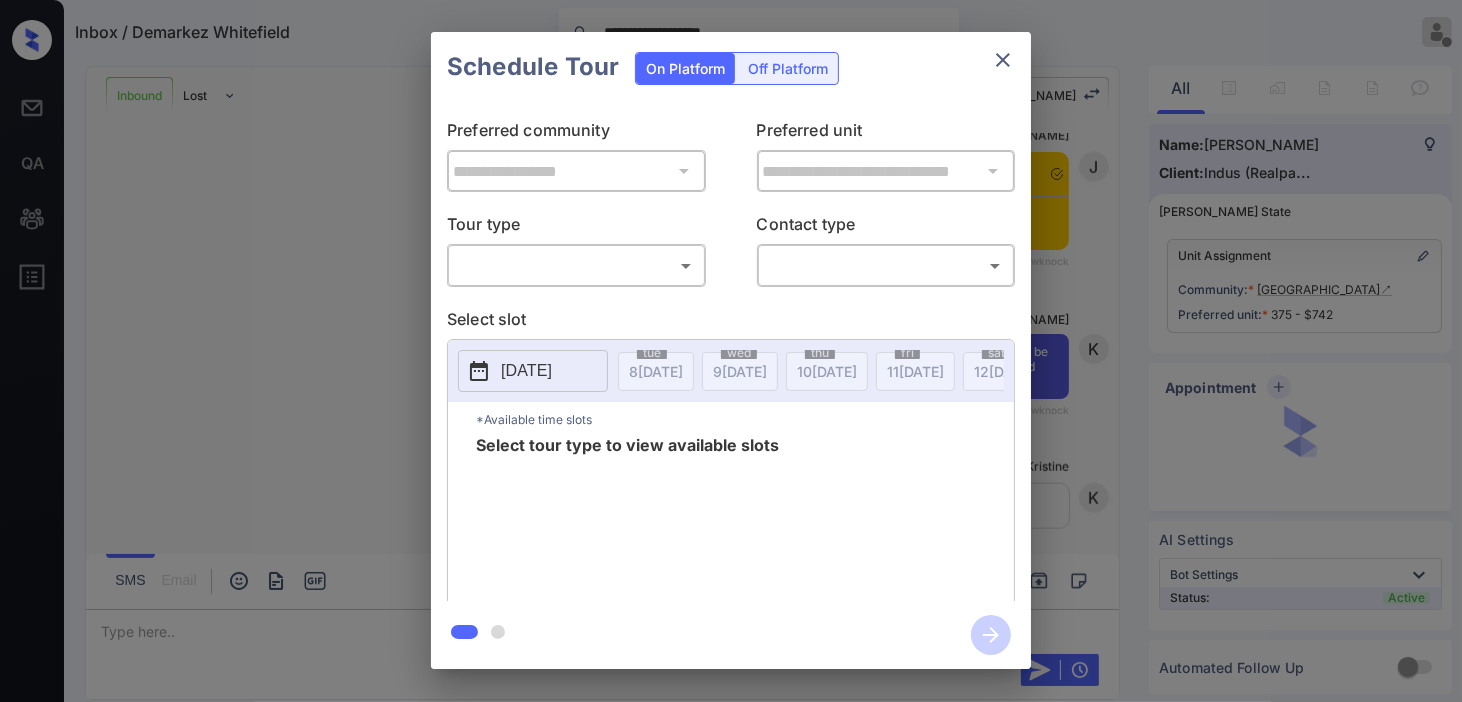 click on "**********" at bounding box center [731, 351] 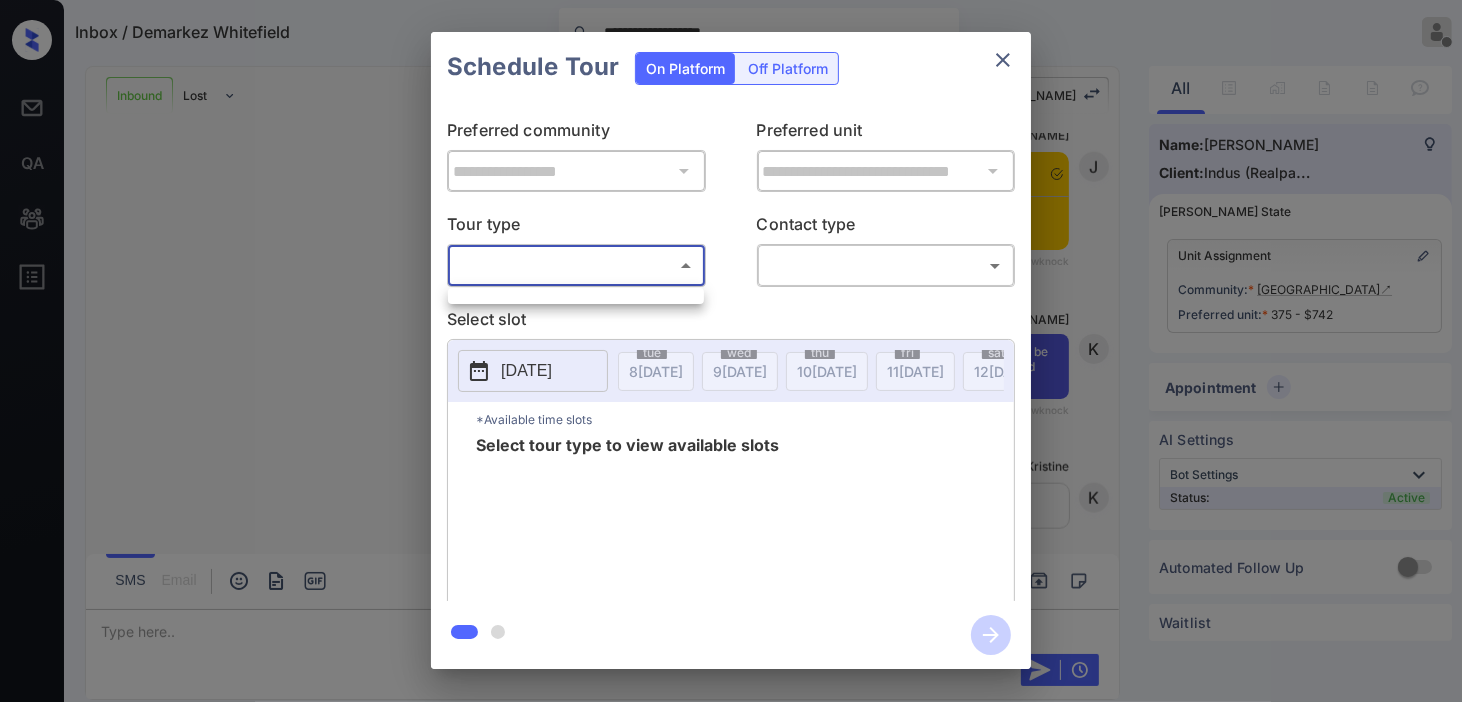 drag, startPoint x: 263, startPoint y: 243, endPoint x: 123, endPoint y: 16, distance: 266.7002 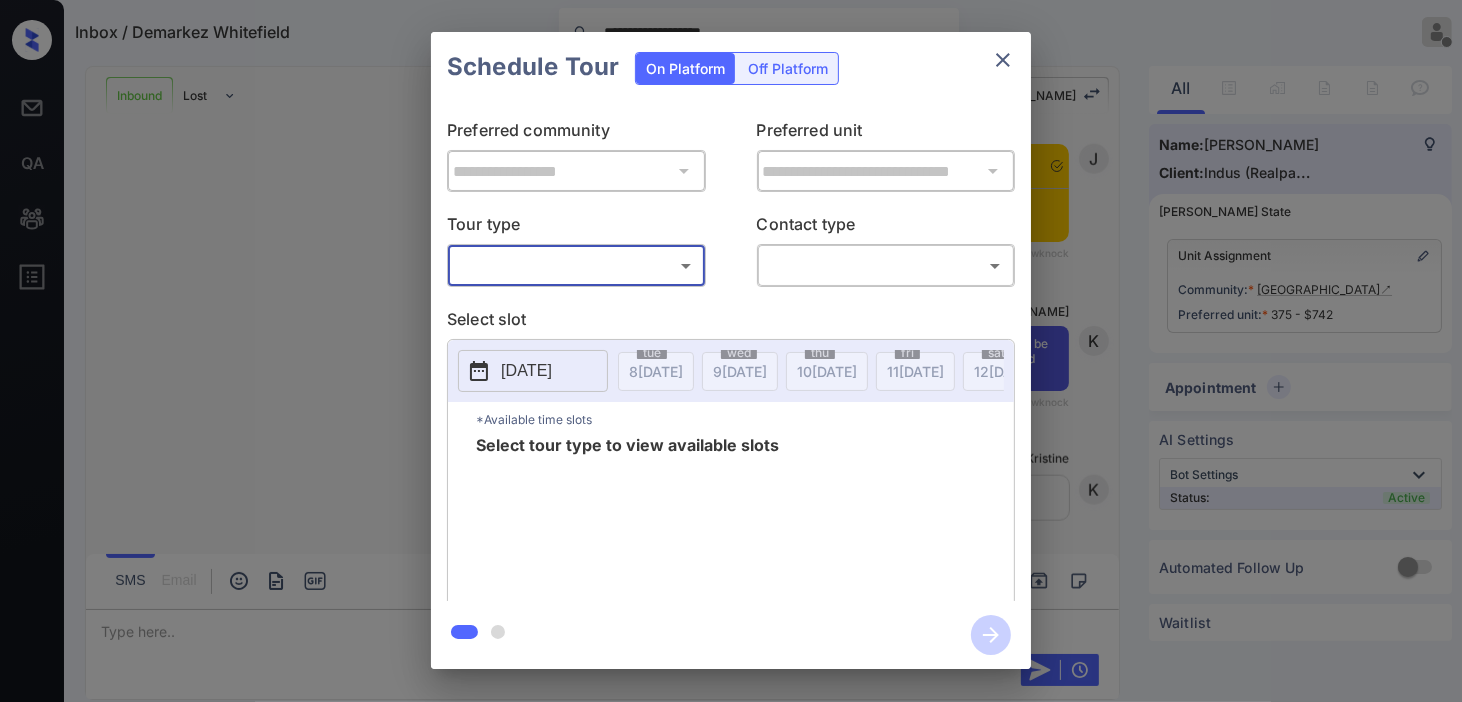 scroll, scrollTop: 1982, scrollLeft: 0, axis: vertical 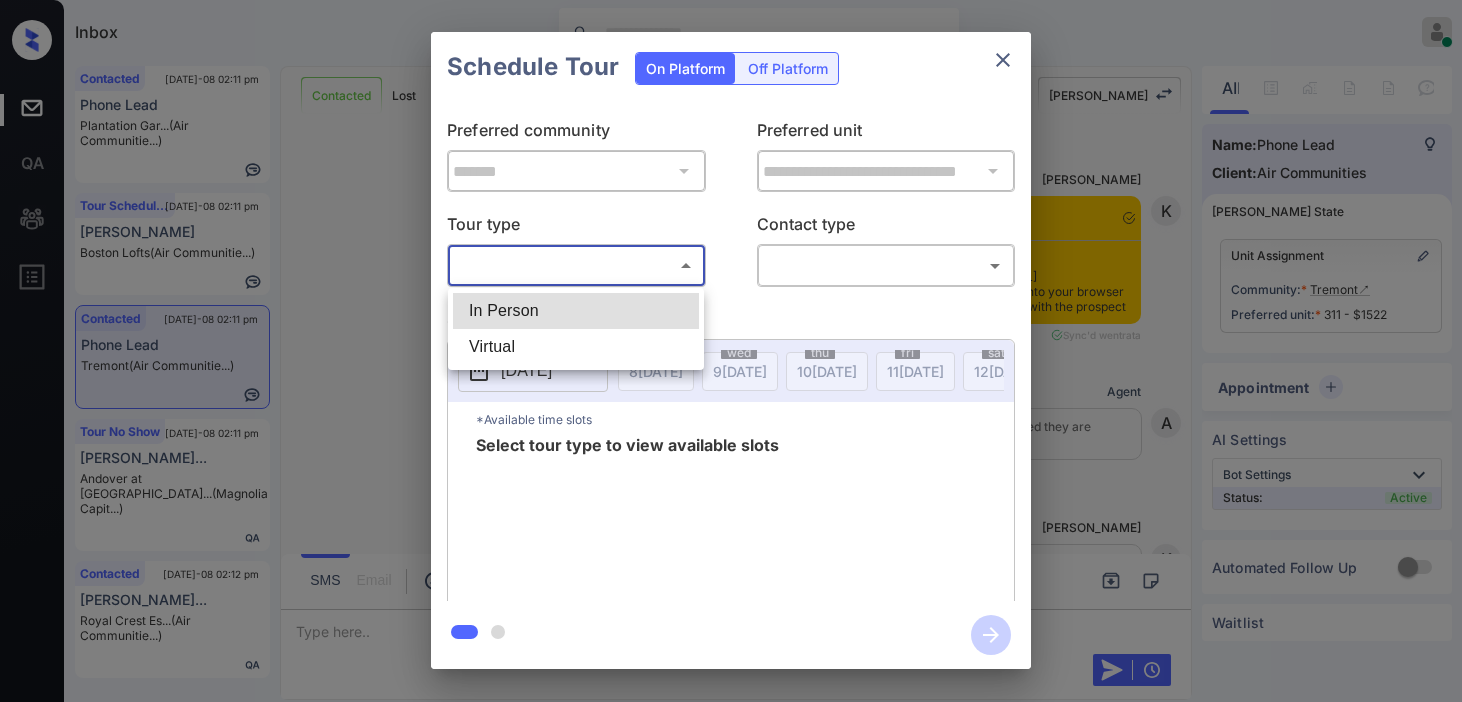 click on "Virtual" at bounding box center (576, 347) 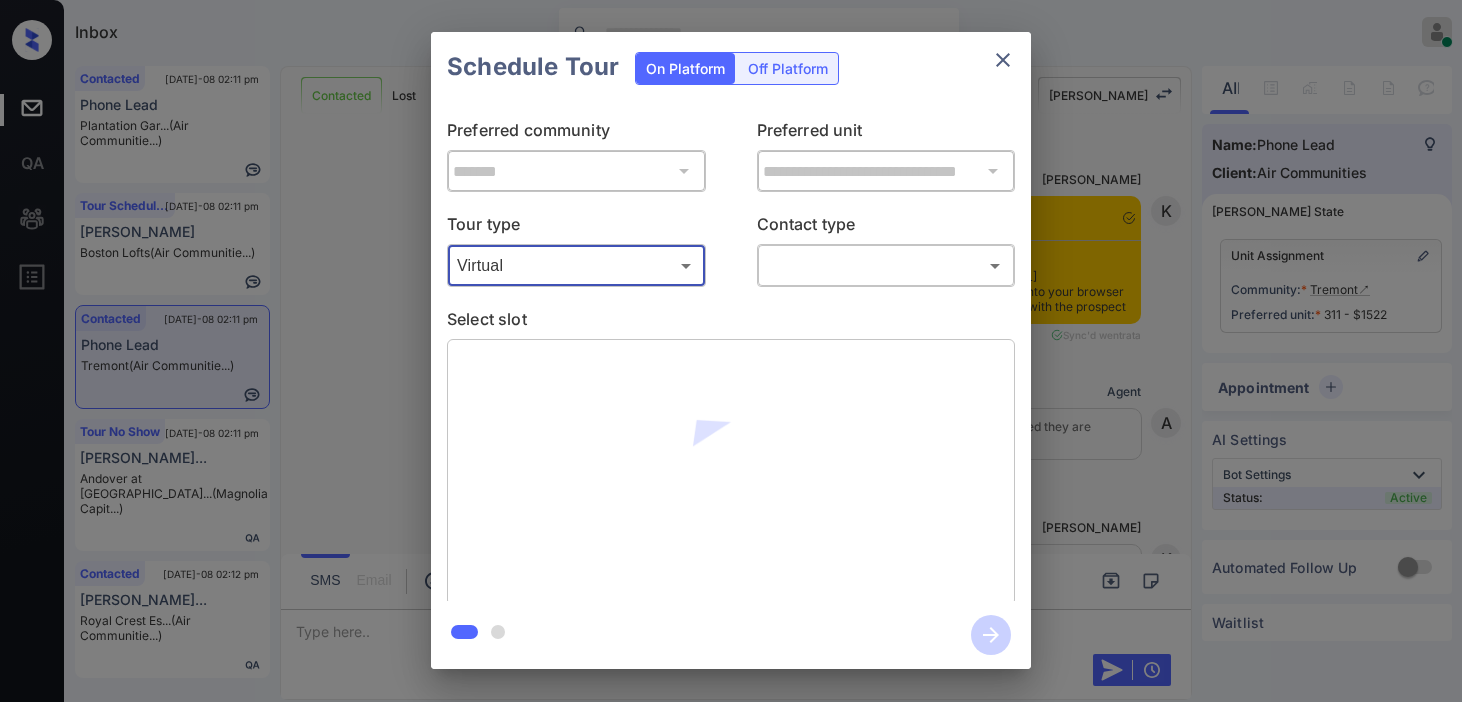 scroll, scrollTop: 0, scrollLeft: 0, axis: both 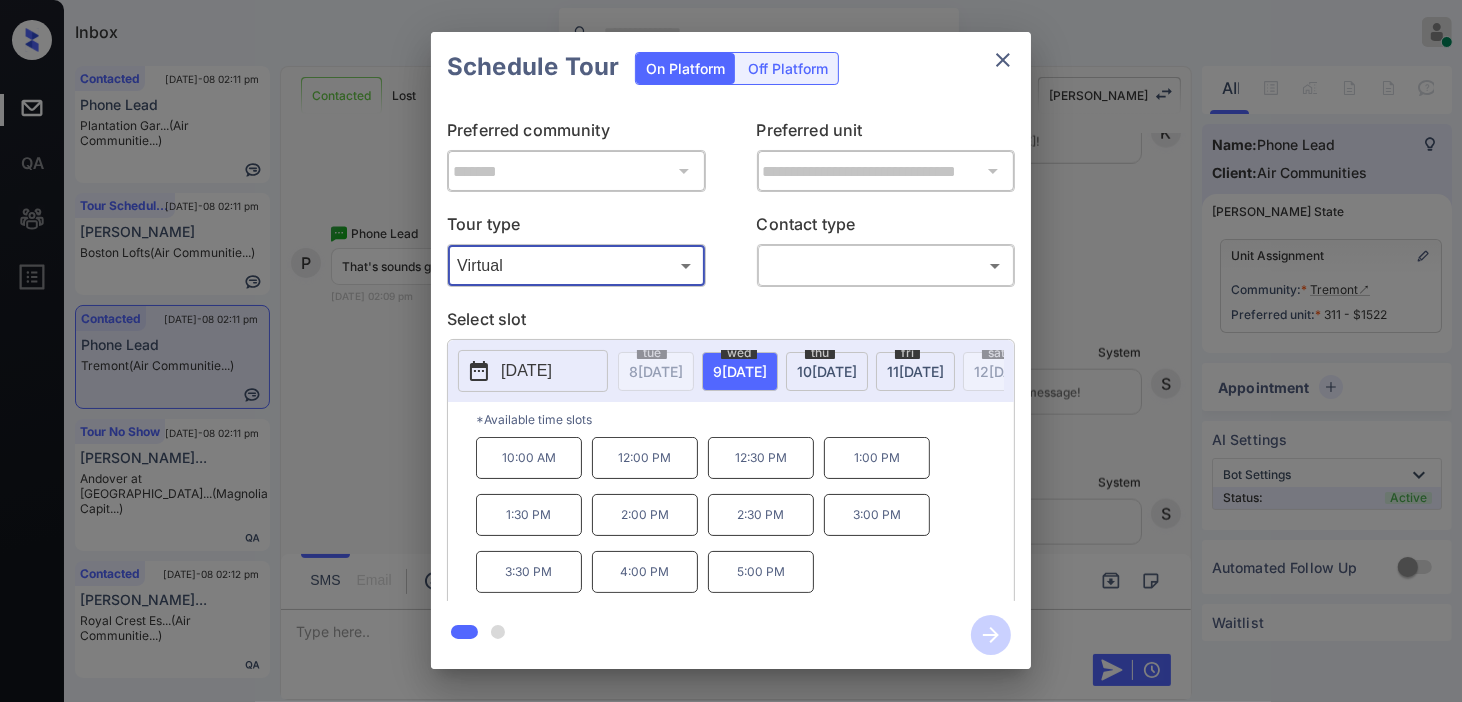 click on "**********" at bounding box center (731, 350) 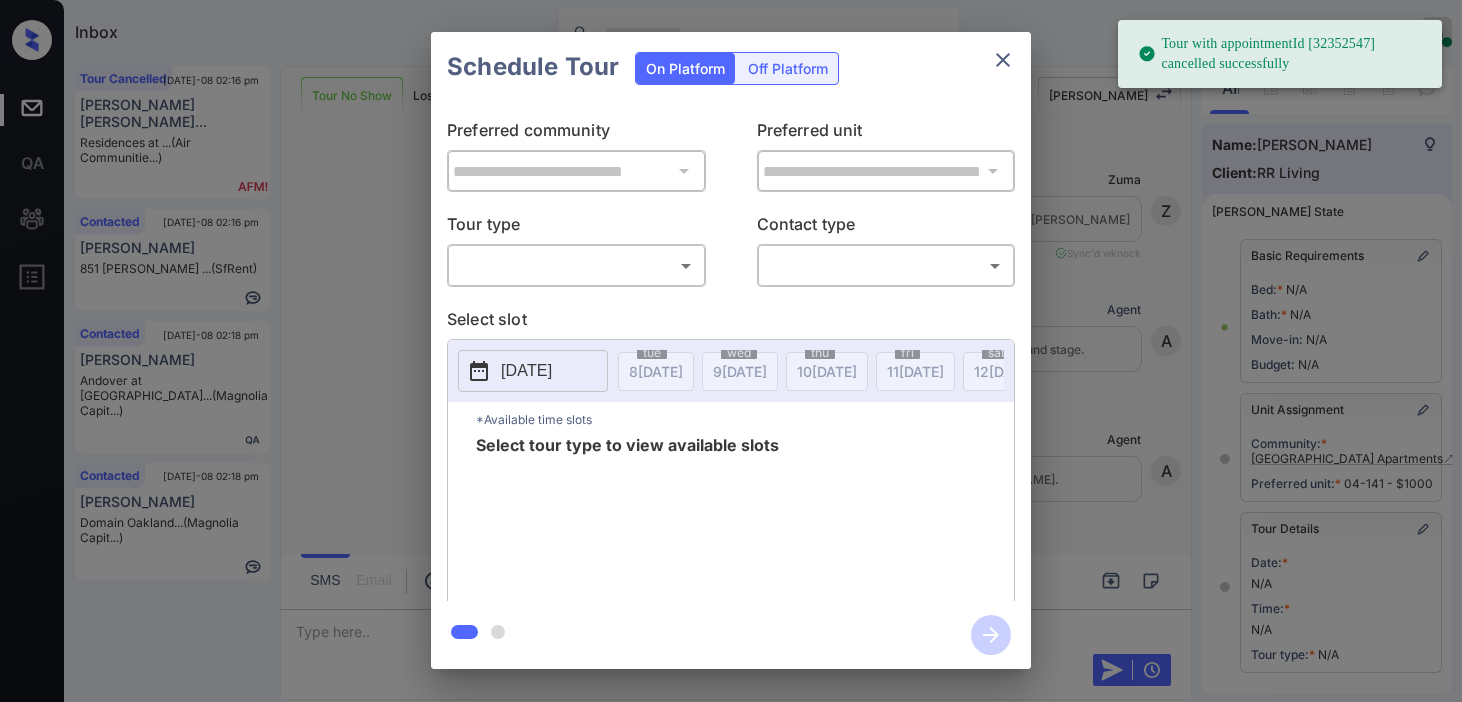 click on "Tour with appointmentId [32352547] cancelled successfully Inbox [PERSON_NAME] Online Set yourself   offline Set yourself   on break Profile Switch to  dark  mode Sign out Tour Cancelled [DATE]-08 02:16 pm   [PERSON_NAME] [PERSON_NAME]... Residences at ...  (Air Communitie...) Contacted [DATE]-08 02:16 pm   [PERSON_NAME] 851 [PERSON_NAME] ...  (SfRent) Contacted [DATE]-08 02:18 pm   [PERSON_NAME] Andover at [GEOGRAPHIC_DATA]...  (Magnolia Capit...) Contacted [DATE]-08 02:18 pm   [PERSON_NAME] Domain [GEOGRAPHIC_DATA]...  (Magnolia Capit...) Tour No Show Lost Lead Sentiment: Angry Upon sliding the acknowledgement:  Lead will move to lost stage. * ​ SMS and call option will be set to opt out. AFM will be turned off for the lead. [PERSON_NAME] New Message [PERSON_NAME] Lead transferred to leasing agent: [PERSON_NAME] [DATE] 09:04 am  Sync'd w  knock Z New Message Agent Lead created via webhook in Inbound stage. [DATE] 09:04 am A New Message Agent AFM Request sent to [PERSON_NAME]. [DATE] 09:04 am A New Message Agent Notes Note: Structured Note:
Move In Date: [DATE]" at bounding box center [731, 351] 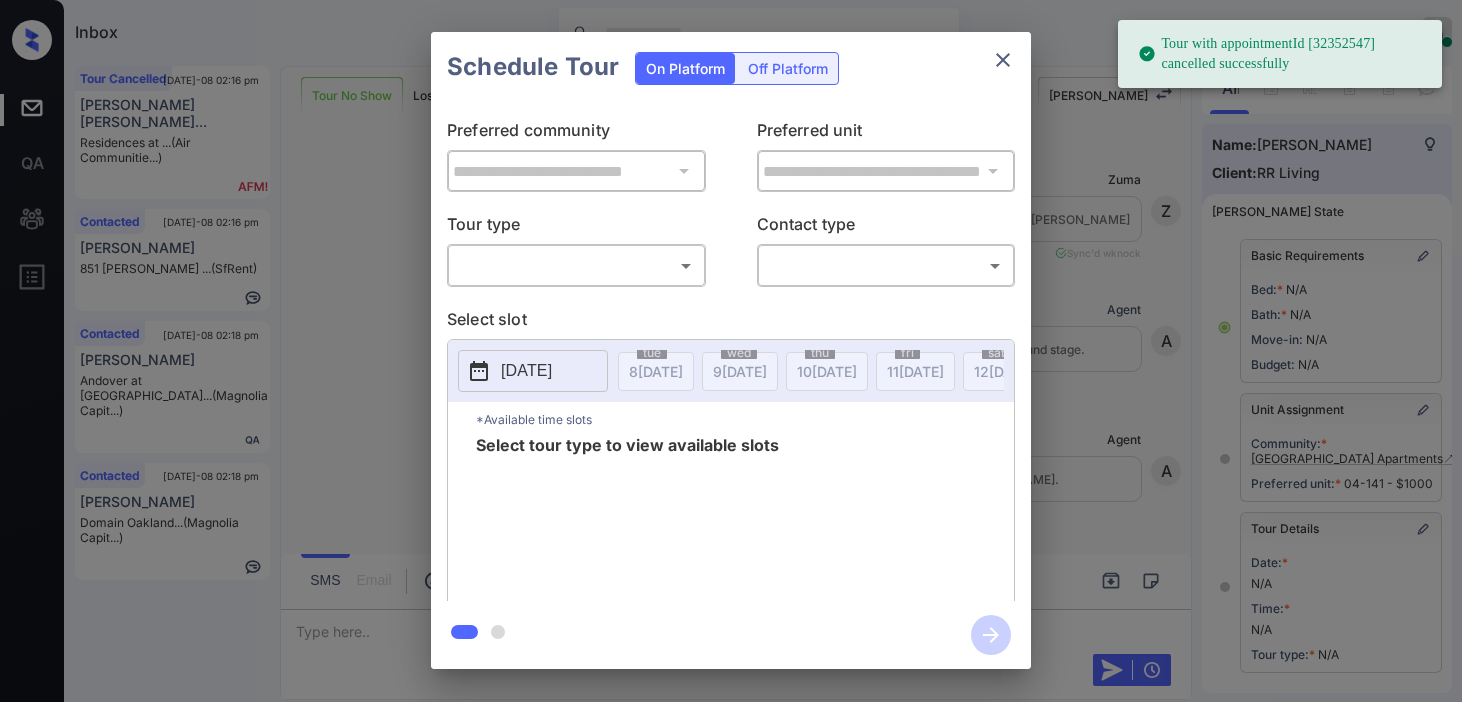 scroll, scrollTop: 0, scrollLeft: 0, axis: both 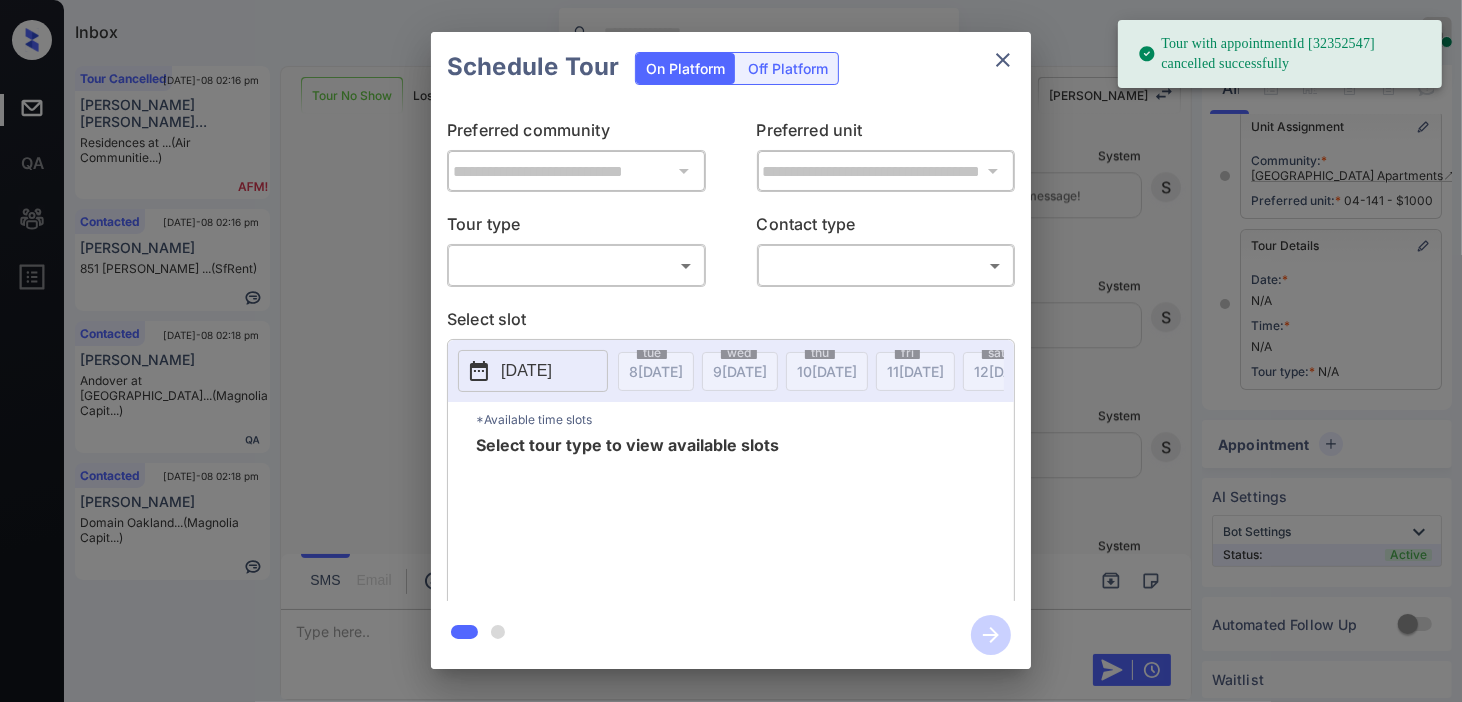 type on "********" 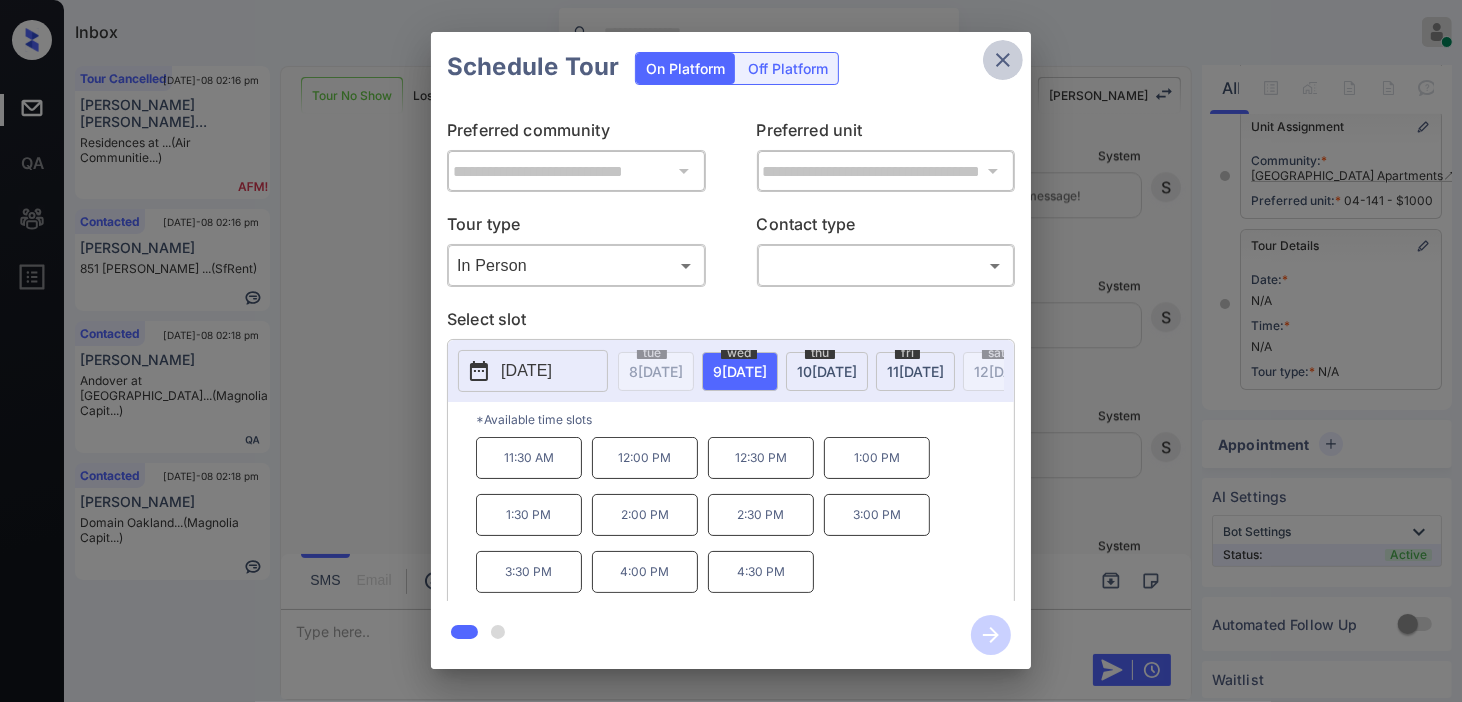 click 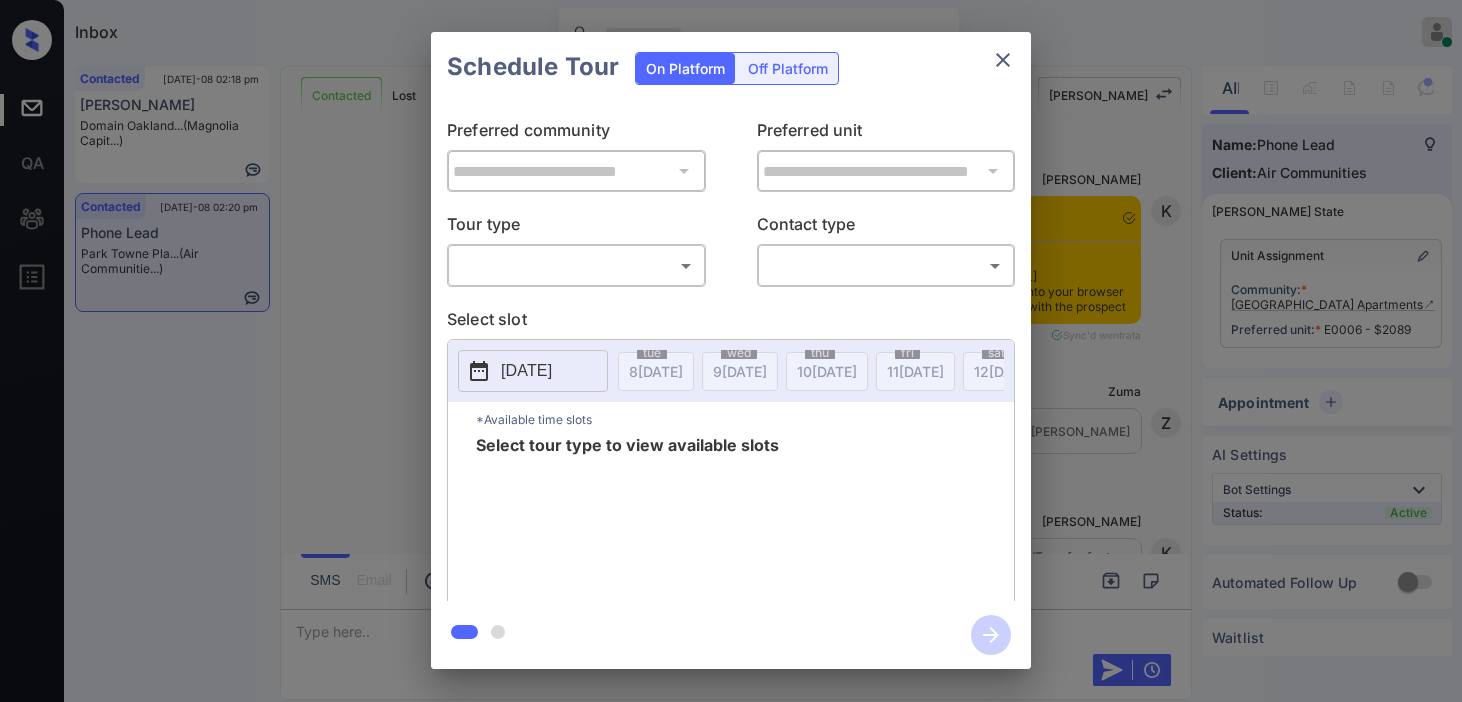 click on "Inbox [PERSON_NAME] Online Set yourself   offline Set yourself   on break Profile Switch to  dark  mode Sign out Contacted [DATE]-08 02:18 pm   [PERSON_NAME] Domain Oakland...  (Magnolia Capit...) Contacted [DATE]-08 02:20 pm   Phone [GEOGRAPHIC_DATA] Pla...  (Air Communitie...) Contacted Lost Lead Sentiment: Angry Upon sliding the acknowledgement:  Lead will move to lost stage. * ​ SMS and call option will be set to opt out. AFM will be turned off for the lead. [PERSON_NAME] New Message Kelsey Notes Note: <a href="[URL][DOMAIN_NAME]">[URL][DOMAIN_NAME]</a> - Paste this link into your browser to view [PERSON_NAME] conversation with the prospect [DATE] 10:59 am  Sync'd w  entrata K New Message Zuma Lead transferred to leasing agent: [PERSON_NAME] [DATE] 10:59 am Z New Message [PERSON_NAME] Due to the activation of disableLeadTransfer feature flag, [PERSON_NAME] will no longer transfer ownership of this CRM guest card [DATE] 10:59 am K New Message A A" at bounding box center (731, 351) 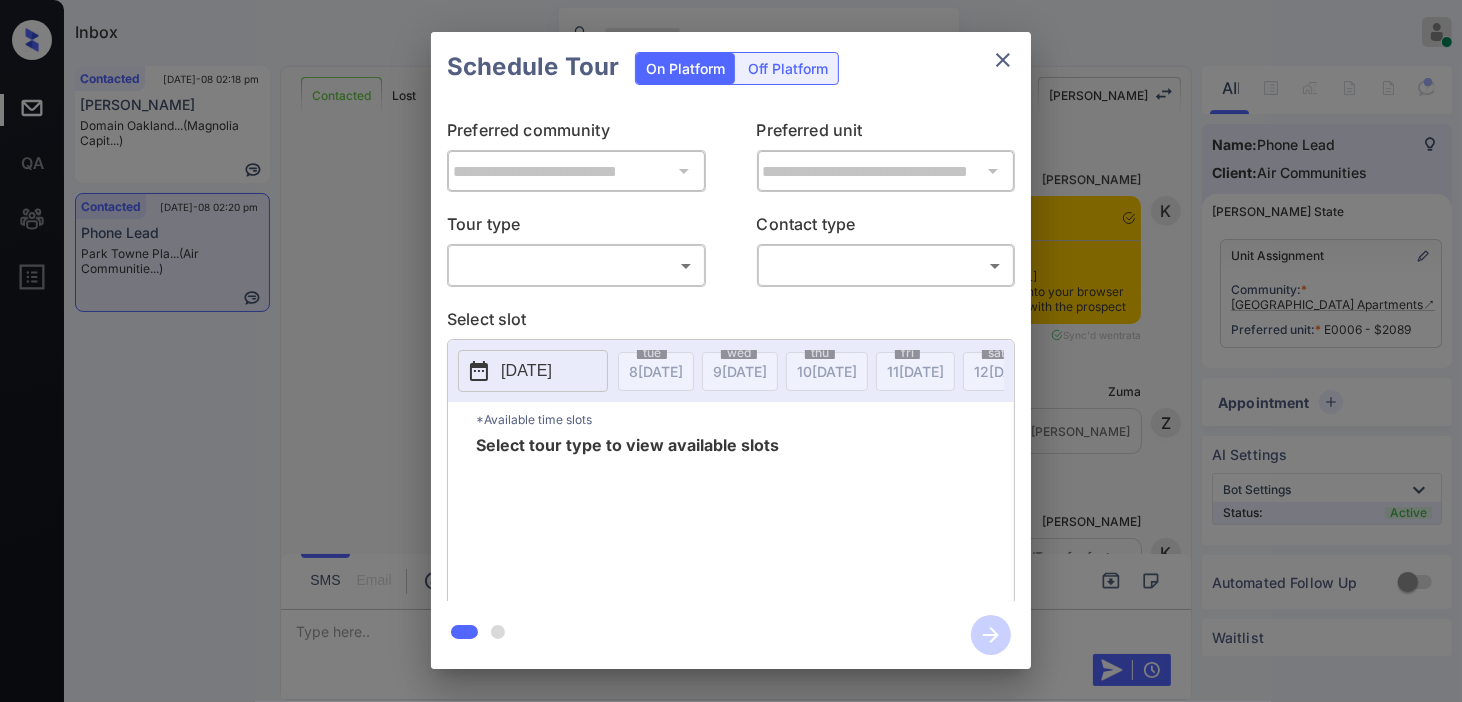 scroll, scrollTop: 5743, scrollLeft: 0, axis: vertical 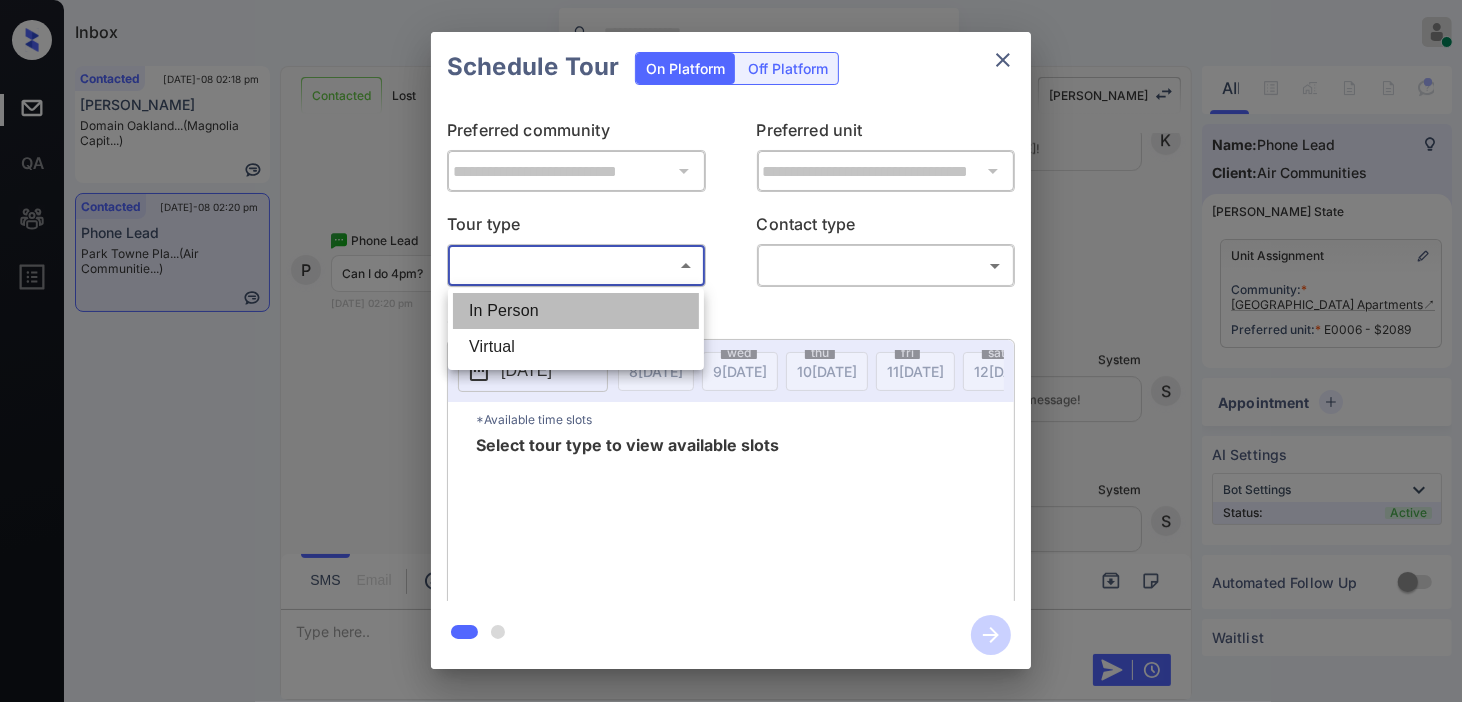 click on "In Person" at bounding box center [576, 311] 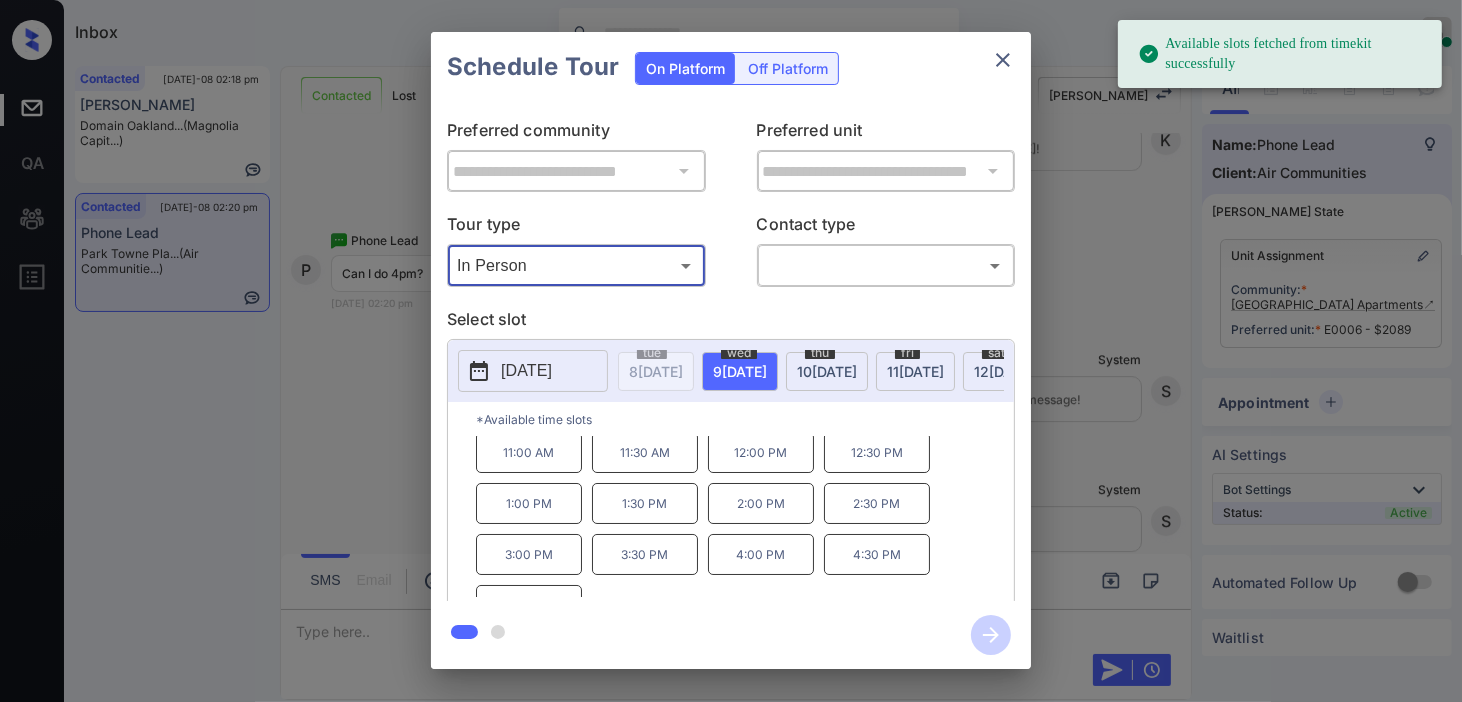 scroll, scrollTop: 85, scrollLeft: 0, axis: vertical 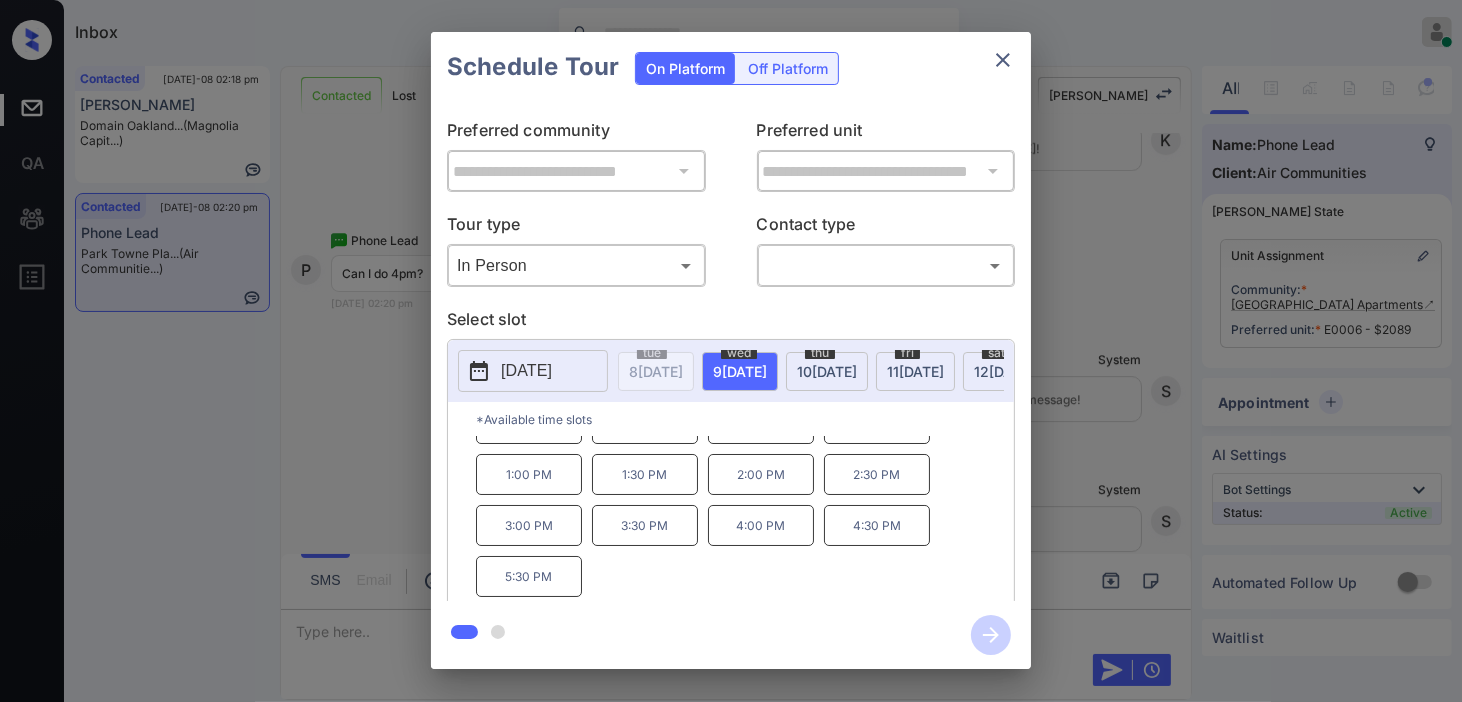 click on "**********" at bounding box center [731, 350] 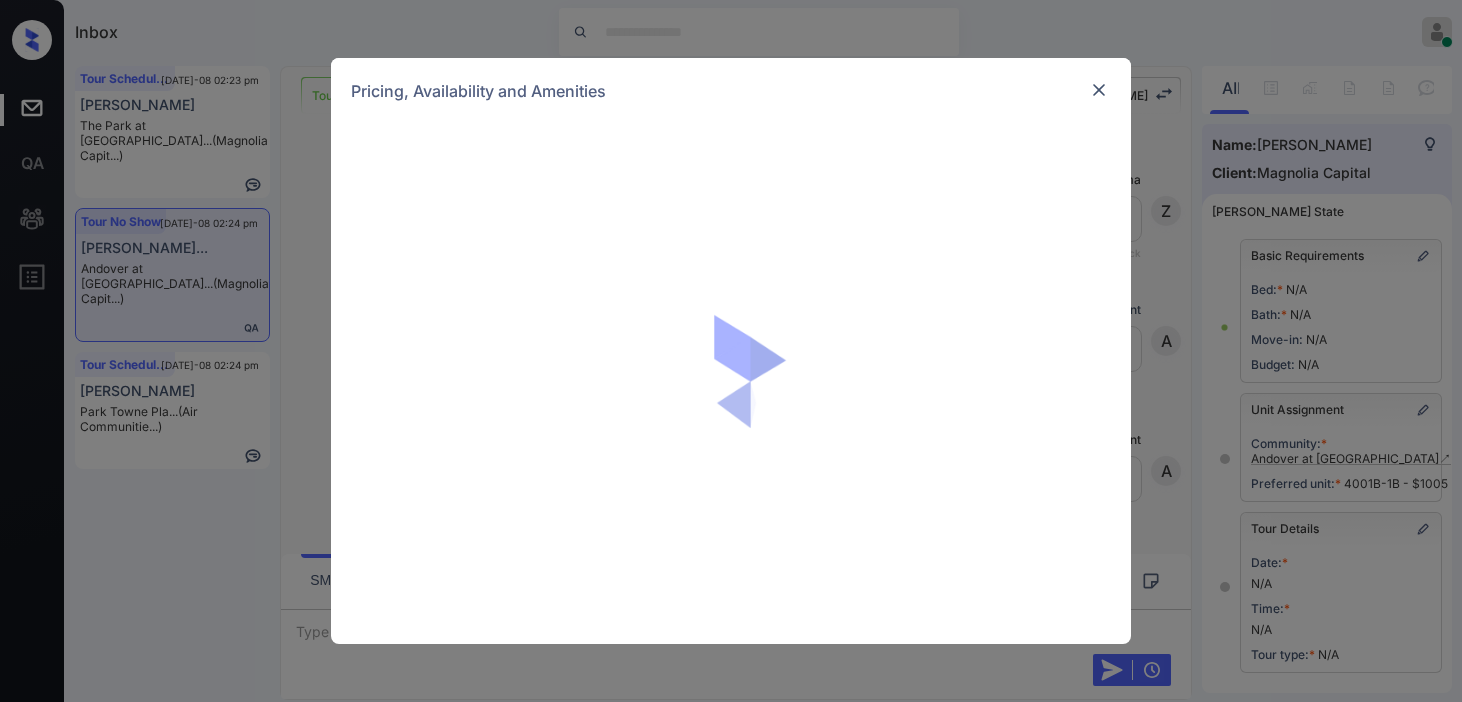 scroll, scrollTop: 0, scrollLeft: 0, axis: both 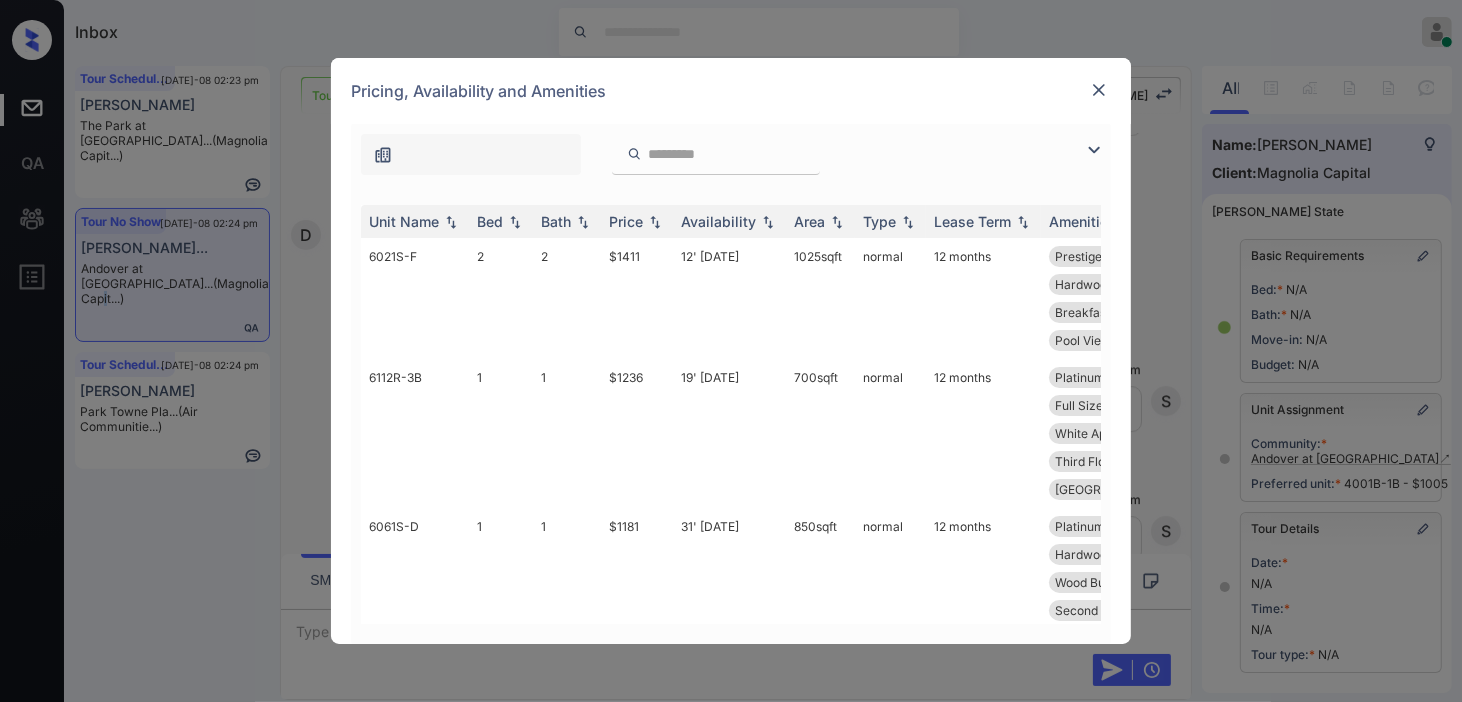 click at bounding box center [1094, 150] 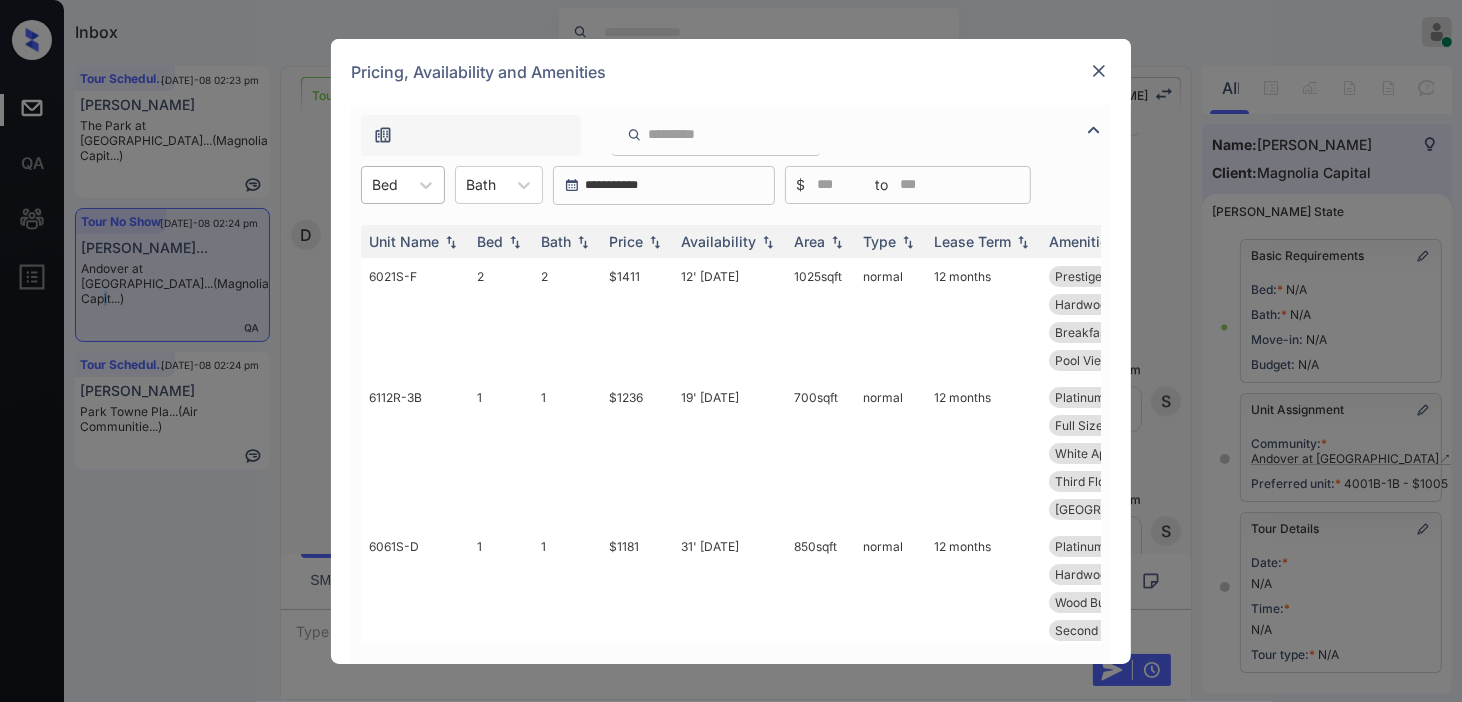 click at bounding box center (385, 184) 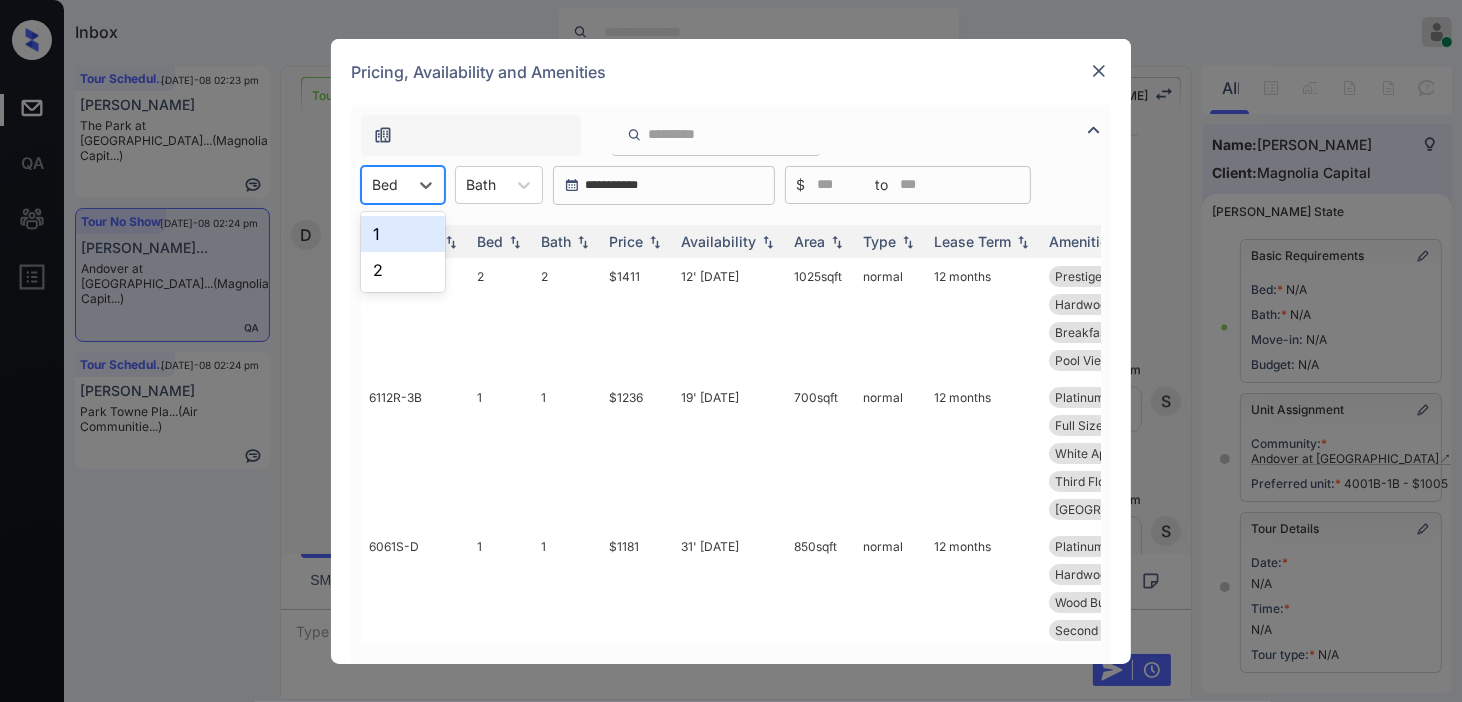 click on "1" at bounding box center [403, 234] 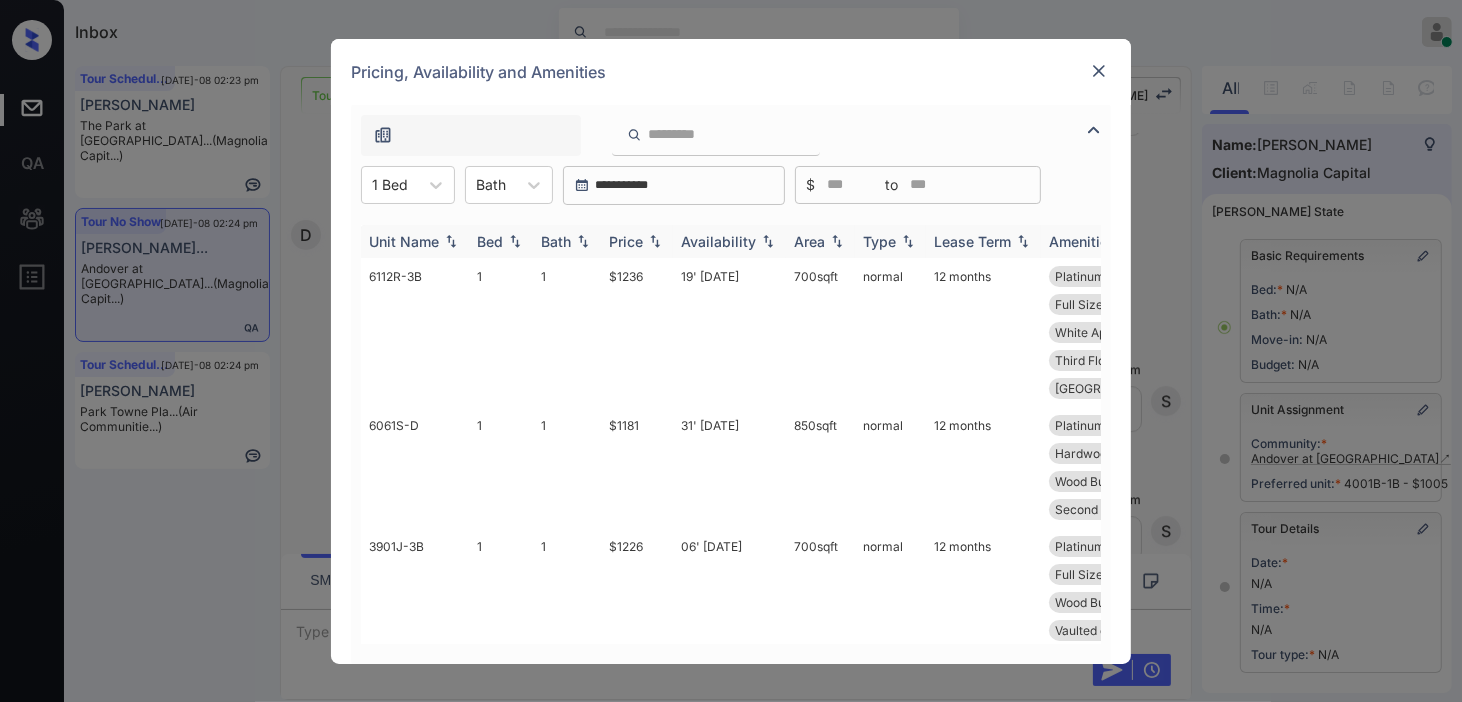 click at bounding box center [655, 241] 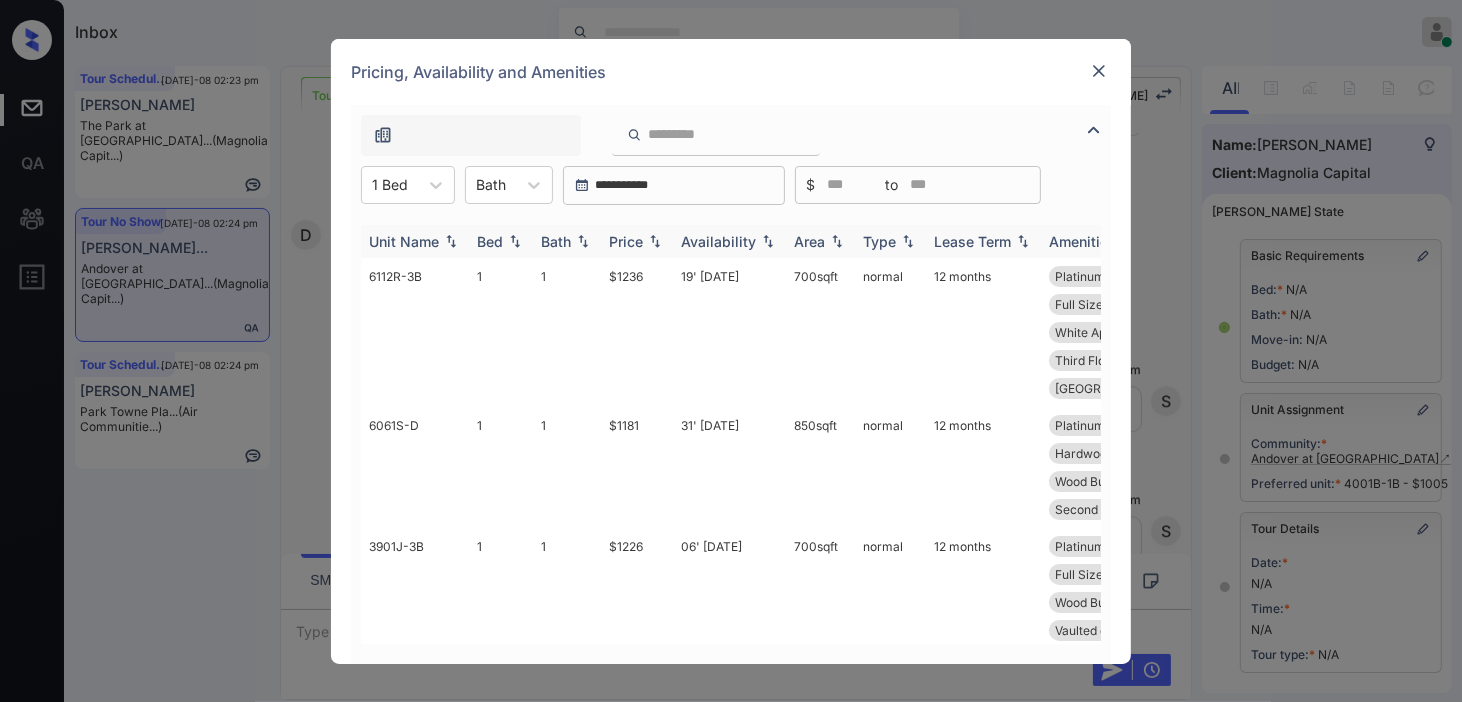 click at bounding box center (655, 241) 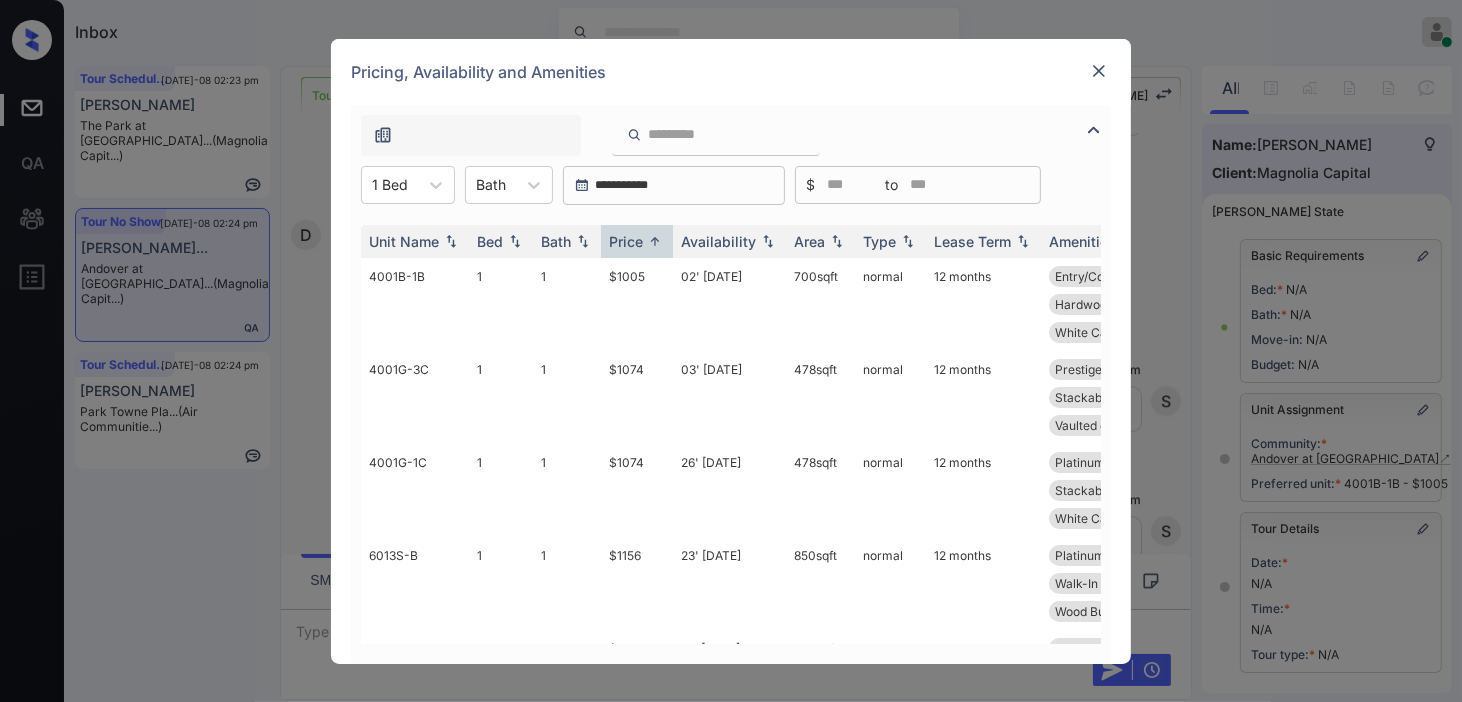 click at bounding box center (1099, 71) 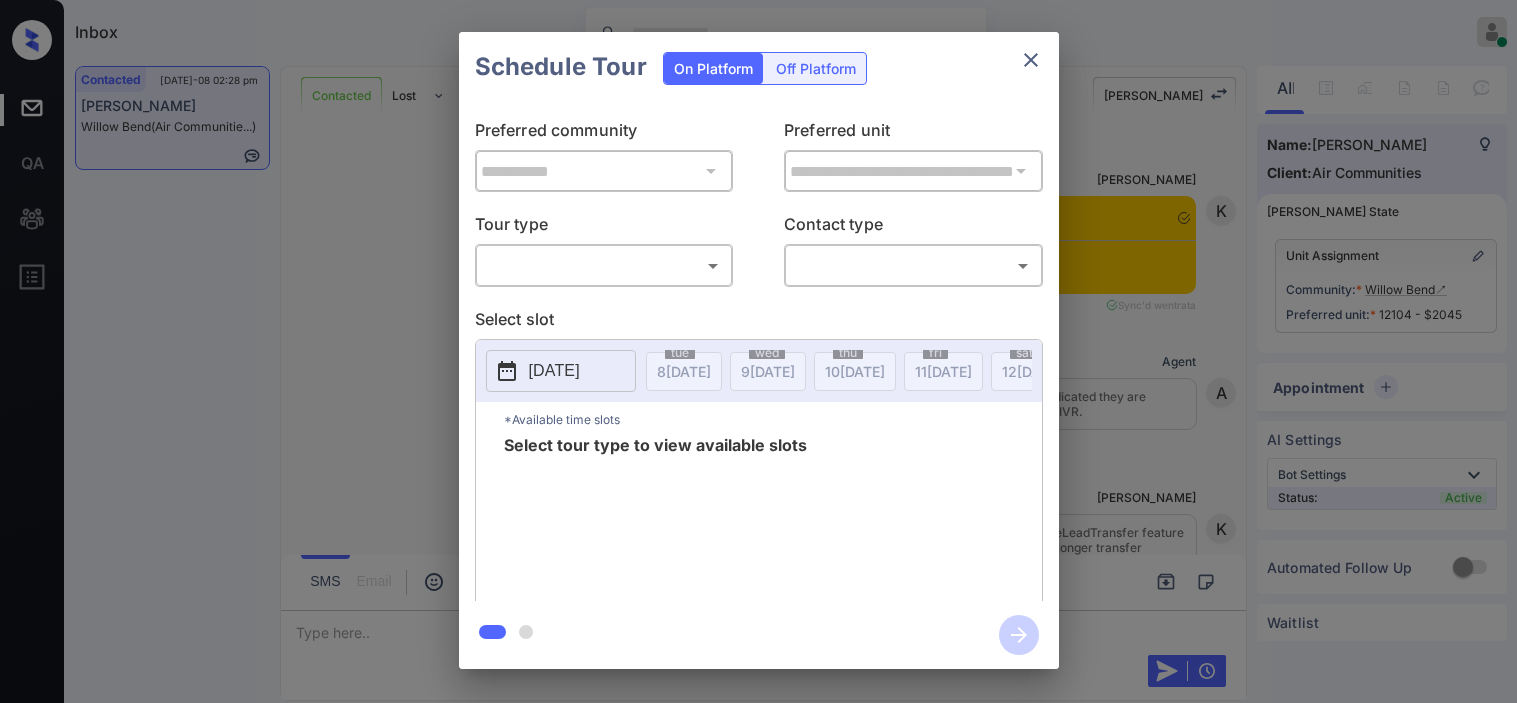 scroll, scrollTop: 0, scrollLeft: 0, axis: both 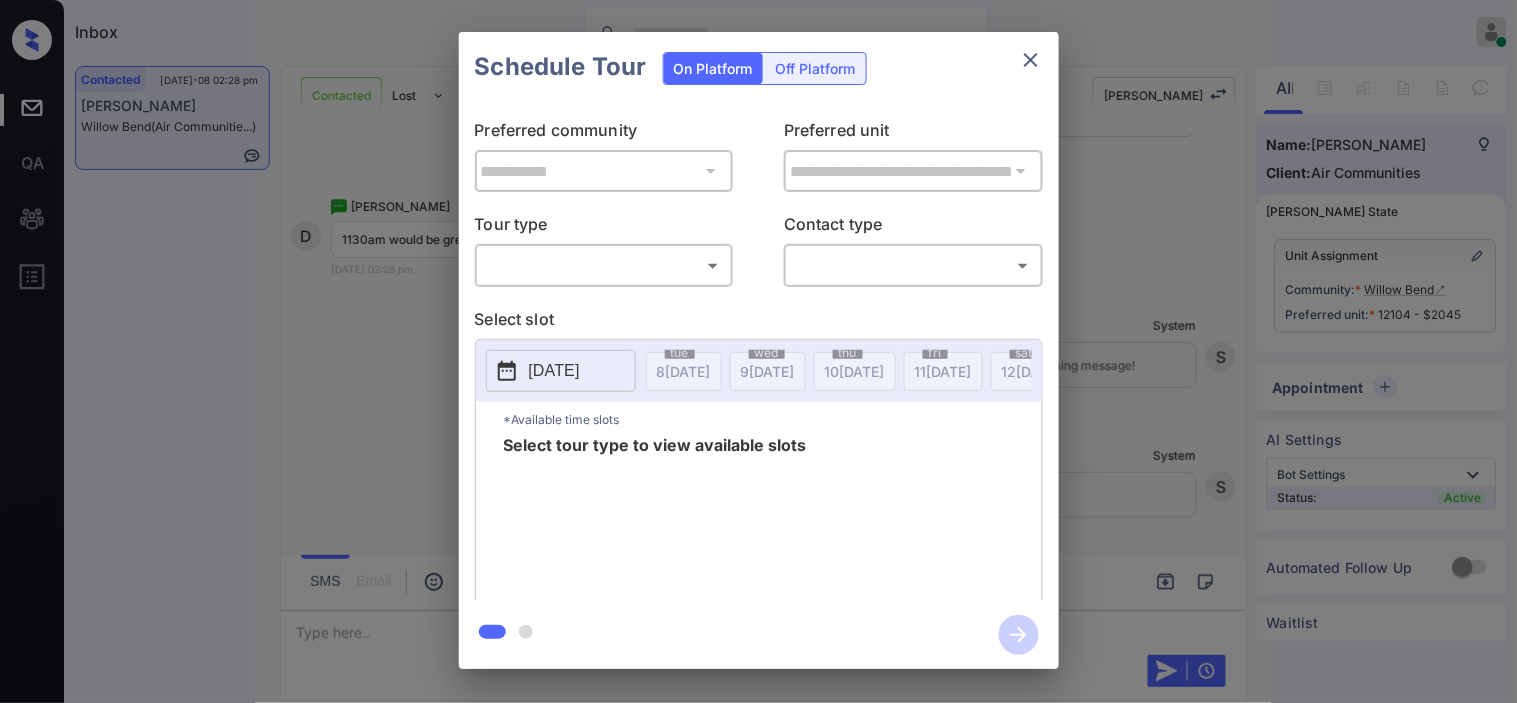 click on "Inbox Kristine Capara Online Set yourself   offline Set yourself   on break Profile Switch to  dark  mode Sign out Contacted Jul-08 02:28 pm   Dakota Lepe Willow Bend  (Air Communitie...) Contacted Lost Lead Sentiment: Angry Upon sliding the acknowledgement:  Lead will move to lost stage. * ​ SMS and call option will be set to opt out. AFM will be turned off for the lead. Kelsey New Message Kelsey Notes Note: https://conversation.getzuma.com/6676fc4382a147f5dc7fb205 Jun 22, 2024 09:31 am  Sync'd w  entrata K New Message Agent Lead created because they indicated they are interested in leasing via Zuma IVR. Jun 22, 2024 09:31 am A New Message Kelsey Due to the activation of disableLeadTransfer feature flag, Kelsey will no longer transfer ownership of this CRM guest card Jun 22, 2024 09:31 am K New Message Zuma Lead transferred to leasing agent: kelsey Jun 22, 2024 09:31 am Z New Message Agent AFM Request sent to Kelsey. Jun 22, 2024 09:31 am A New Message Agent Notes Note: Jun 22, 2024 09:31 am A New Message" at bounding box center (758, 351) 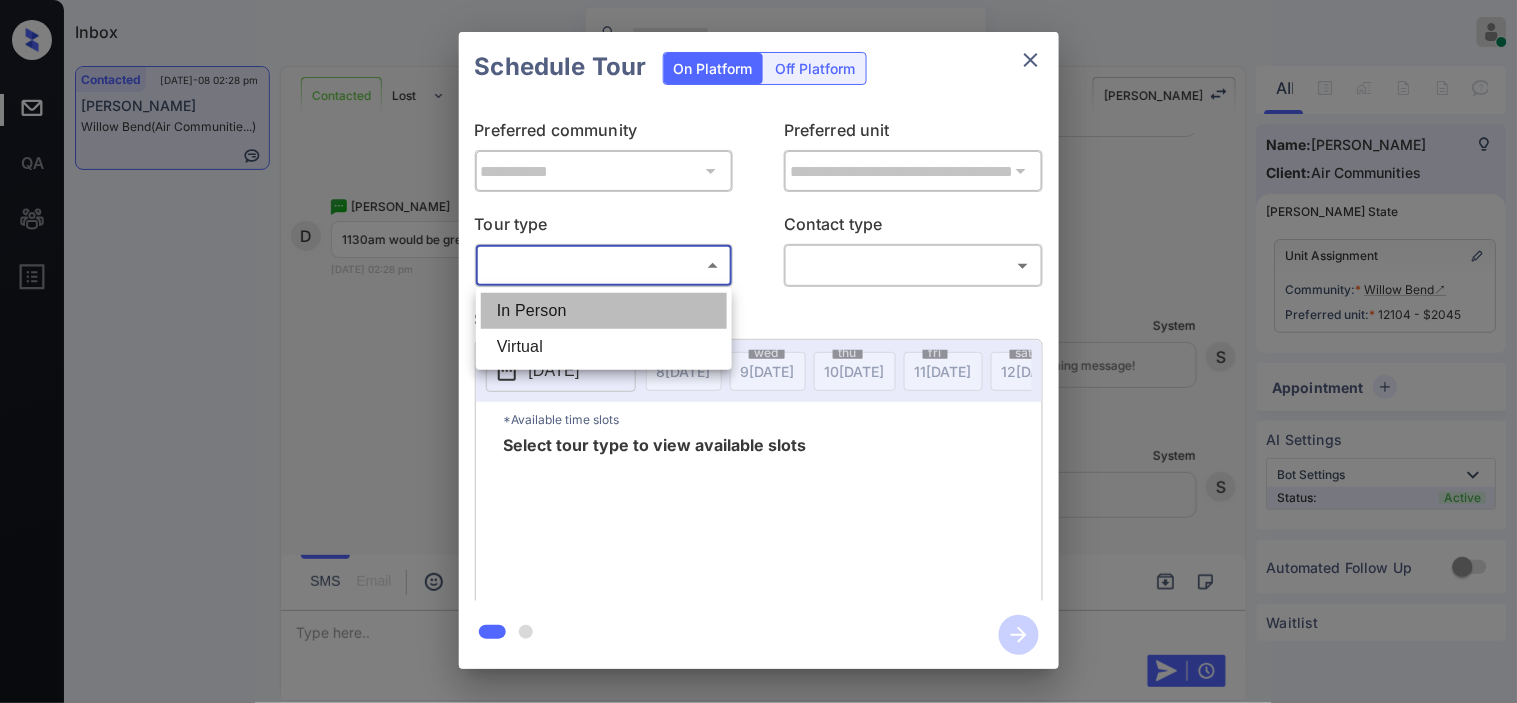 drag, startPoint x: 624, startPoint y: 308, endPoint x: 651, endPoint y: 311, distance: 27.166155 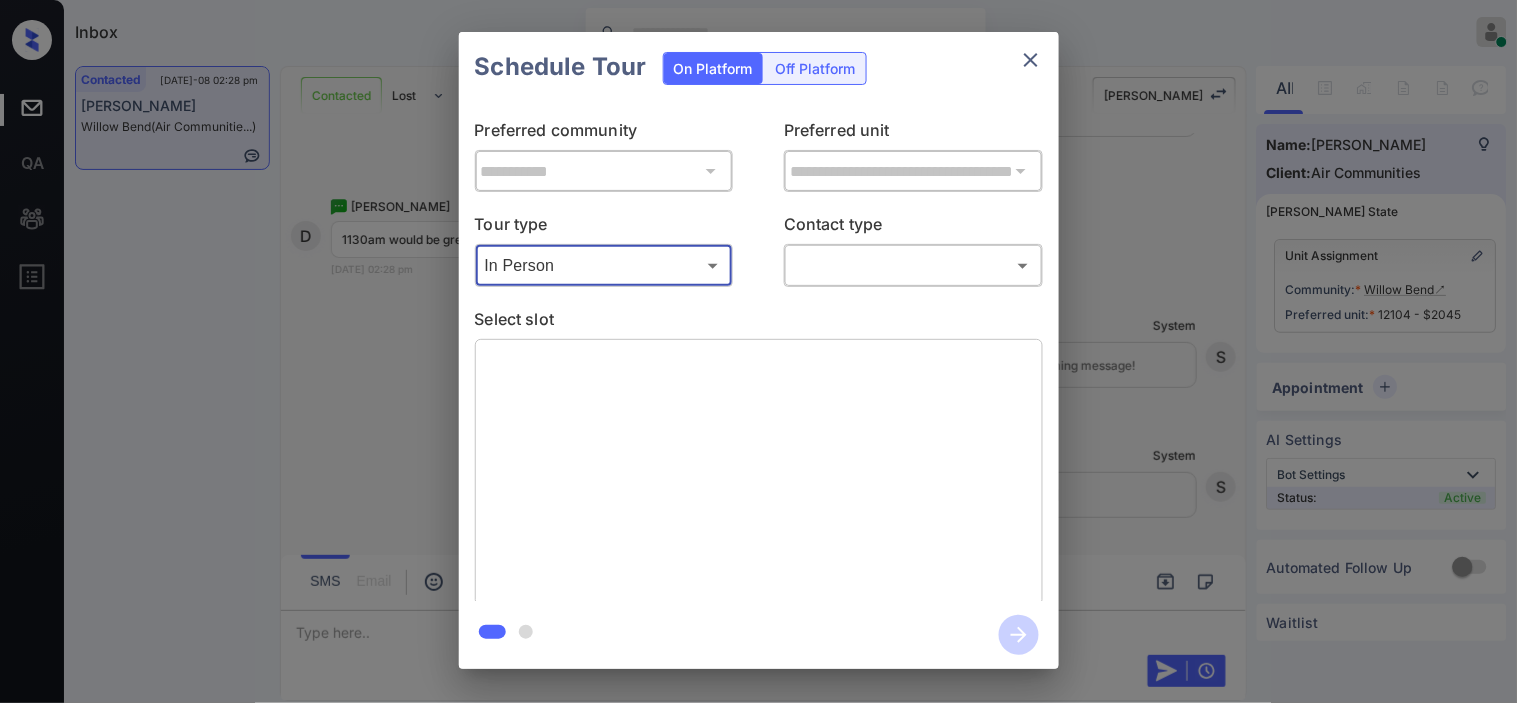 click on "Inbox Kristine Capara Online Set yourself   offline Set yourself   on break Profile Switch to  dark  mode Sign out Contacted Jul-08 02:28 pm   Dakota Lepe Willow Bend  (Air Communitie...) Contacted Lost Lead Sentiment: Angry Upon sliding the acknowledgement:  Lead will move to lost stage. * ​ SMS and call option will be set to opt out. AFM will be turned off for the lead. Kelsey New Message Kelsey Notes Note: https://conversation.getzuma.com/6676fc4382a147f5dc7fb205 Jun 22, 2024 09:31 am  Sync'd w  entrata K New Message Agent Lead created because they indicated they are interested in leasing via Zuma IVR. Jun 22, 2024 09:31 am A New Message Kelsey Due to the activation of disableLeadTransfer feature flag, Kelsey will no longer transfer ownership of this CRM guest card Jun 22, 2024 09:31 am K New Message Zuma Lead transferred to leasing agent: kelsey Jun 22, 2024 09:31 am Z New Message Agent AFM Request sent to Kelsey. Jun 22, 2024 09:31 am A New Message Agent Notes Note: Jun 22, 2024 09:31 am A New Message" at bounding box center (758, 351) 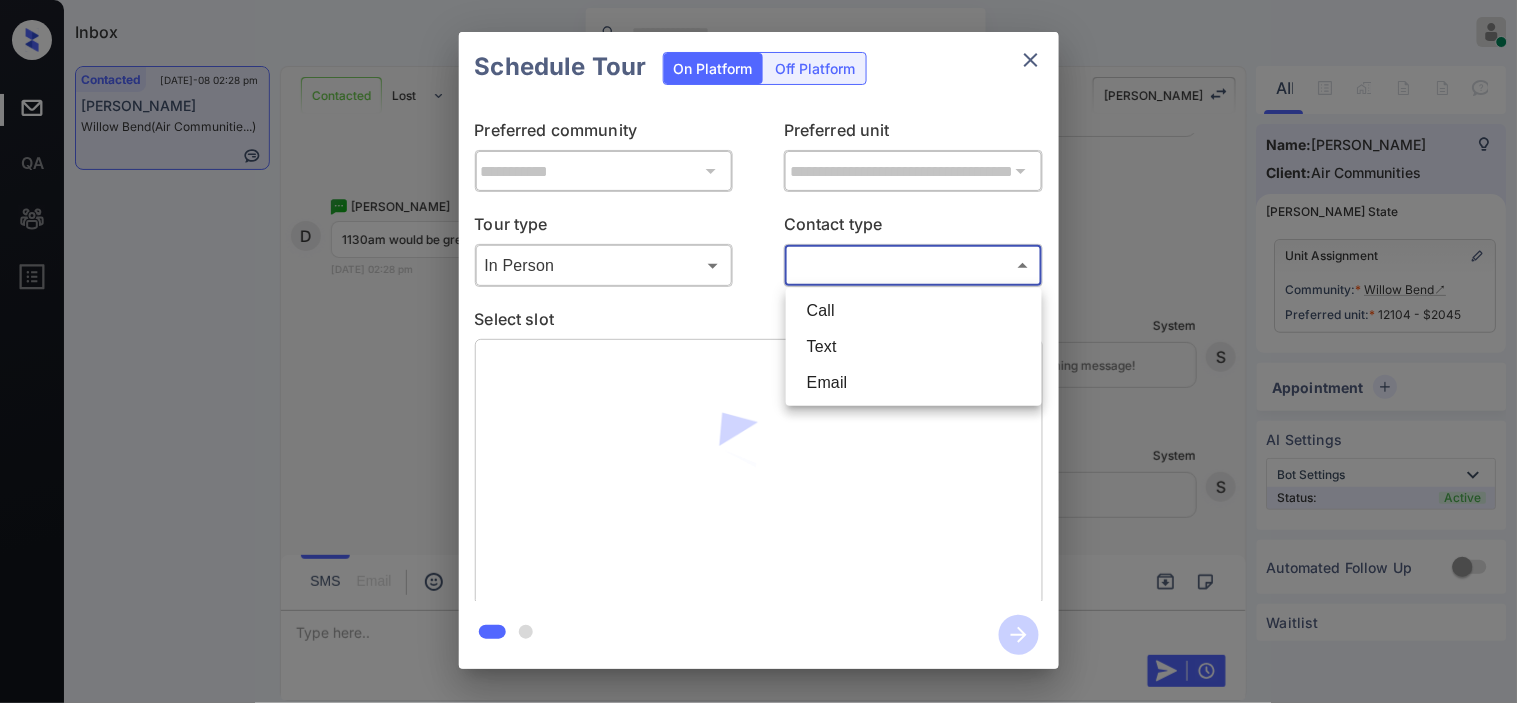 click on "Text" at bounding box center (914, 347) 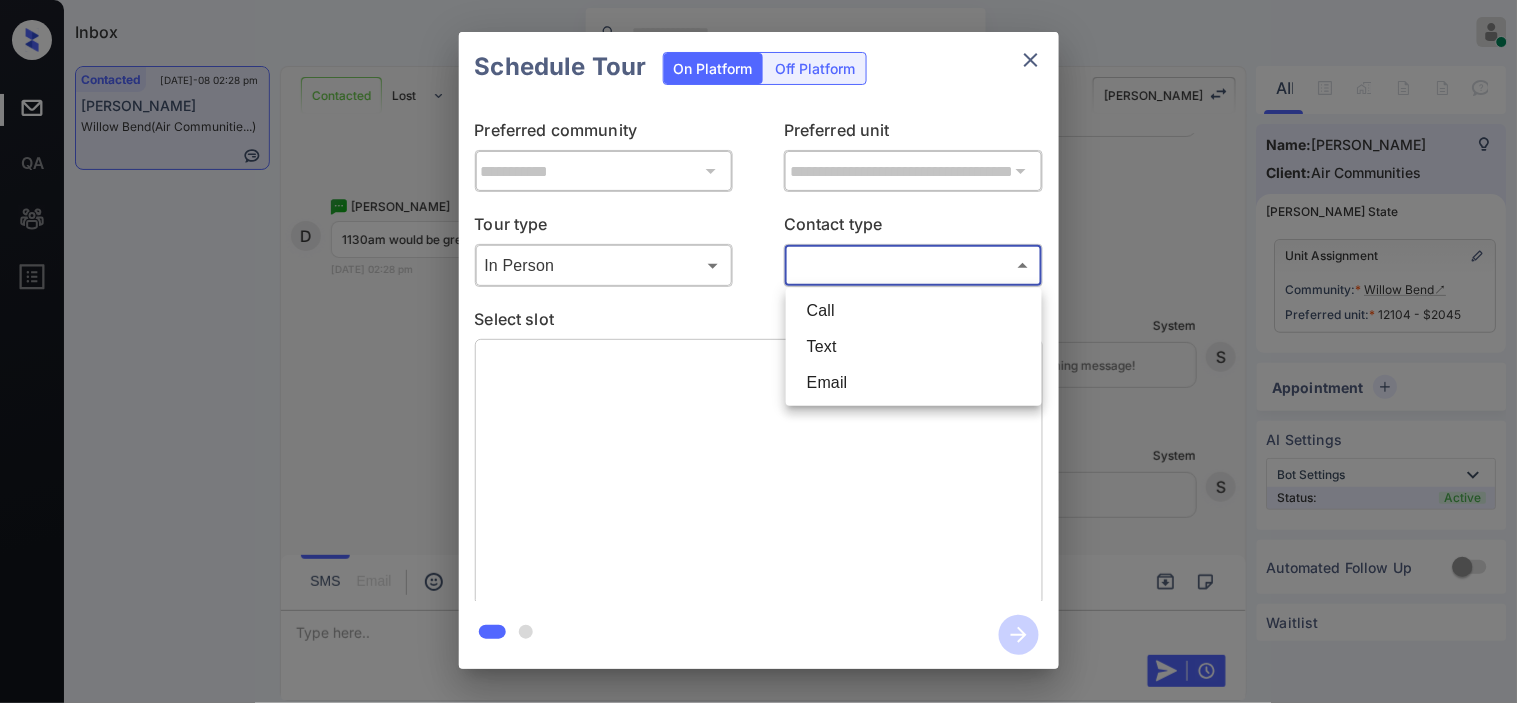 type on "****" 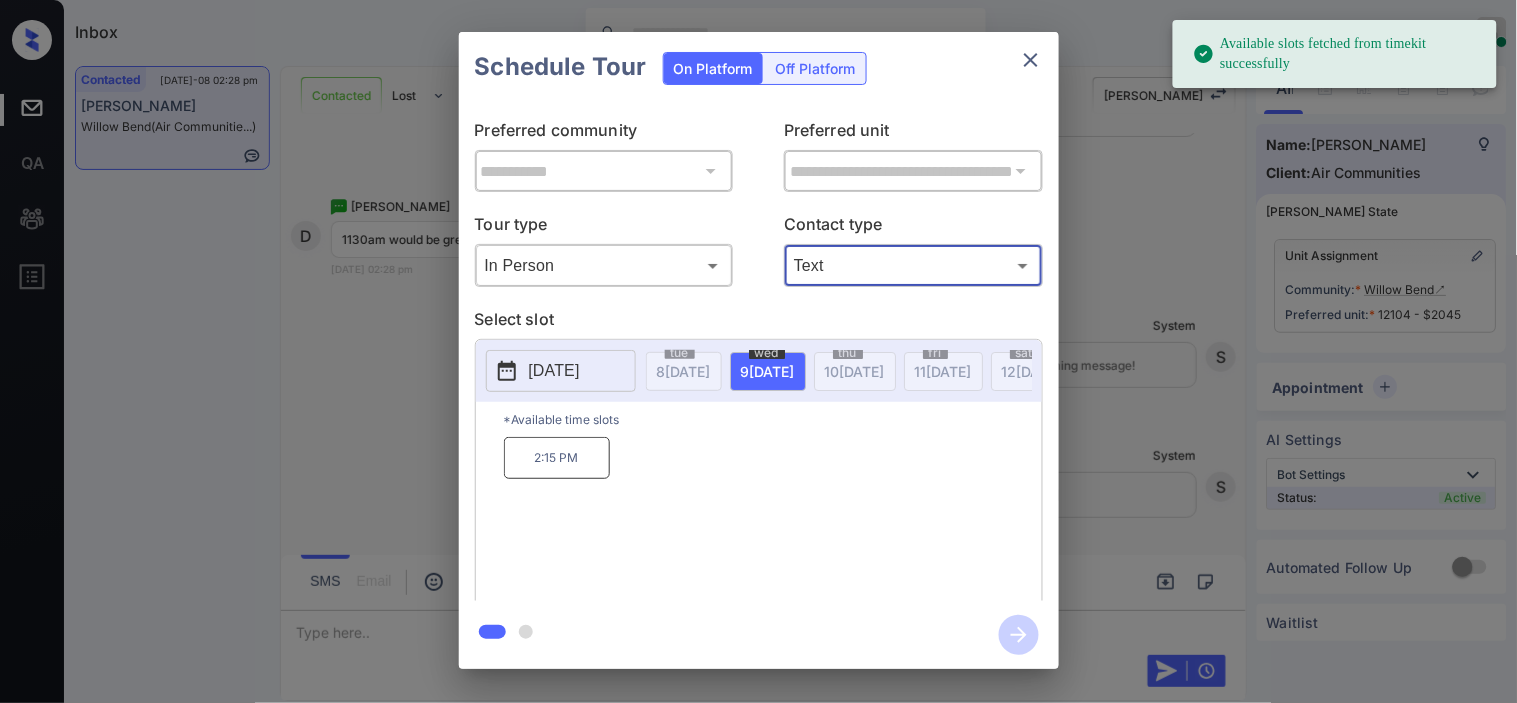 drag, startPoint x: 564, startPoint y: 392, endPoint x: 571, endPoint y: 370, distance: 23.086792 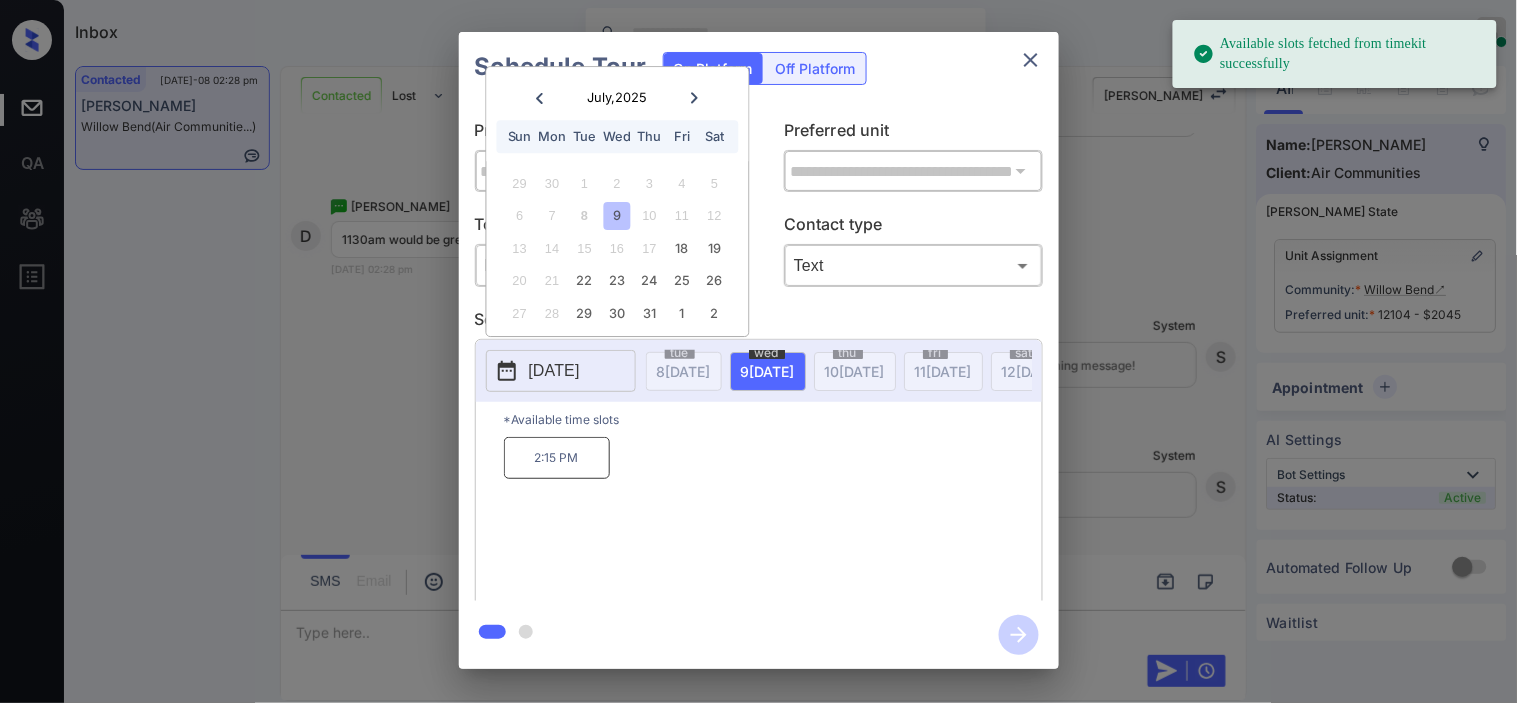 click on "20 21 22 23 24 25 26" at bounding box center (617, 281) 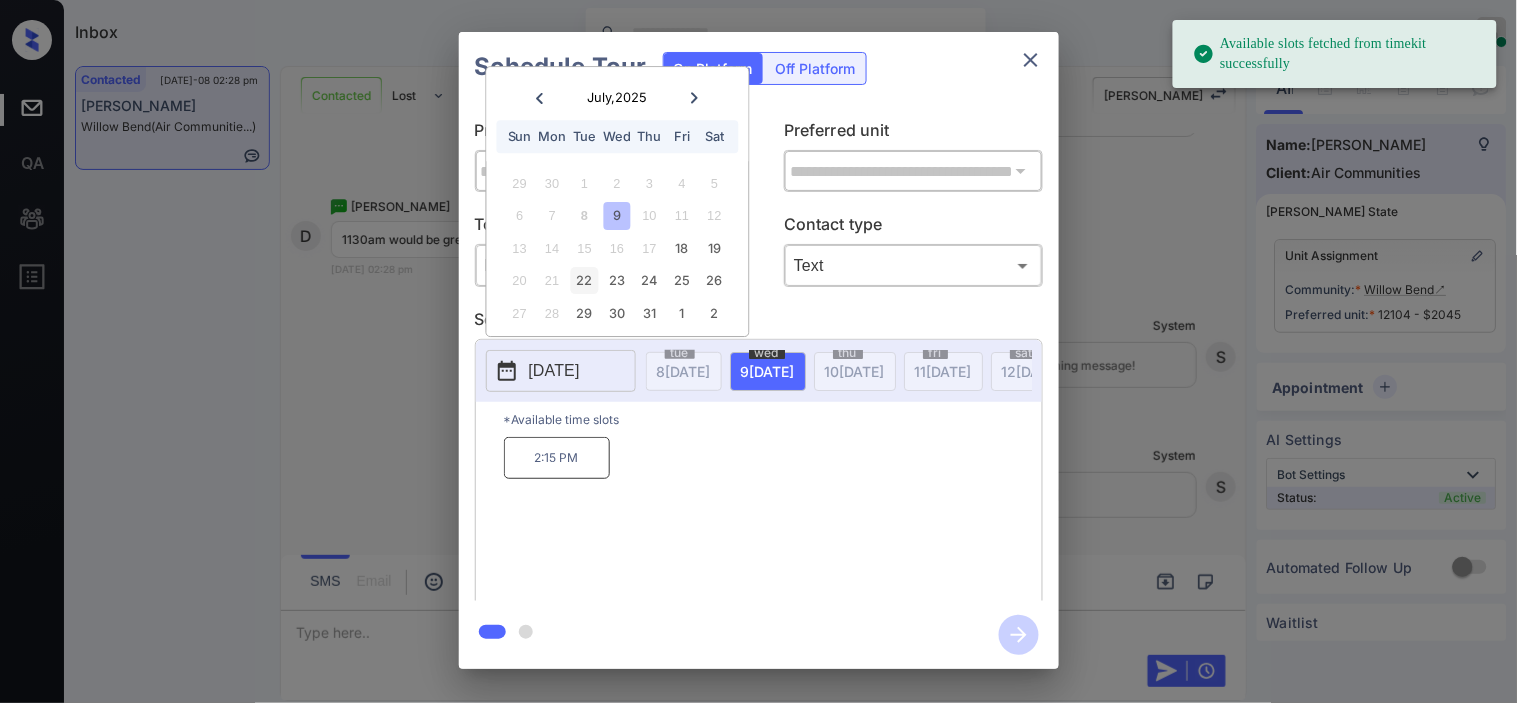 click on "22" at bounding box center (584, 281) 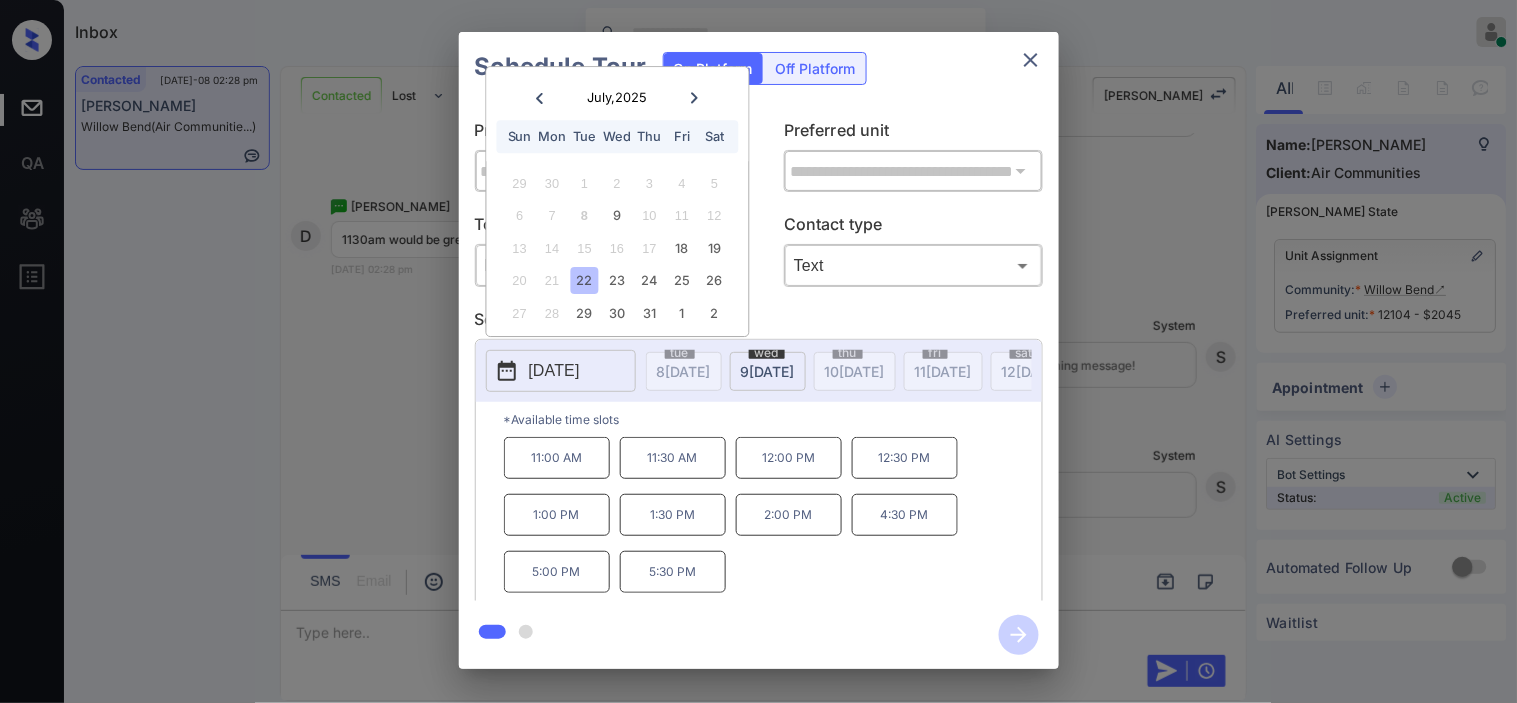 click on "11:30 AM" at bounding box center [673, 458] 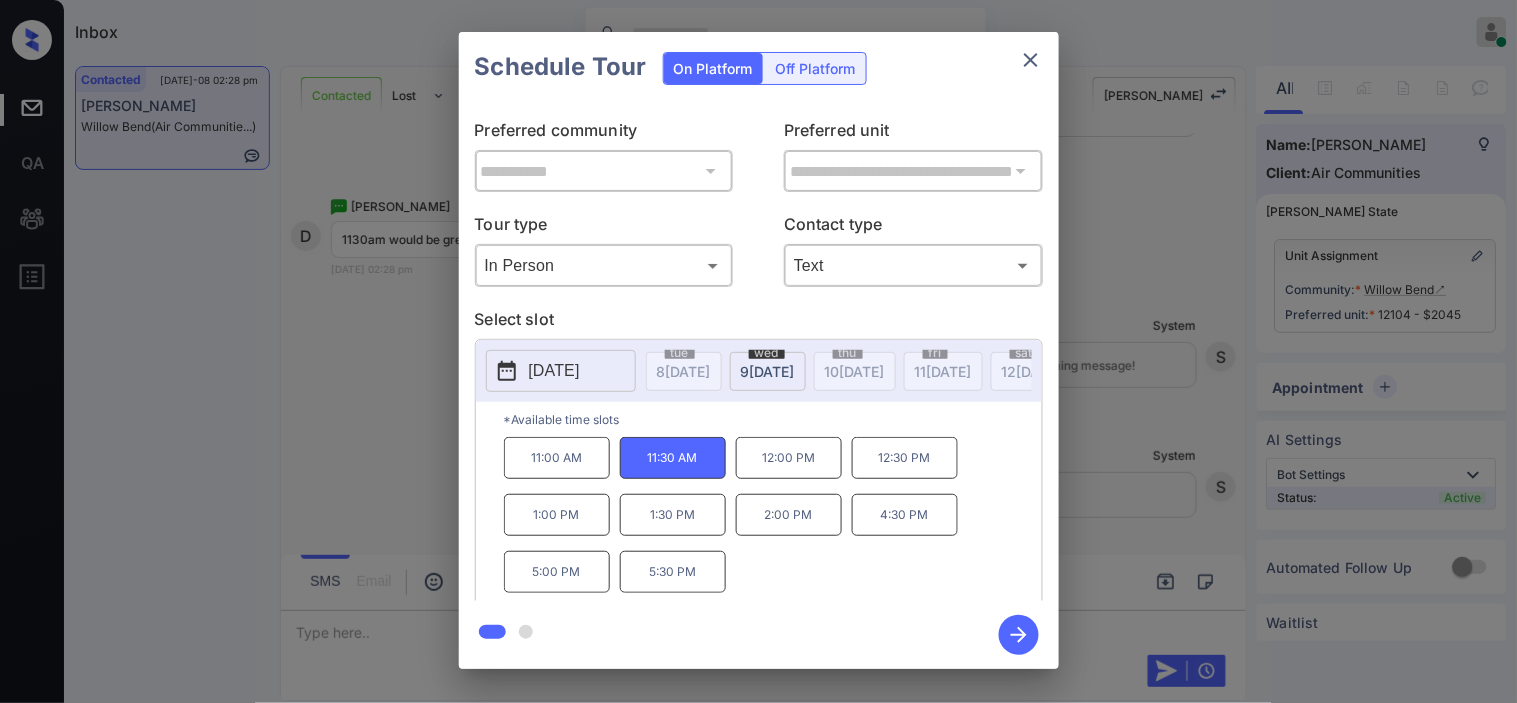 click 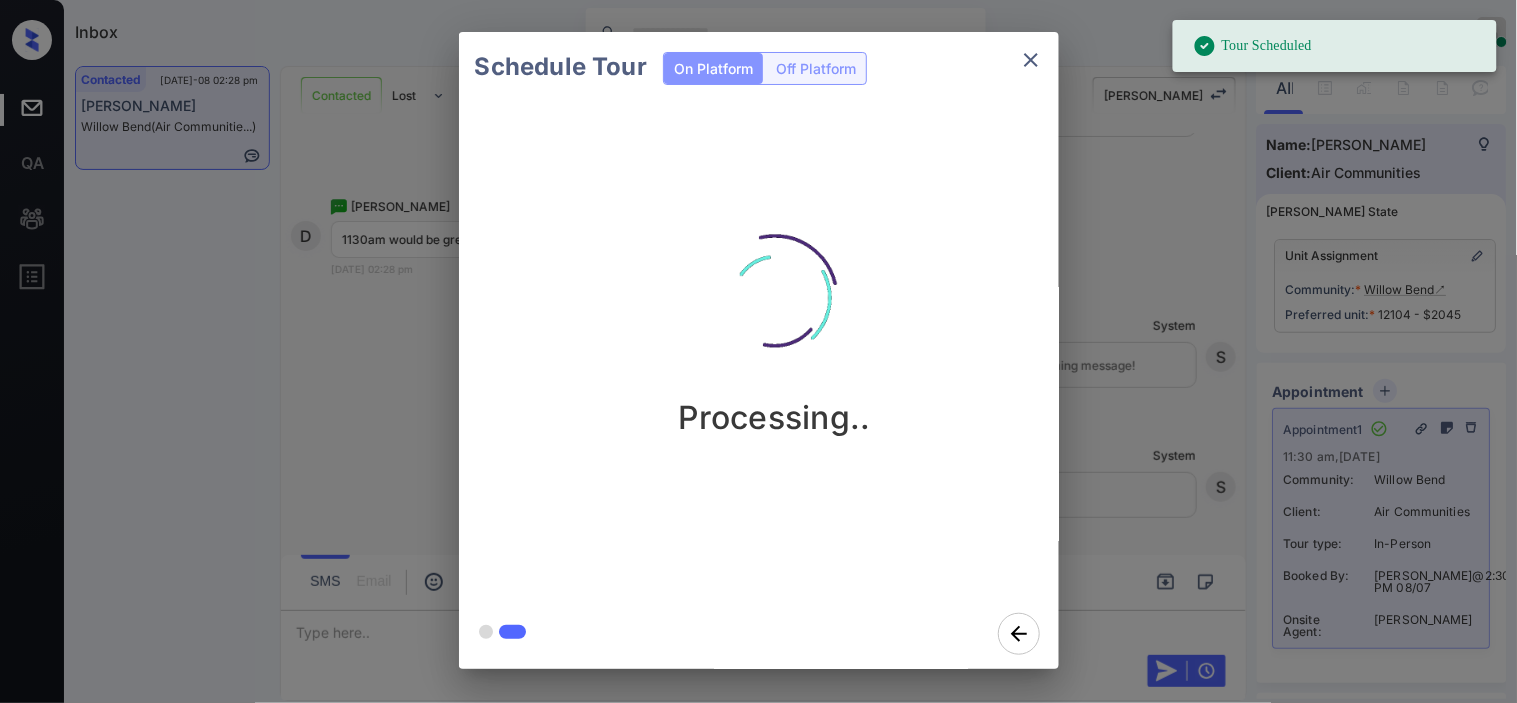 click on "Schedule Tour On Platform Off Platform Processing.." at bounding box center (758, 350) 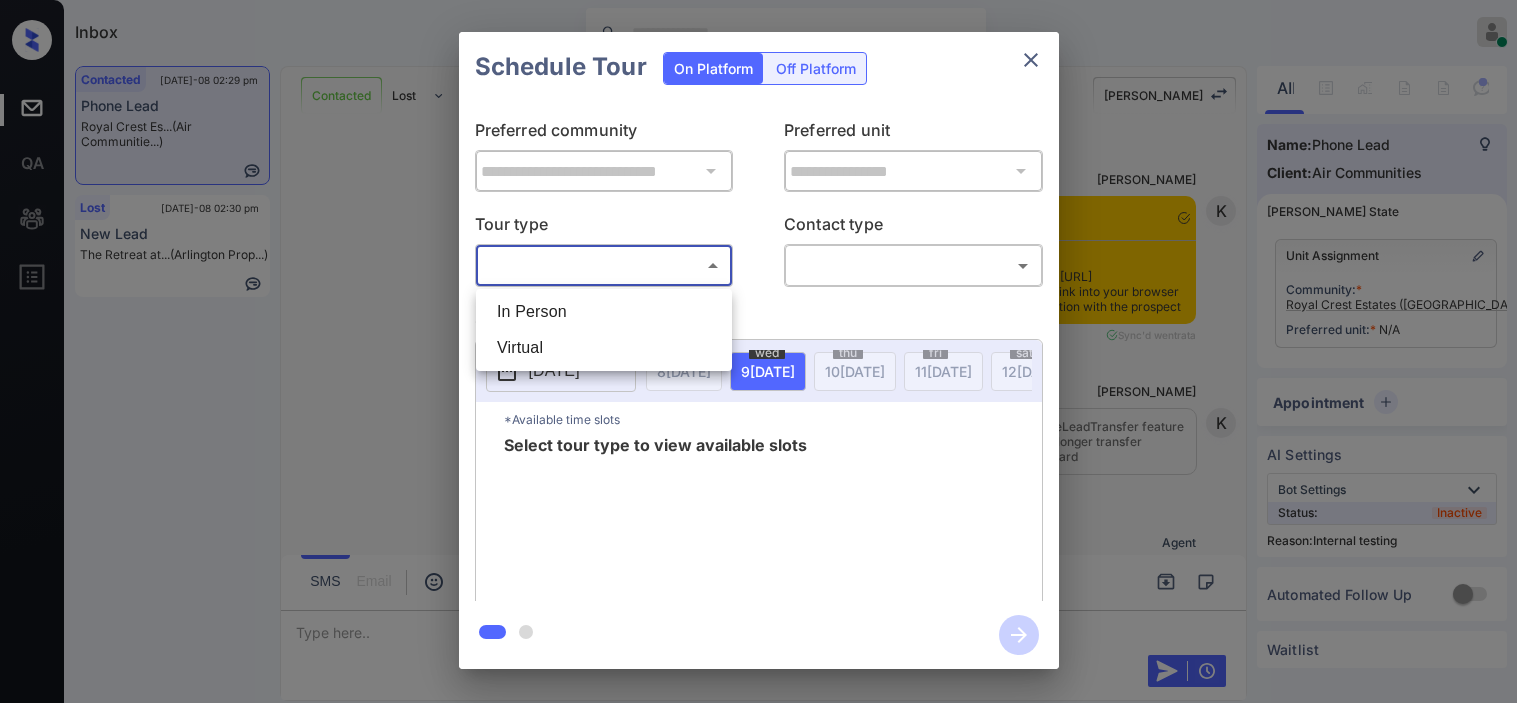 click on "Inbox [PERSON_NAME] Online Set yourself   offline Set yourself   on break Profile Switch to  dark  mode Sign out Contacted [DATE]-08 02:29 pm   Phone Lead Royal Crest Es...  (Air Communitie...) Lost [DATE]-08 02:30 pm   New Lead The Retreat at...  (Arlington Prop...) Contacted Lost Lead Sentiment: Angry Upon sliding the acknowledgement:  Lead will move to lost stage. * ​ SMS and call option will be set to opt out. AFM will be turned off for the lead. Kelsey New Message [PERSON_NAME] Notes Note: <a href="[URL][DOMAIN_NAME]">[URL][DOMAIN_NAME]</a> - Paste this link into your browser to view [PERSON_NAME] conversation with the prospect [DATE] 11:21 am  Sync'd w  entrata K New Message [PERSON_NAME] Due to the activation of disableLeadTransfer feature flag, [PERSON_NAME] will no longer transfer ownership of this CRM guest card [DATE] 11:21 am K New Message Agent Lead created because they indicated they are interested in leasing via Zuma IVR. A Zuma Z" at bounding box center (758, 351) 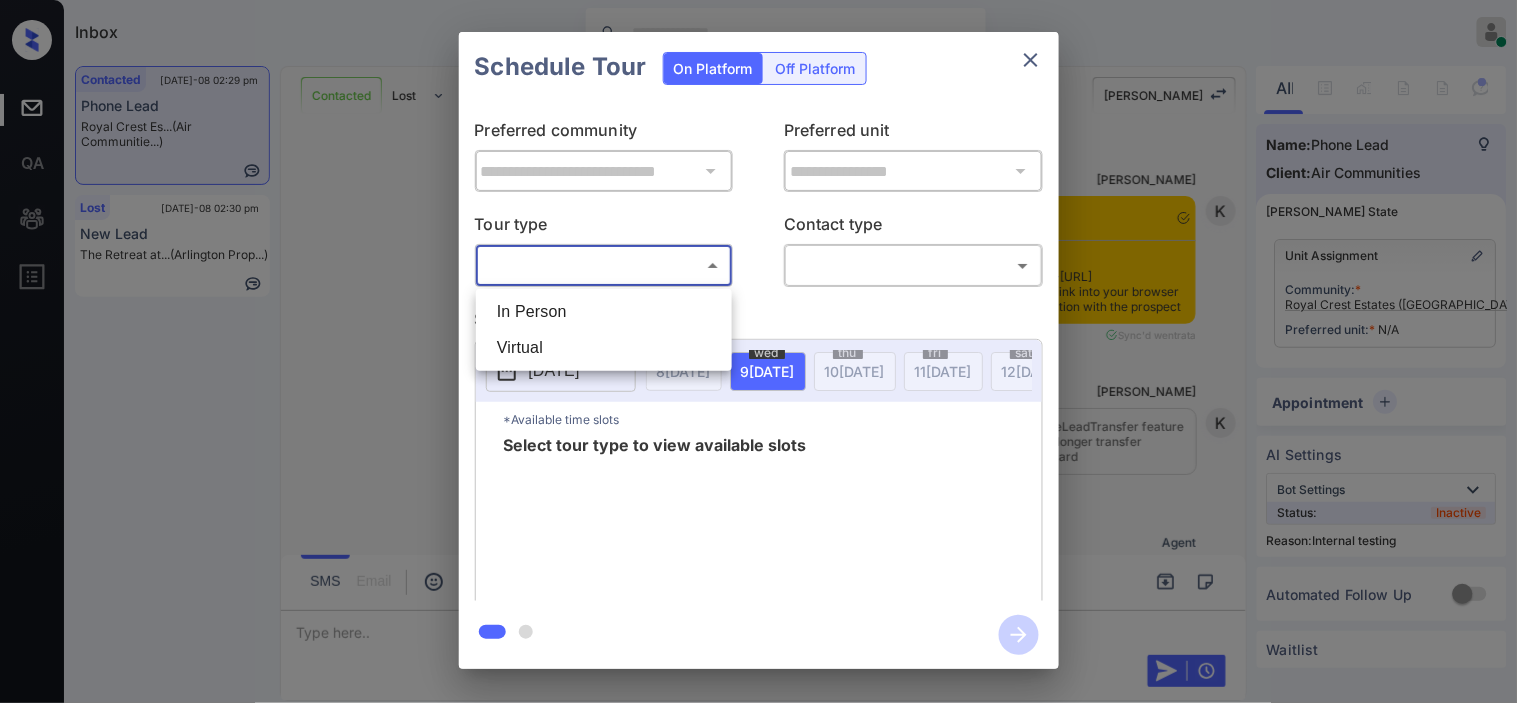 scroll, scrollTop: 6648, scrollLeft: 0, axis: vertical 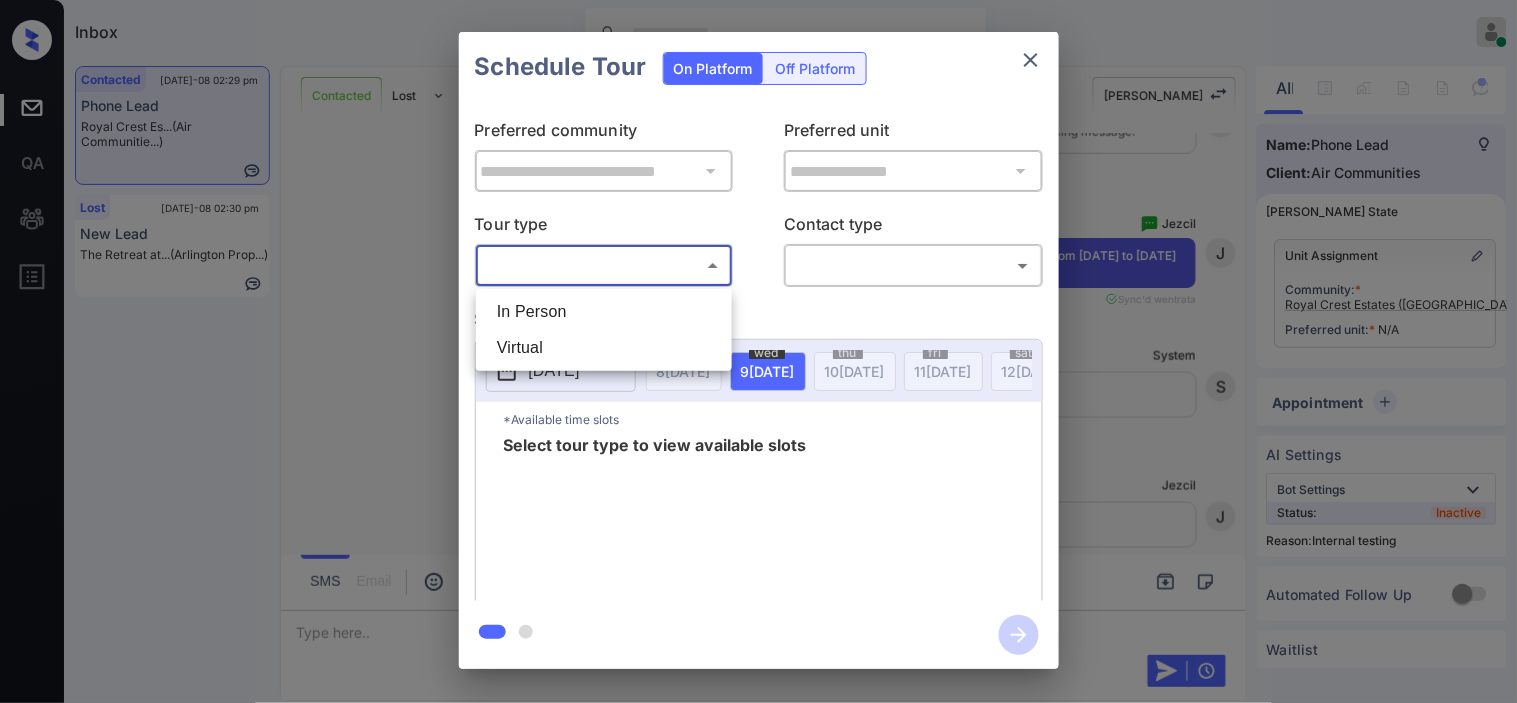 drag, startPoint x: 568, startPoint y: 297, endPoint x: 584, endPoint y: 301, distance: 16.492422 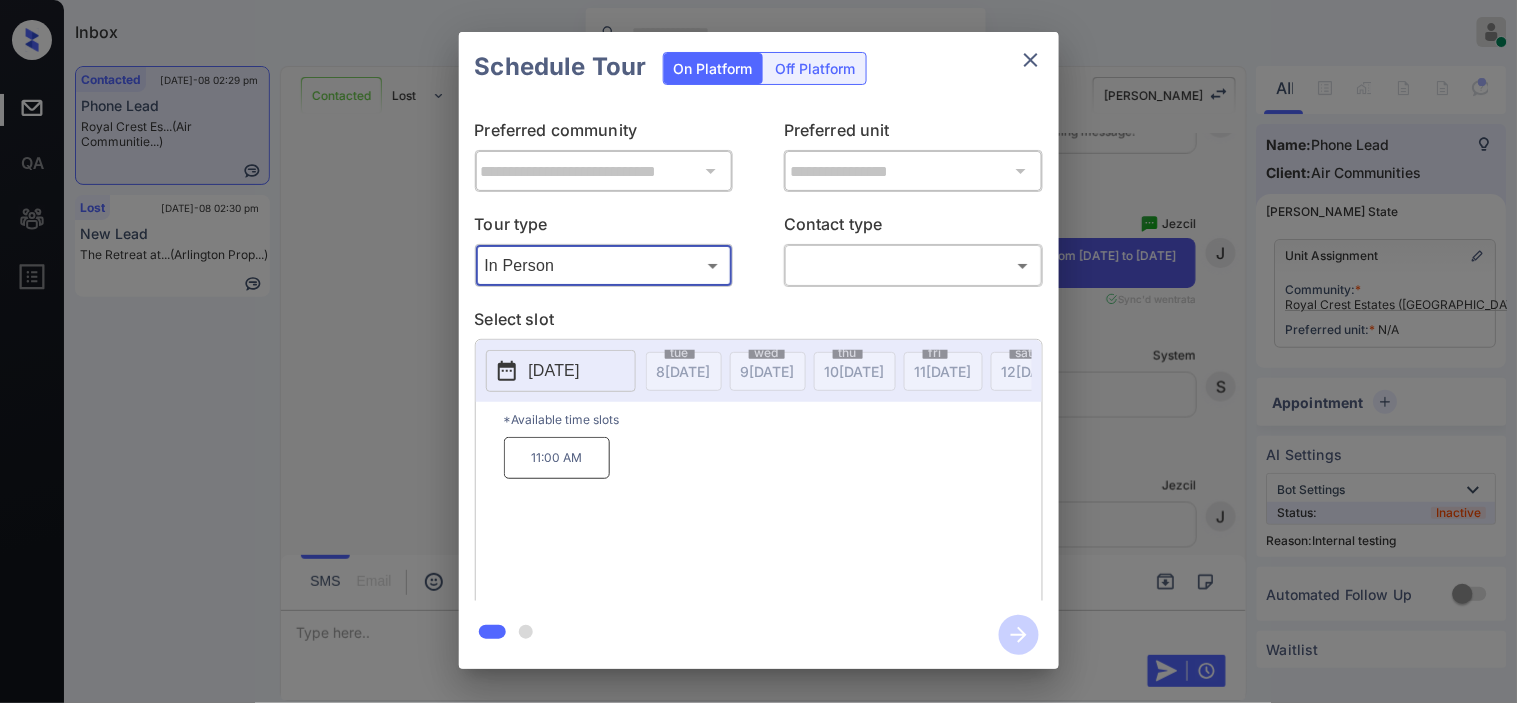 click on "**********" at bounding box center (758, 350) 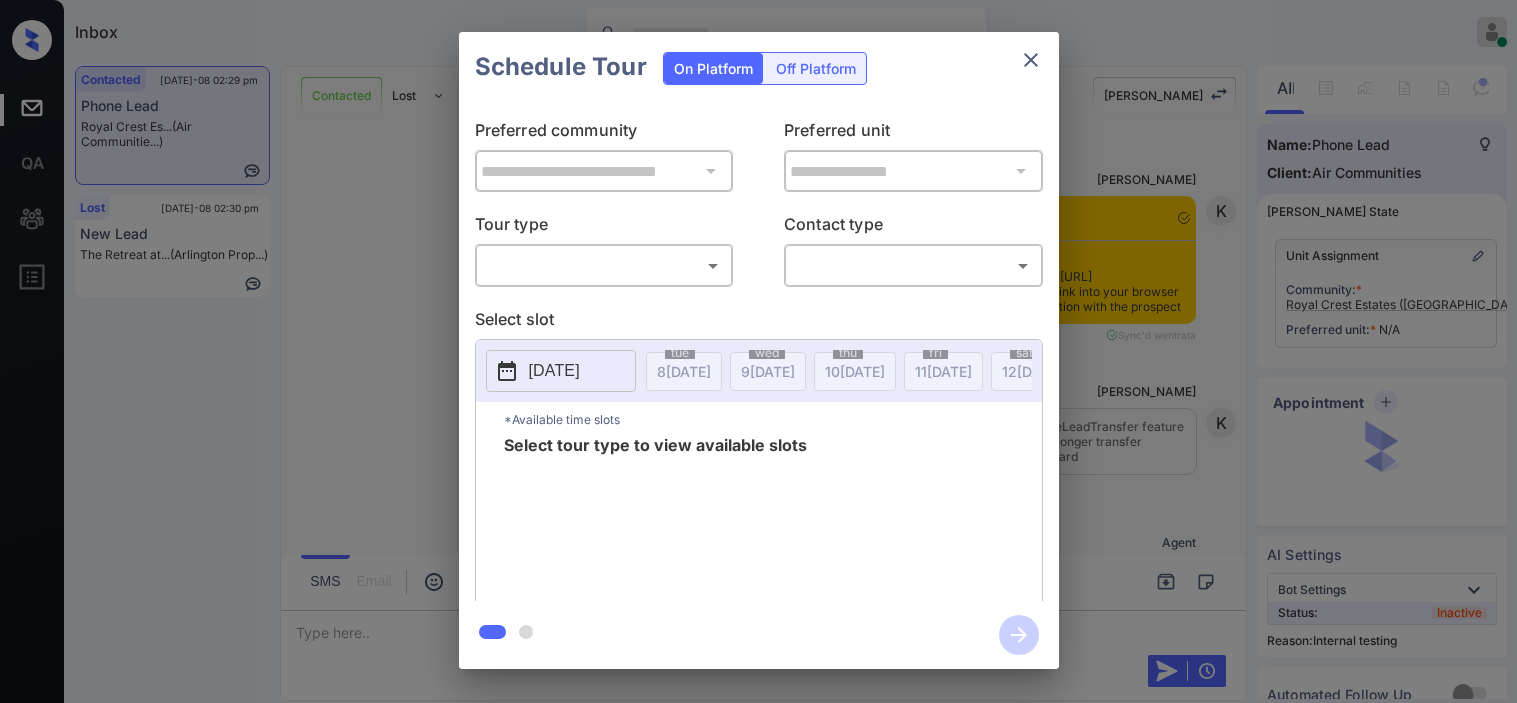 scroll, scrollTop: 0, scrollLeft: 0, axis: both 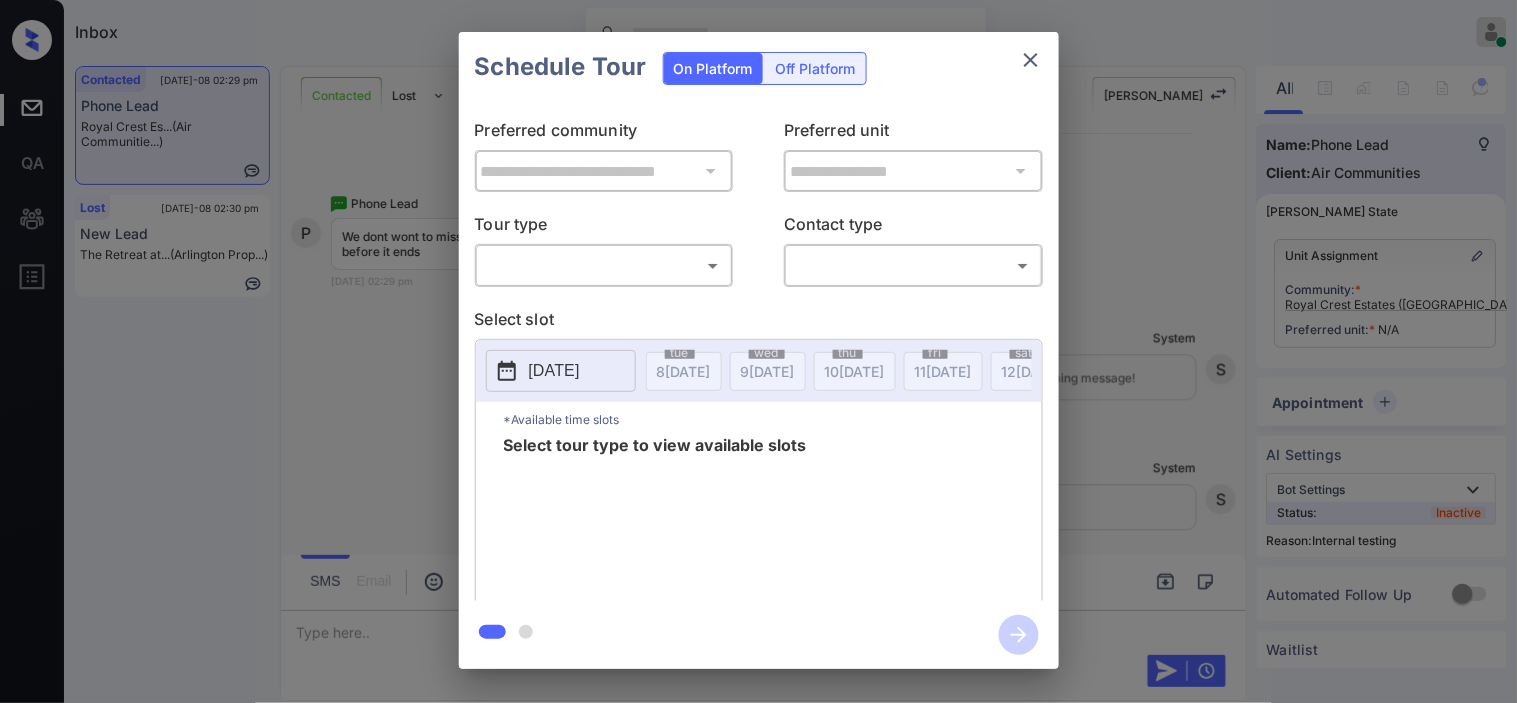 click on "Inbox Kristine Capara Online Set yourself   offline Set yourself   on break Profile Switch to  dark  mode Sign out Contacted Jul-08 02:29 pm   Phone Lead Royal Crest Es...  (Air Communitie...) Lost Jul-08 02:30 pm   New Lead The Retreat at...  (Arlington Prop...) Contacted Lost Lead Sentiment: Angry Upon sliding the acknowledgement:  Lead will move to lost stage. * ​ SMS and call option will be set to opt out. AFM will be turned off for the lead. Kelsey New Message Kelsey Notes Note: <a href="https://conversation.getzuma.com/68696d10d586bf648f8ee6fe">https://conversation.getzuma.com/68696d10d586bf648f8ee6fe</a> - Paste this link into your browser to view Kelsey’s conversation with the prospect Jul 05, 2025 11:21 am  Sync'd w  entrata K New Message Kelsey Due to the activation of disableLeadTransfer feature flag, Kelsey will no longer transfer ownership of this CRM guest card Jul 05, 2025 11:21 am K New Message Agent Lead created because they indicated they are interested in leasing via Zuma IVR. A Zuma Z" at bounding box center [758, 351] 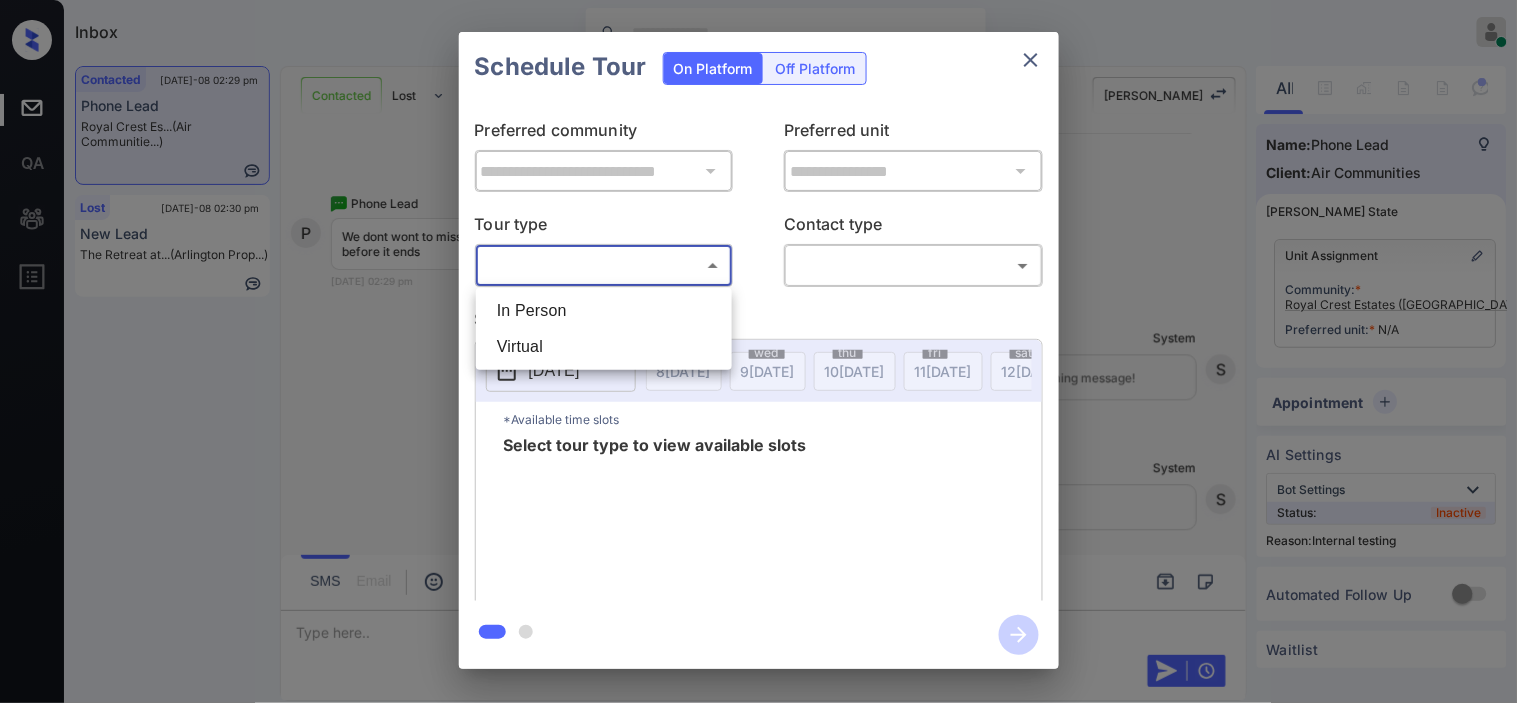 click on "In Person" at bounding box center (604, 311) 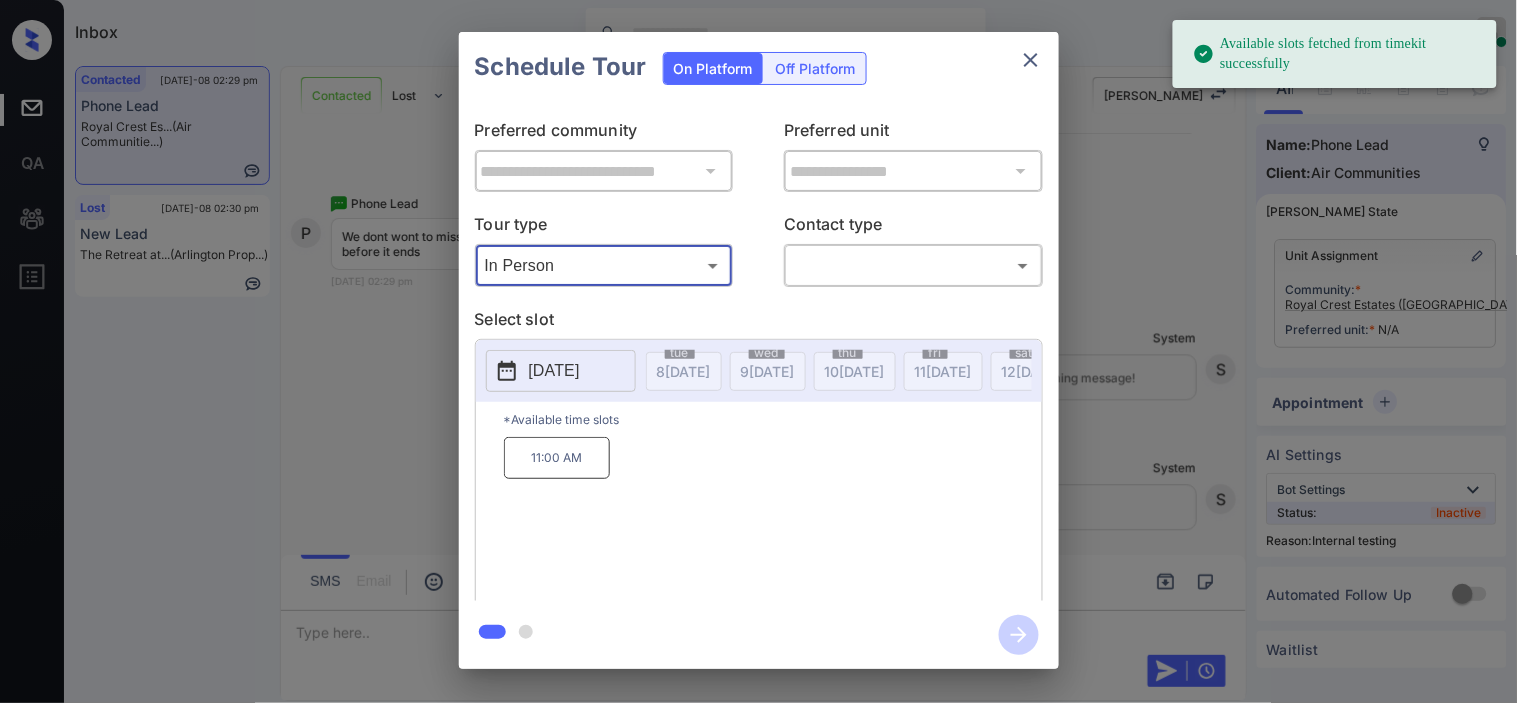 click on "2025-07-15 tue 8 JUL wed 9 JUL thu 10 JUL fri 11 JUL sat 12 JUL sun 13 JUL mon 14 JUL tue 15 JUL wed 16 JUL thu 17 JUL fri 18 JUL sat 19 JUL sun 20 JUL mon 21 JUL tue 22 JUL wed 23 JUL thu 24 JUL fri 25 JUL sat 26 JUL sun 27 JUL mon 28 JUL tue 29 JUL wed 30 JUL thu 31 JUL fri 1 AUG sat 2 AUG sun 3 AUG mon 4 AUG tue 5 AUG wed 6 AUG thu 7 AUG fri 8 AUG sat 9 AUG sun 10 AUG mon 11 AUG tue 12 AUG wed 13 AUG thu 14 AUG fri 15 AUG sat 16 AUG sun 17 AUG mon 18 AUG tue 19 AUG wed 20 AUG thu 21 AUG fri 22 AUG sat 23 AUG sun 24 AUG mon 25 AUG tue 26 AUG wed 27 AUG thu 28 AUG fri 29 AUG sat 30 AUG sun 31 AUG mon 1 SEP tue 2 SEP wed 3 SEP thu 4 SEP fri 5 SEP" at bounding box center [759, 371] 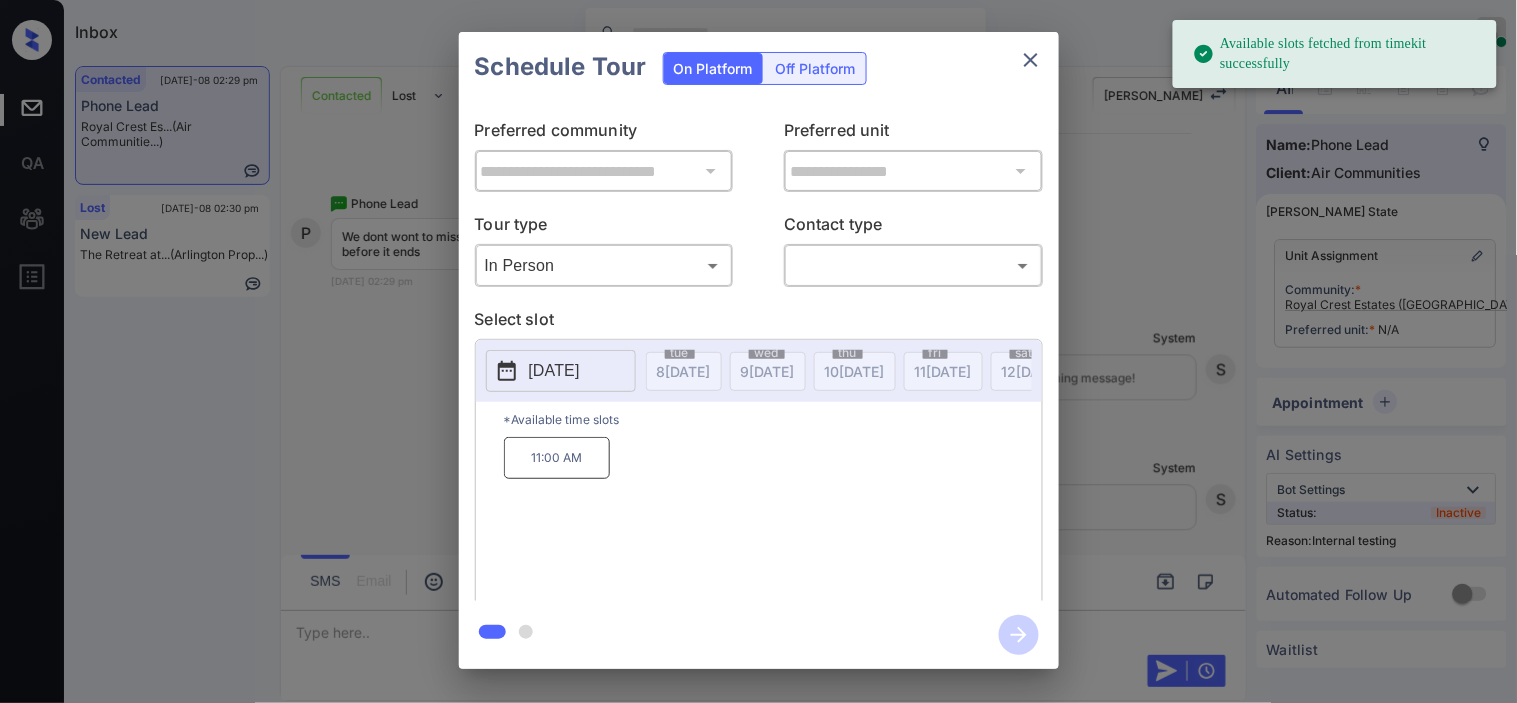 click on "[DATE]" at bounding box center [561, 371] 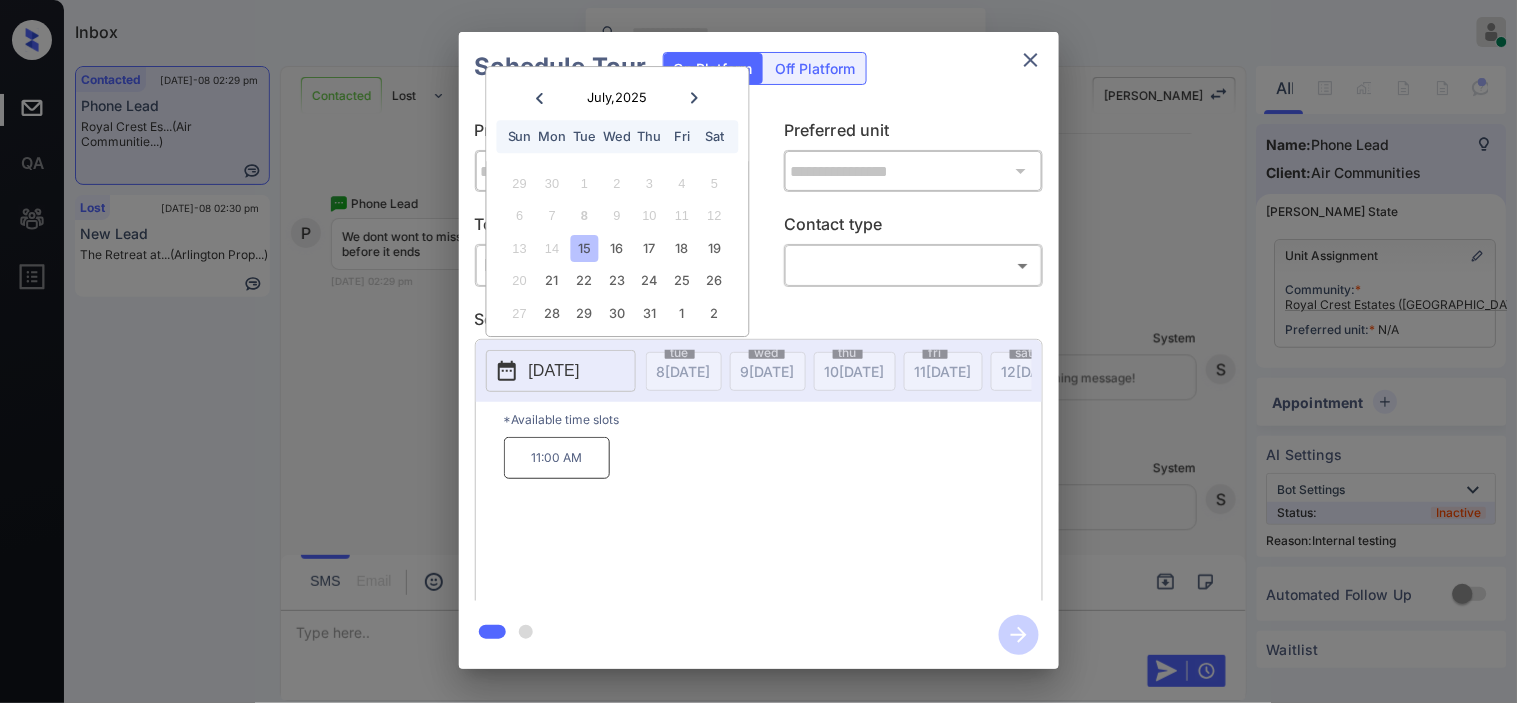 click on "11:00 AM" at bounding box center (557, 458) 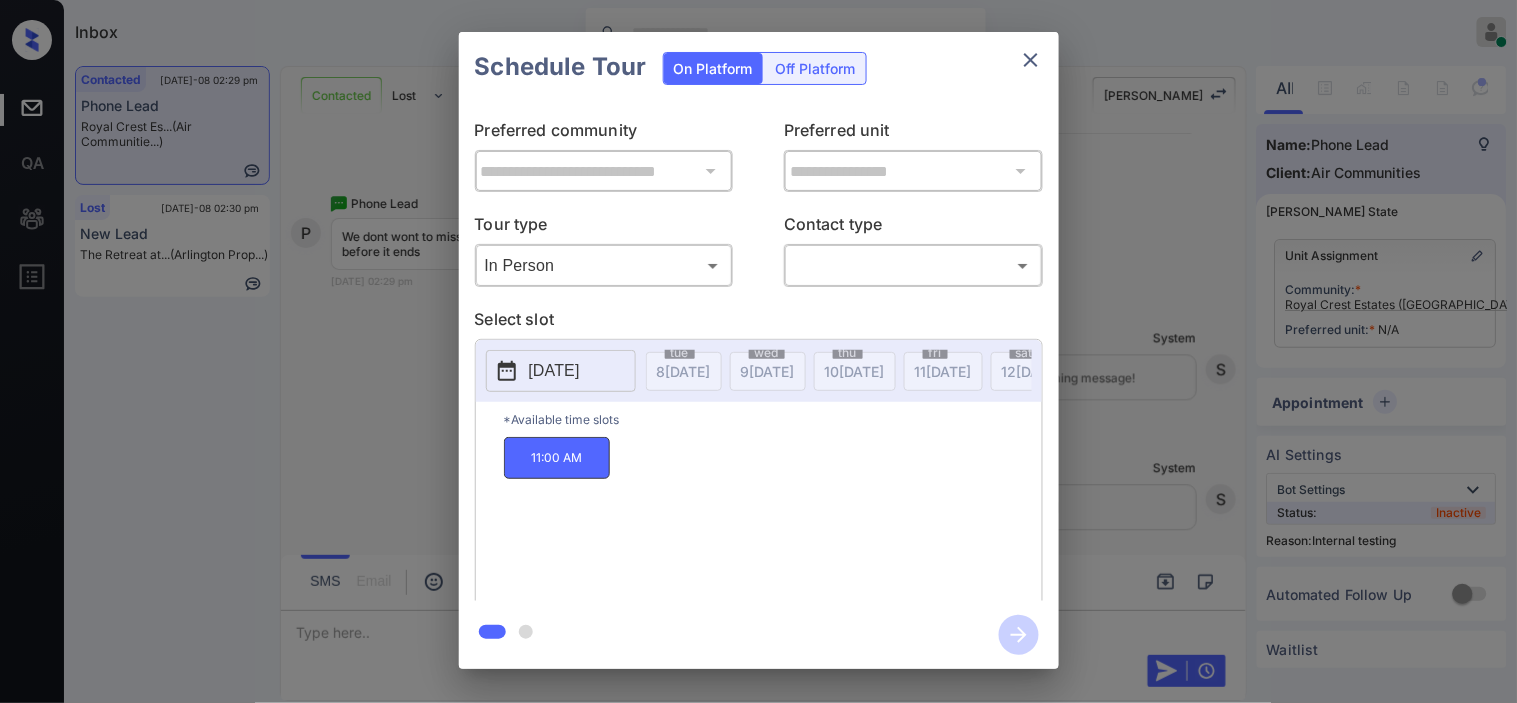 drag, startPoint x: 257, startPoint y: 372, endPoint x: 277, endPoint y: 363, distance: 21.931713 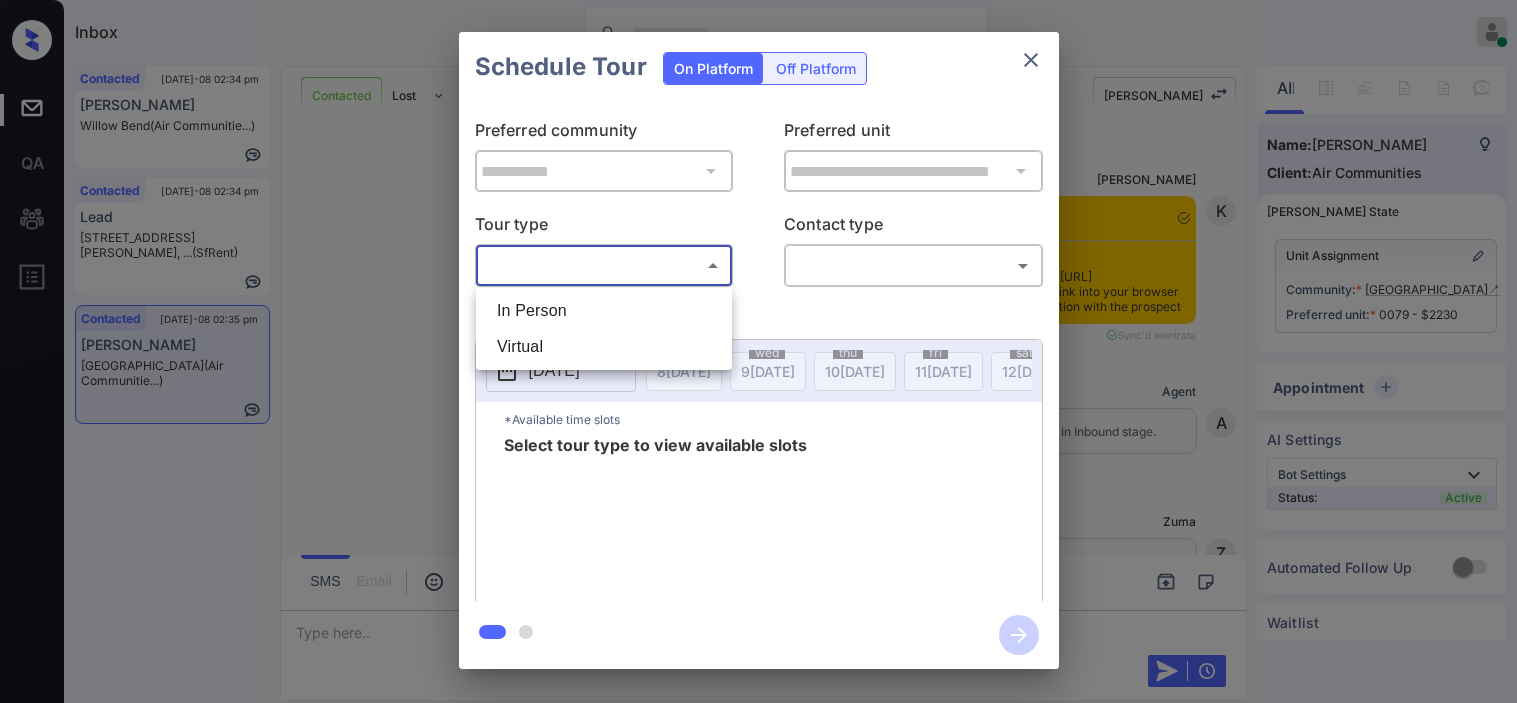 scroll, scrollTop: 0, scrollLeft: 0, axis: both 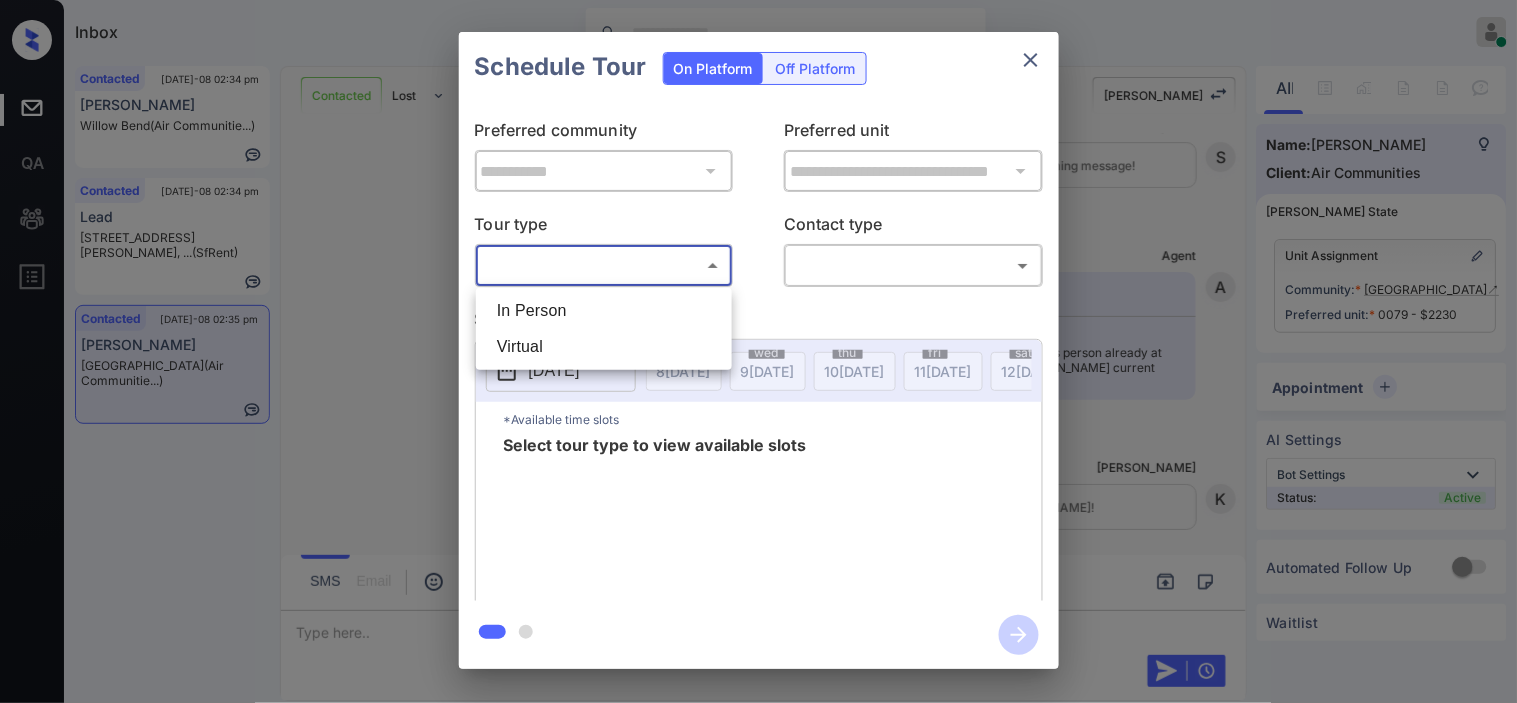 click on "In Person" at bounding box center [604, 311] 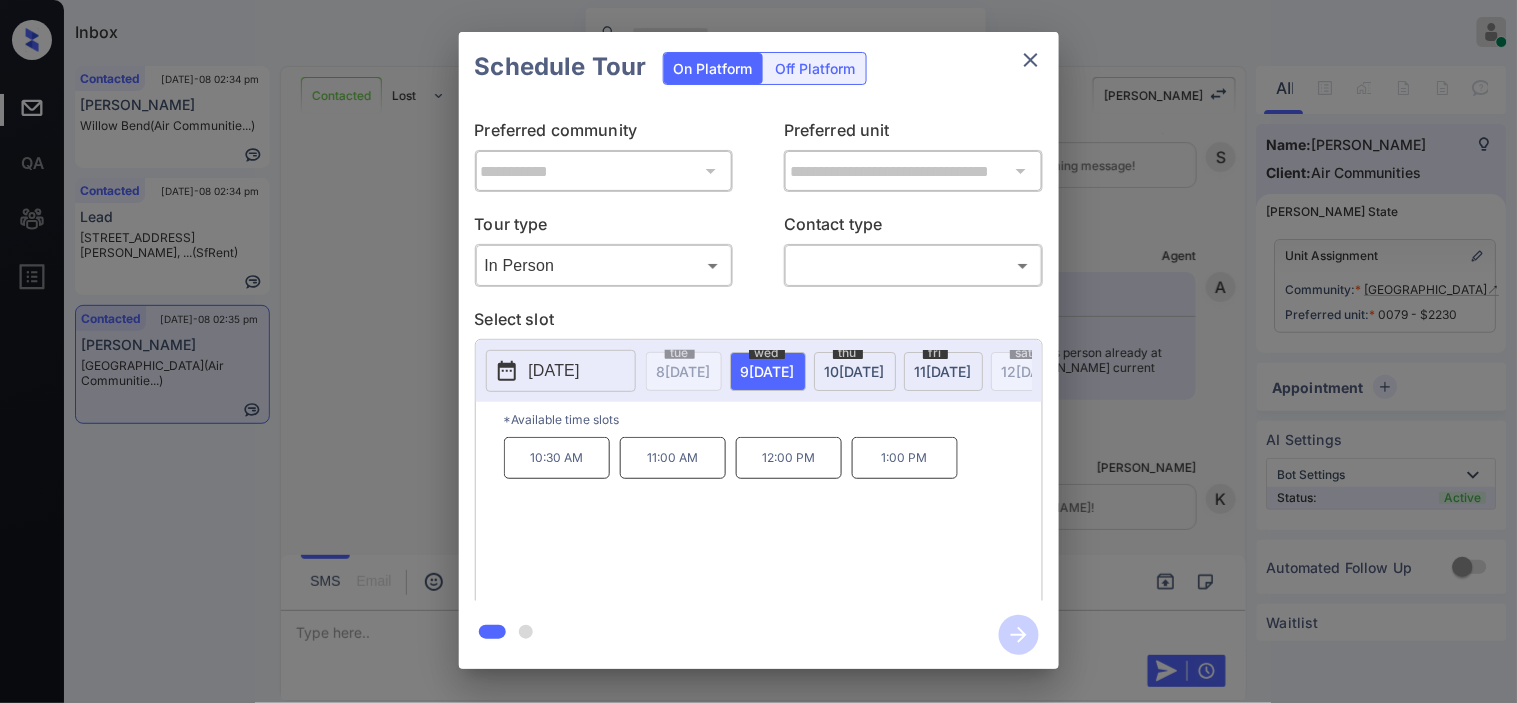 click on "tue 8 JUL wed 9 JUL thu 10 JUL fri 11 JUL sat 12 JUL sun 13 JUL mon 14 JUL tue 15 JUL wed 16 JUL thu 17 JUL fri 18 JUL sat 19 JUL sun 20 JUL mon 21 JUL tue 22 JUL wed 23 JUL thu 24 JUL fri 25 JUL sat 26 JUL sun 27 JUL mon 28 JUL tue 29 JUL wed 30 JUL thu 31 JUL fri 1 AUG sat 2 AUG sun 3 AUG mon 4 AUG tue 5 AUG wed 6 AUG thu 7 AUG fri 8 AUG sat 9 AUG sun 10 AUG mon 11 AUG tue 12 AUG wed 13 AUG thu 14 AUG fri 15 AUG sat 16 AUG sun 17 AUG mon 18 AUG tue 19 AUG wed 20 AUG thu 21 AUG fri 22 AUG sat 23 AUG sun 24 AUG mon 25 AUG tue 26 AUG wed 27 AUG thu 28 AUG fri 29 AUG sat 30 AUG sun 31 AUG mon 1 SEP tue 2 SEP wed 3 SEP thu 4 SEP fri 5 SEP" at bounding box center [3207, 371] 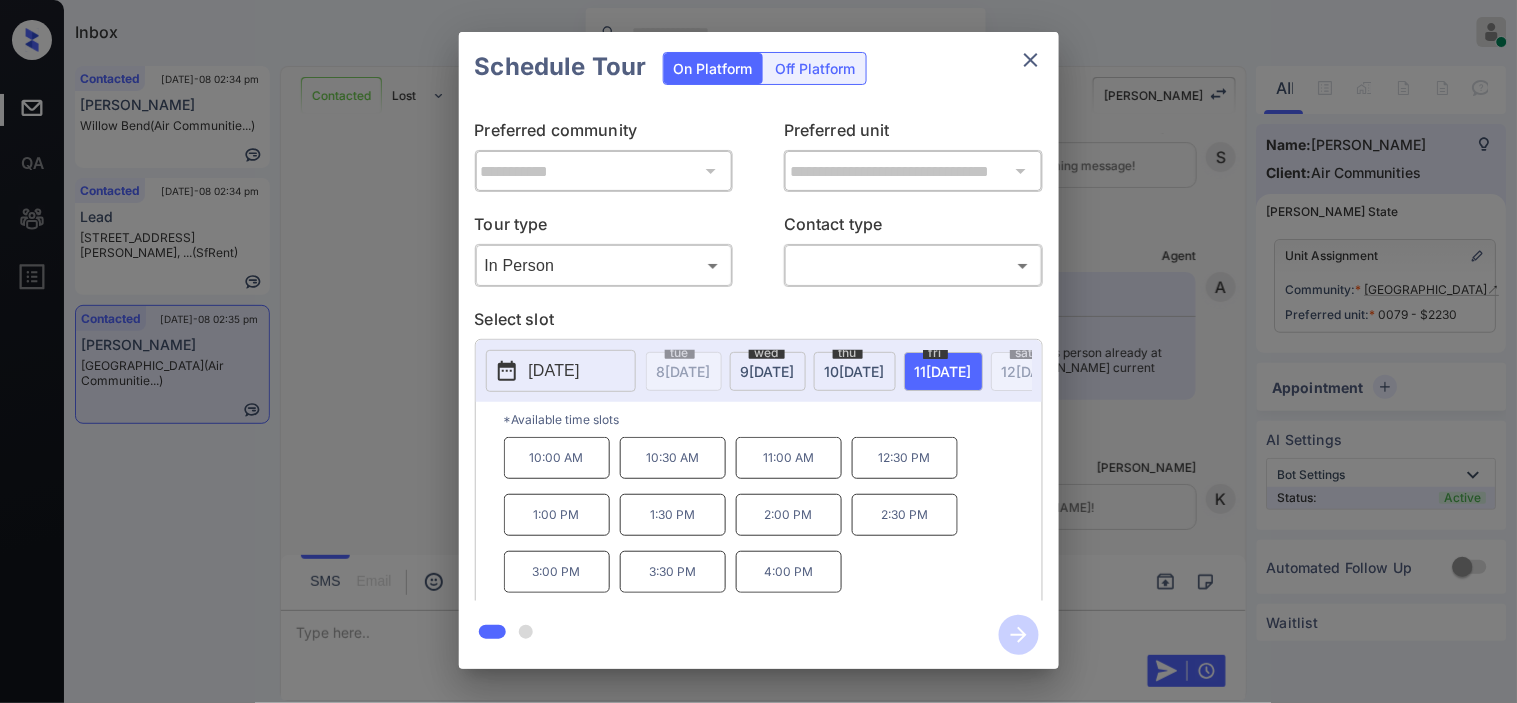 click on "**********" at bounding box center [758, 350] 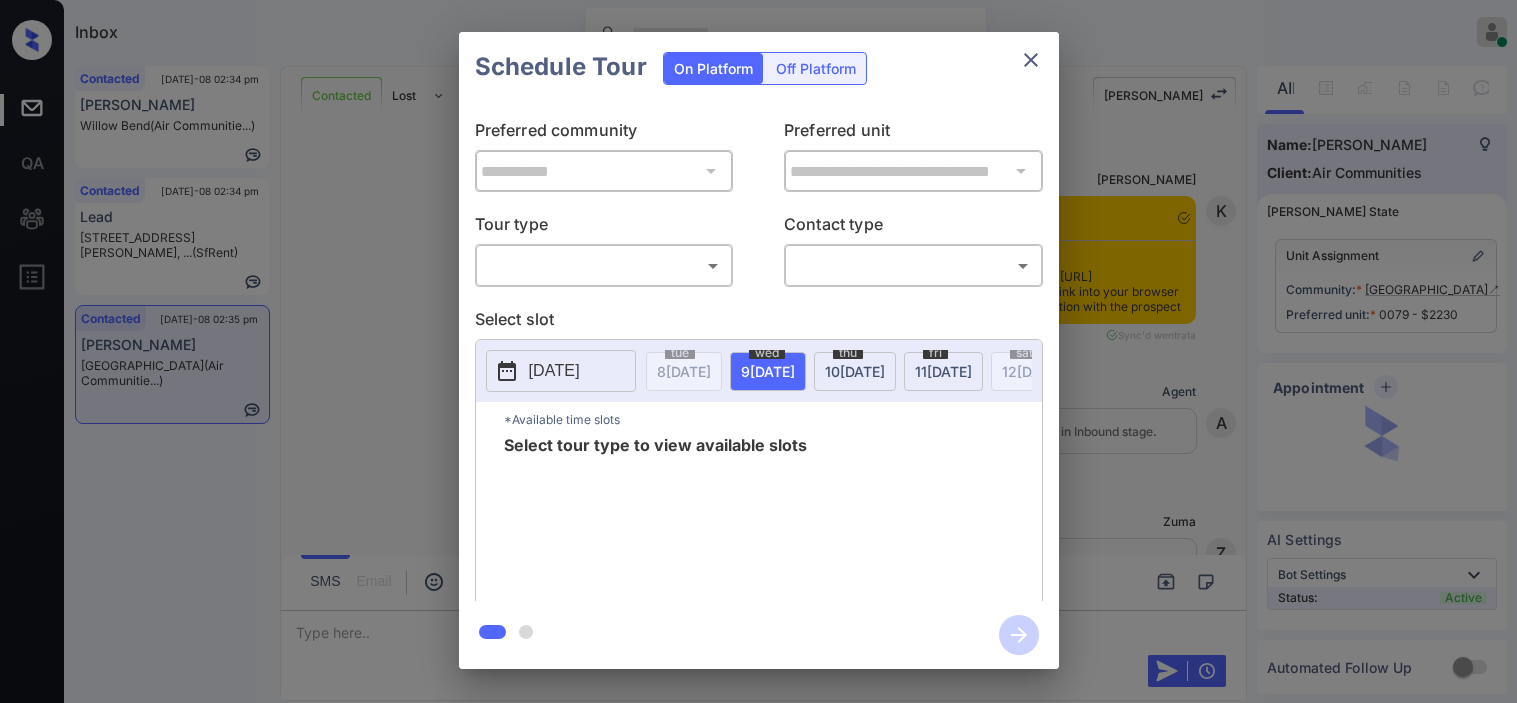 scroll, scrollTop: 0, scrollLeft: 0, axis: both 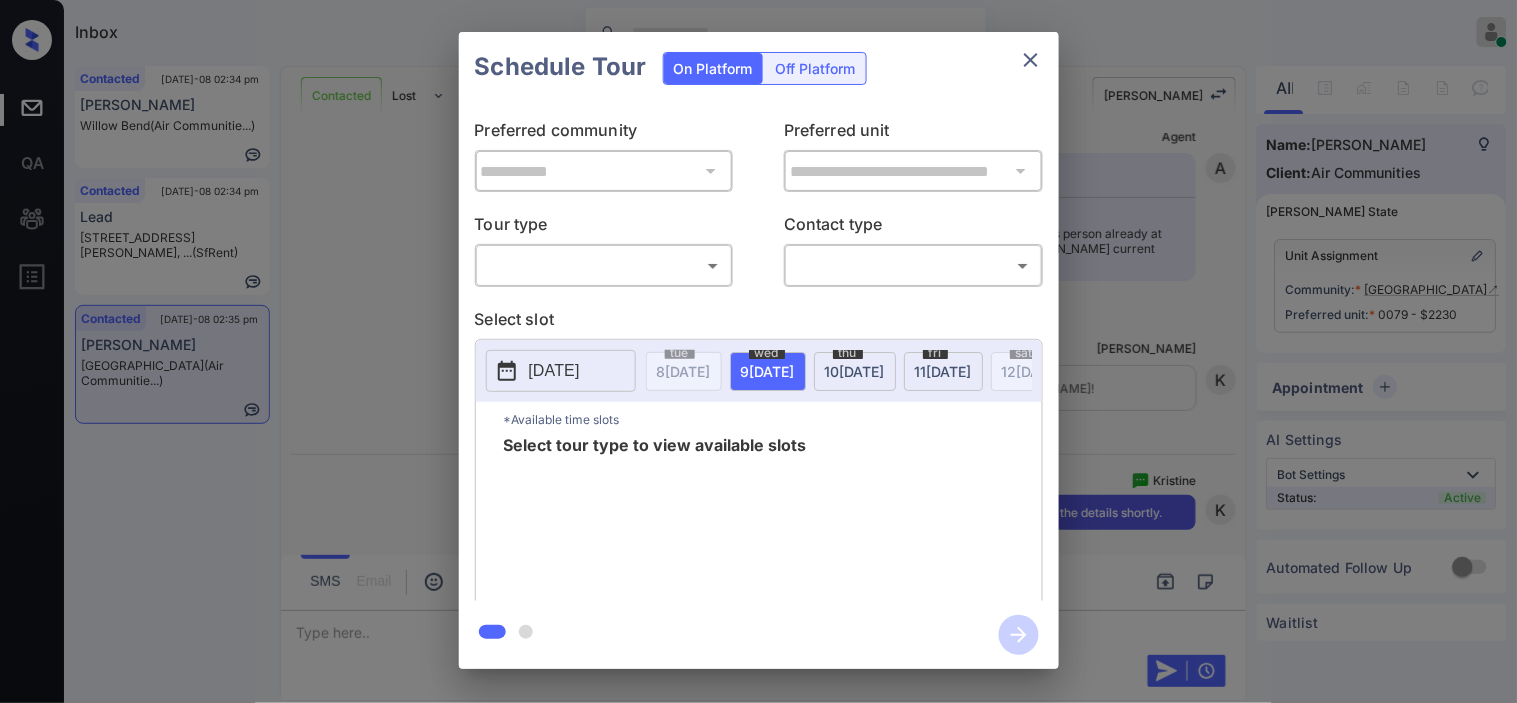 click on "**********" at bounding box center (758, 350) 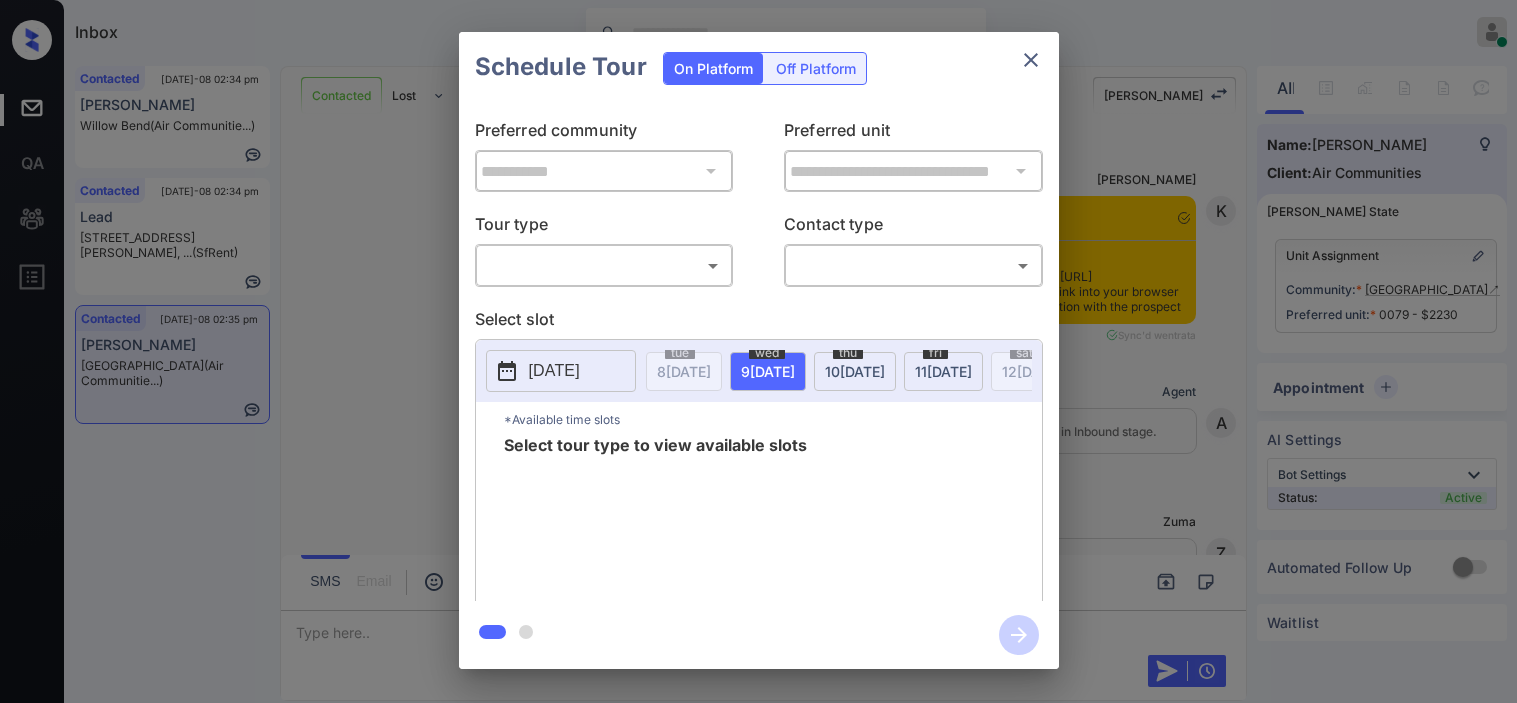 scroll, scrollTop: 0, scrollLeft: 0, axis: both 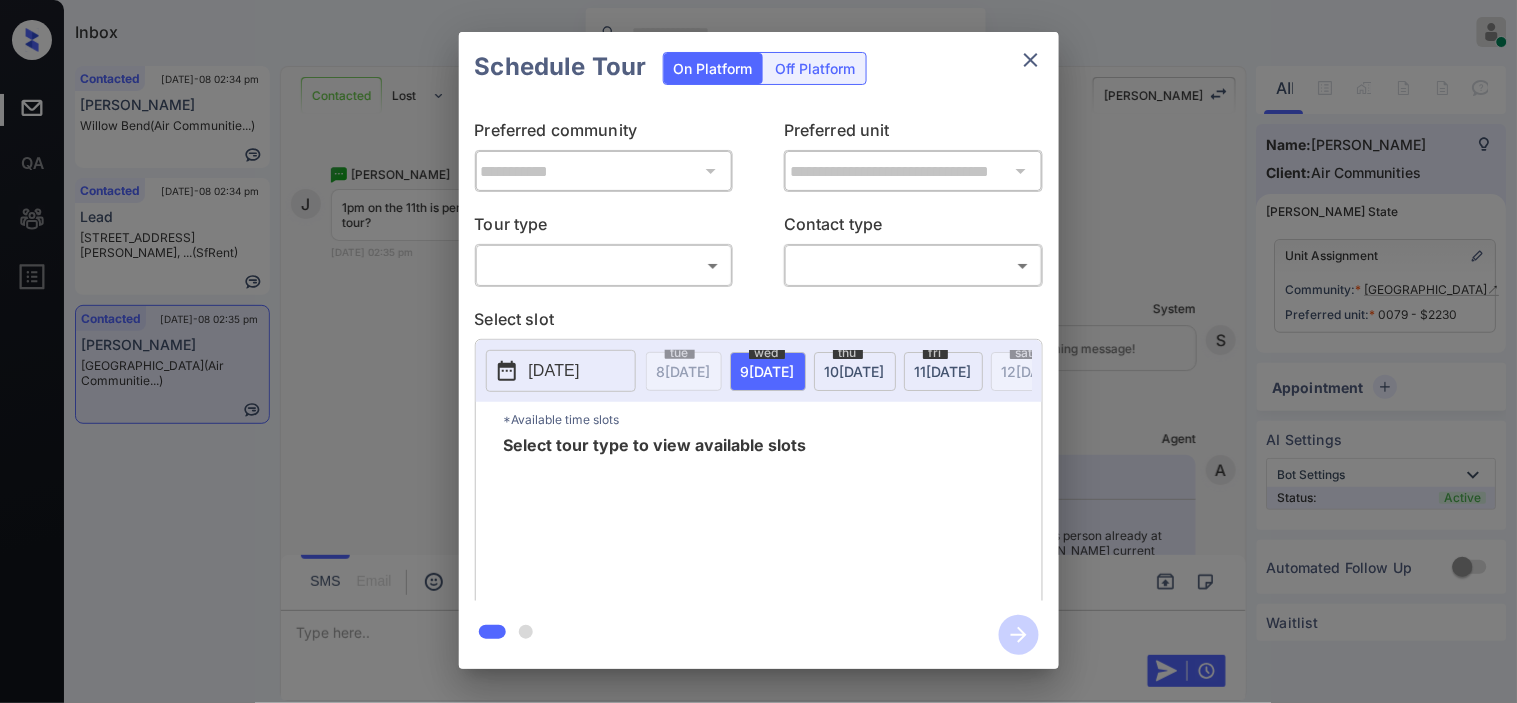 click on "Inbox [PERSON_NAME] Online Set yourself   offline Set yourself   on break Profile Switch to  dark  mode Sign out Contacted [DATE]-08 02:34 pm   [PERSON_NAME] Willow Bend  (Air Communitie...) Contacted [DATE]-08 02:34 pm   Lead [STREET_ADDRESS][PERSON_NAME], ...  (SfRent) Contacted [DATE]-08 02:35 pm   [PERSON_NAME] [GEOGRAPHIC_DATA]  (Air Communitie...) Contacted Lost Lead Sentiment: Angry Upon sliding the acknowledgement:  Lead will move to lost stage. * ​ SMS and call option will be set to opt out. AFM will be turned off for the lead. Kelsey New Message [PERSON_NAME] Notes Note: <a href="[URL][DOMAIN_NAME]">[URL][DOMAIN_NAME]</a> - Paste this link into your browser to view [PERSON_NAME] conversation with the prospect [DATE] 02:29 pm  Sync'd w  entrata K New Message Agent Lead created via emailParser in Inbound stage. [DATE] 02:29 pm A New Message [PERSON_NAME] Lead transferred to leasing agent: [PERSON_NAME] [DATE] 02:29 pm Z New Message [PERSON_NAME] [DATE] 02:29 pm K A" at bounding box center (758, 351) 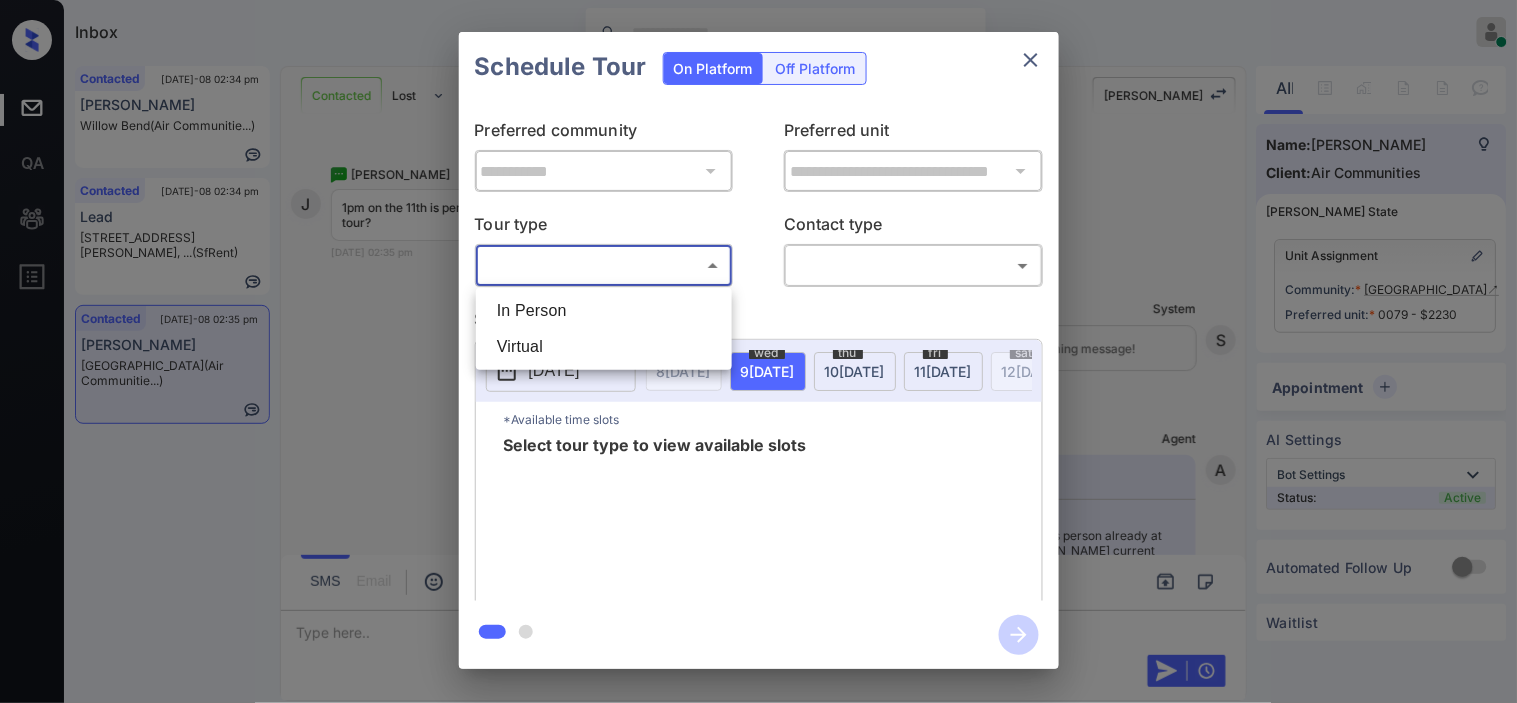click on "In Person" at bounding box center [604, 311] 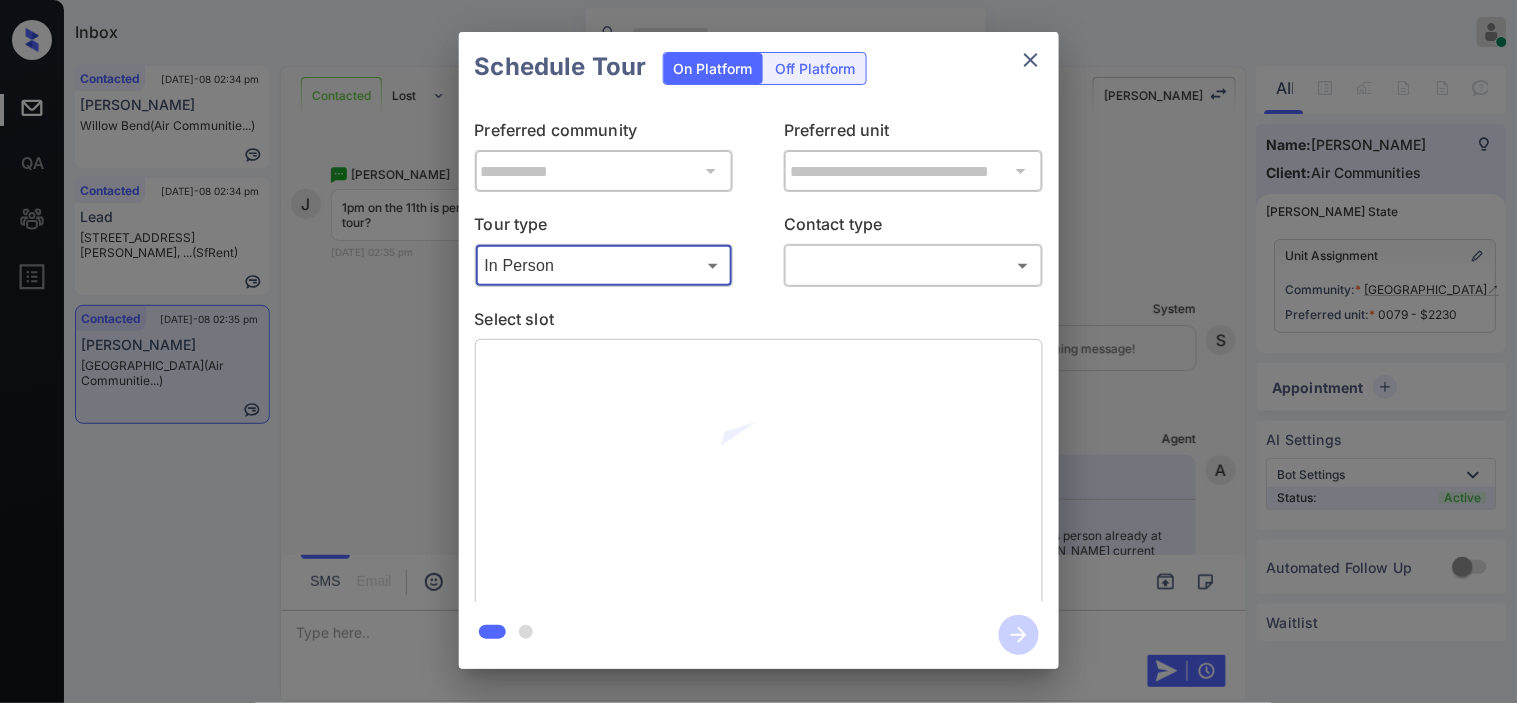 click on "Inbox [PERSON_NAME] Online Set yourself   offline Set yourself   on break Profile Switch to  dark  mode Sign out Contacted [DATE]-08 02:34 pm   [PERSON_NAME] Willow Bend  (Air Communitie...) Contacted [DATE]-08 02:34 pm   Lead [STREET_ADDRESS][PERSON_NAME], ...  (SfRent) Contacted [DATE]-08 02:35 pm   [PERSON_NAME] [GEOGRAPHIC_DATA]  (Air Communitie...) Contacted Lost Lead Sentiment: Angry Upon sliding the acknowledgement:  Lead will move to lost stage. * ​ SMS and call option will be set to opt out. AFM will be turned off for the lead. Kelsey New Message [PERSON_NAME] Notes Note: <a href="[URL][DOMAIN_NAME]">[URL][DOMAIN_NAME]</a> - Paste this link into your browser to view [PERSON_NAME] conversation with the prospect [DATE] 02:29 pm  Sync'd w  entrata K New Message Agent Lead created via emailParser in Inbound stage. [DATE] 02:29 pm A New Message [PERSON_NAME] Lead transferred to leasing agent: [PERSON_NAME] [DATE] 02:29 pm Z New Message [PERSON_NAME] [DATE] 02:29 pm K A" at bounding box center [758, 351] 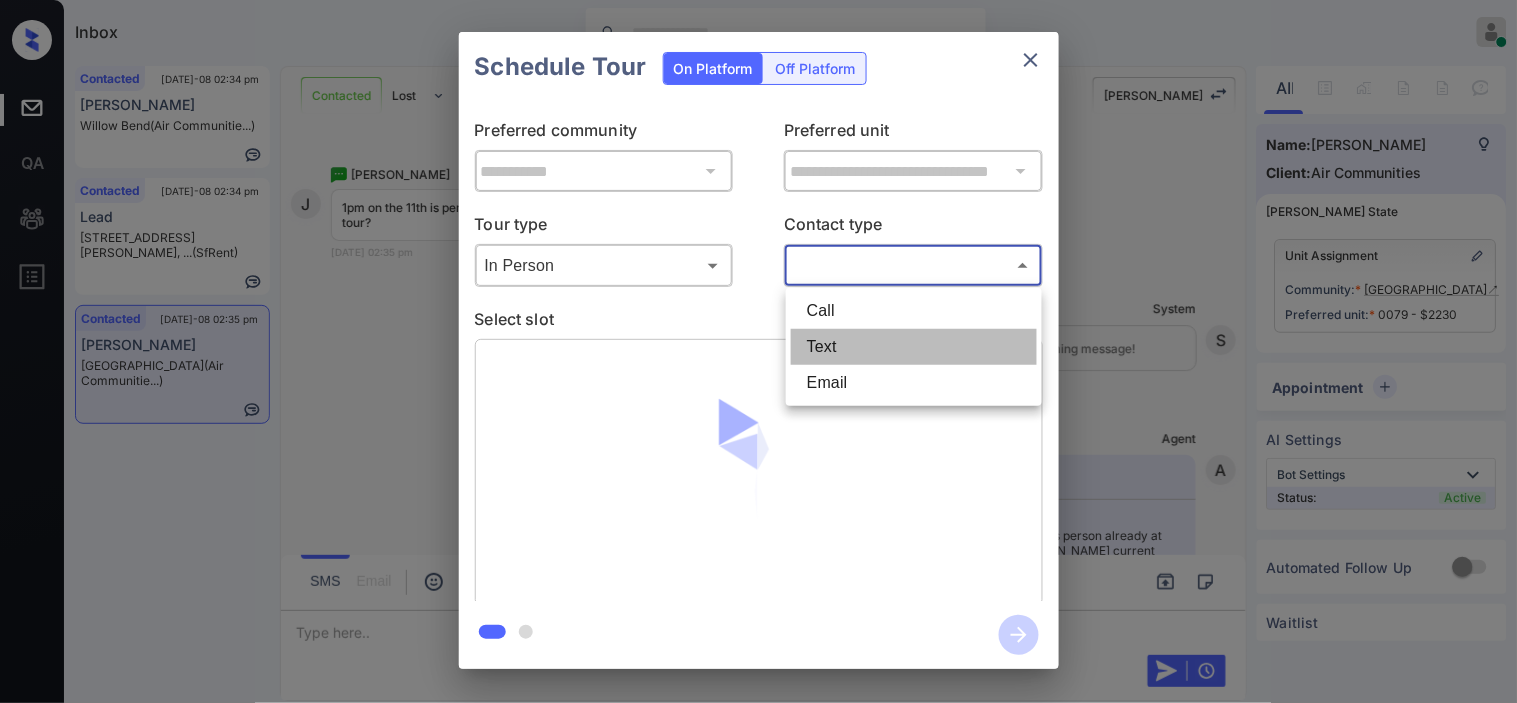 click on "Text" at bounding box center [914, 347] 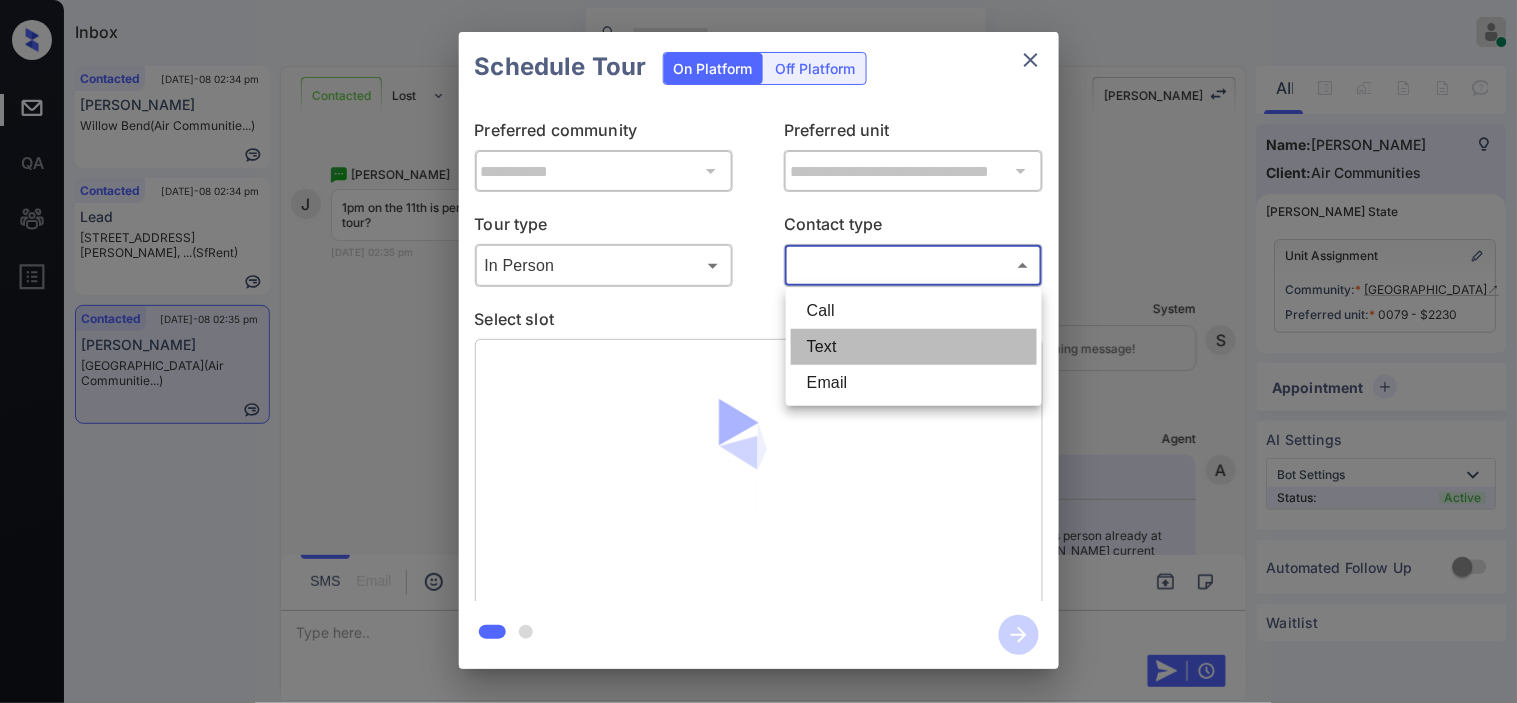 type on "****" 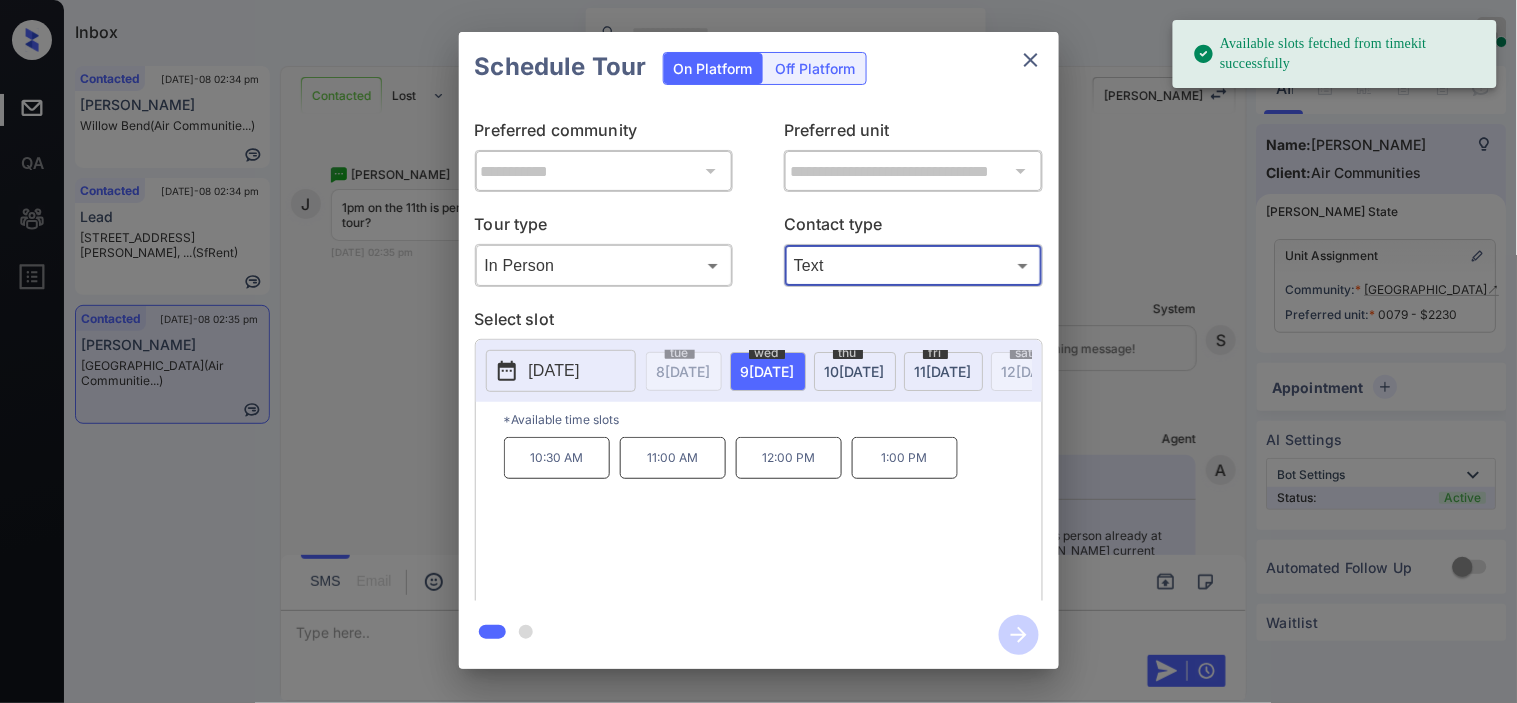 click on "2025-07-09" at bounding box center (561, 371) 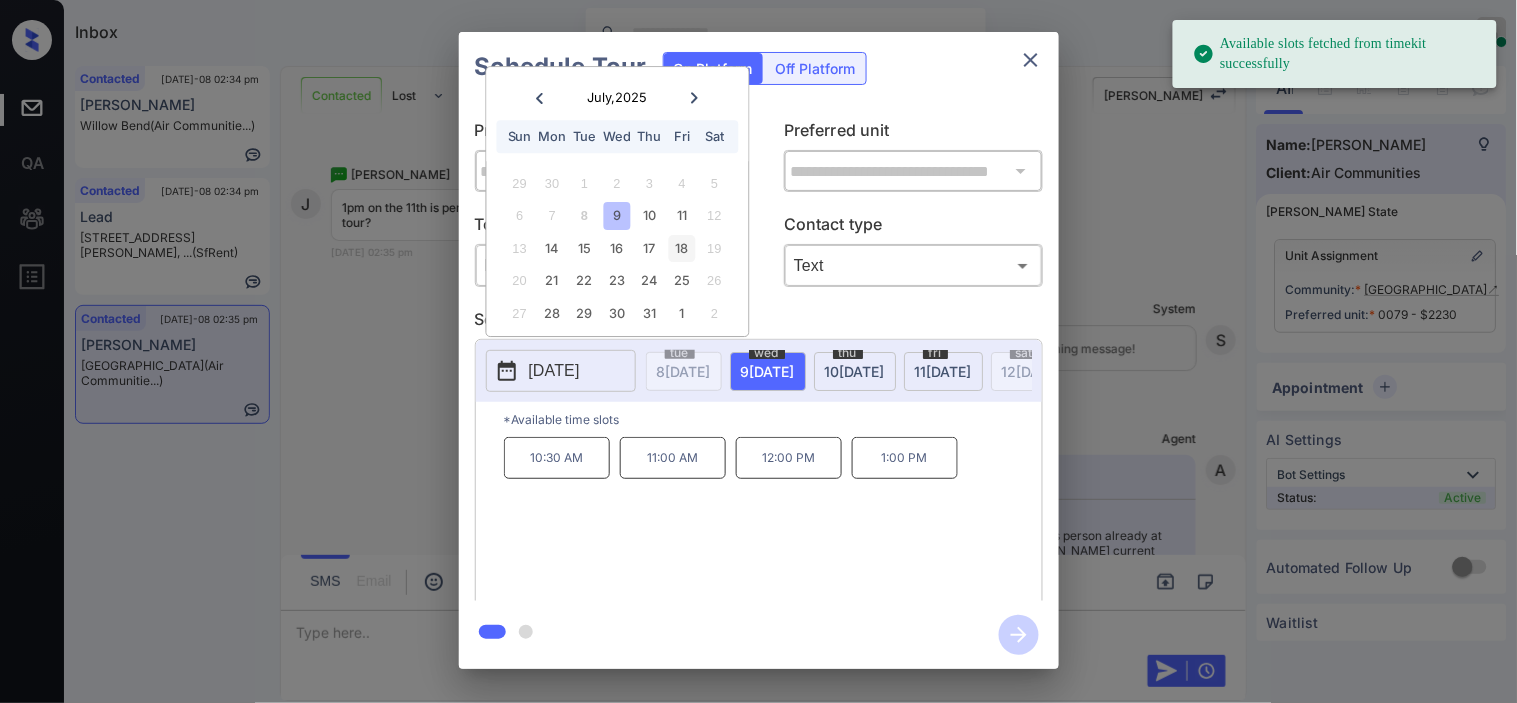 click on "11" at bounding box center (682, 216) 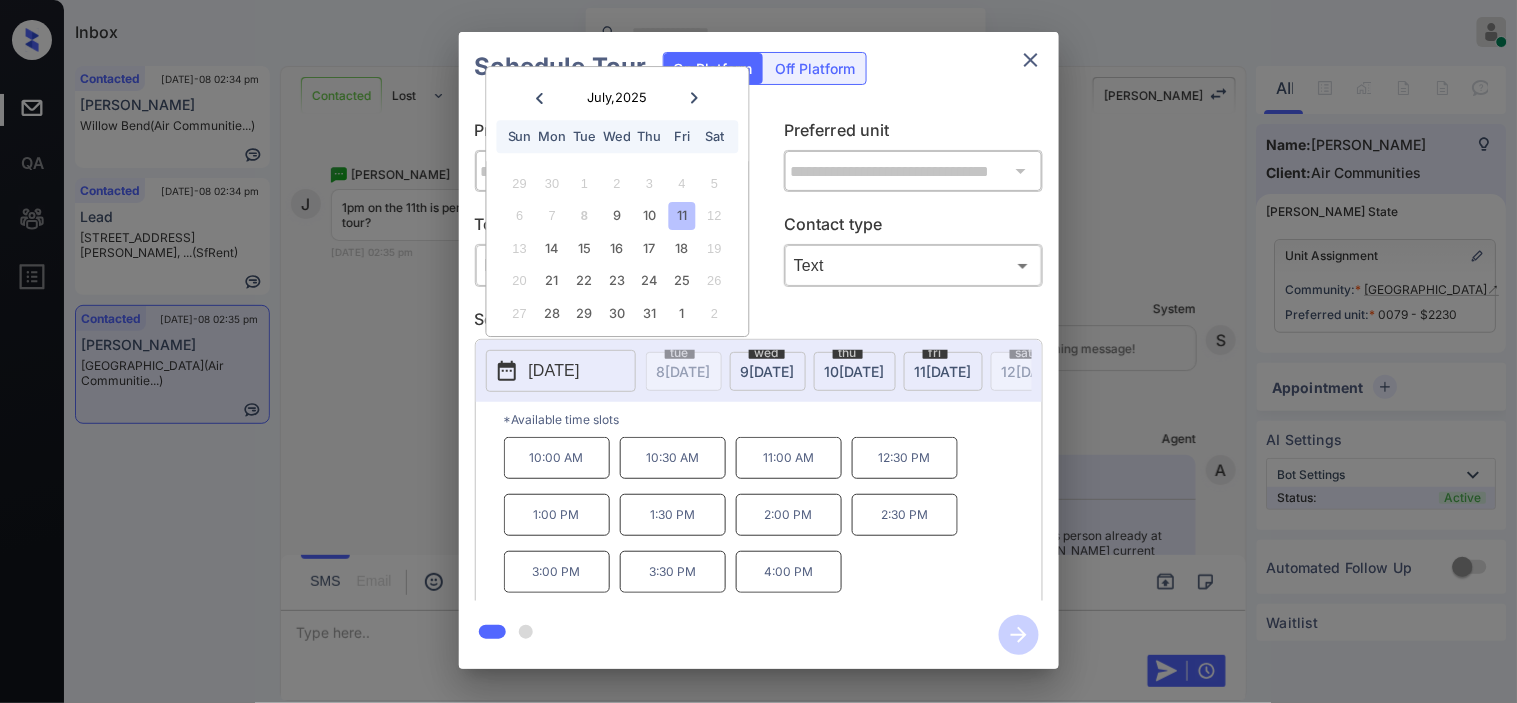 click on "1:00 PM" at bounding box center [557, 515] 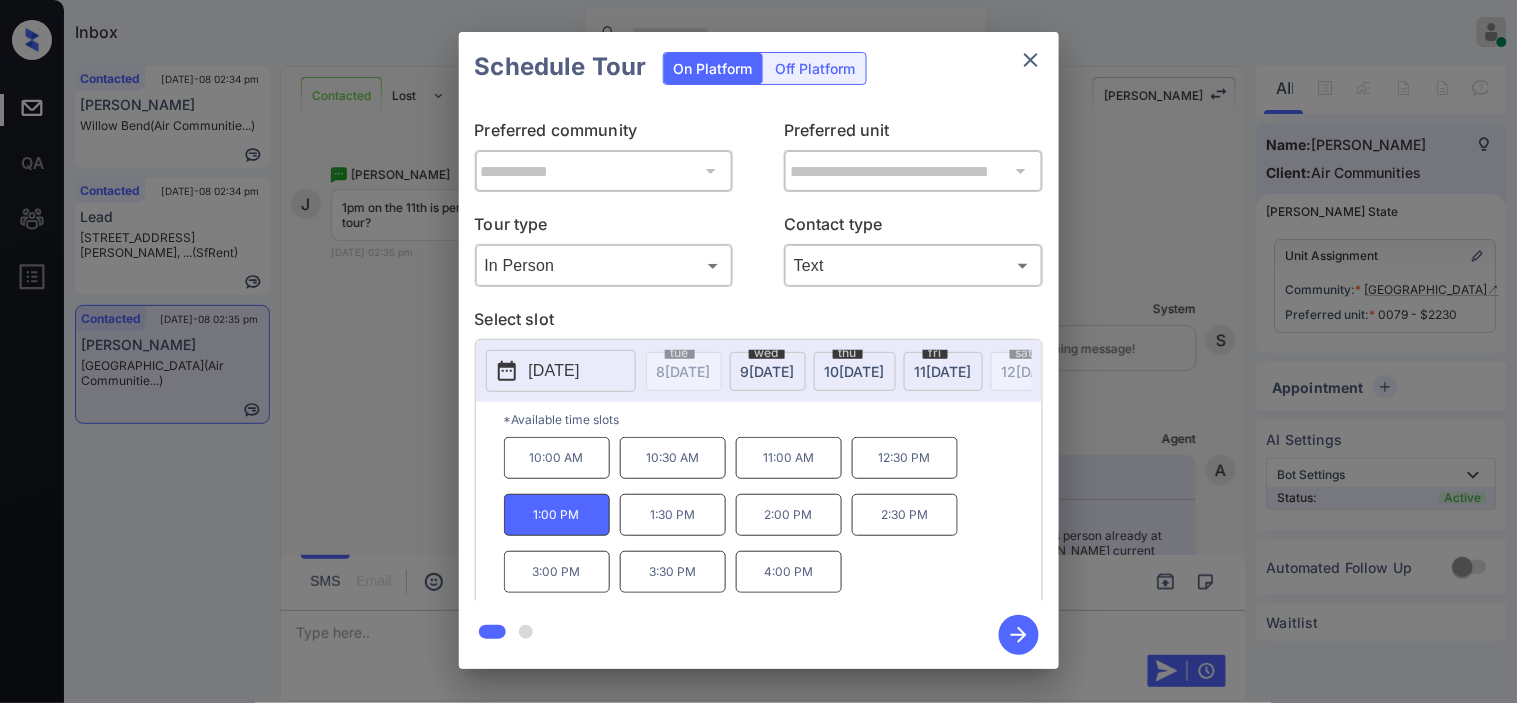 click 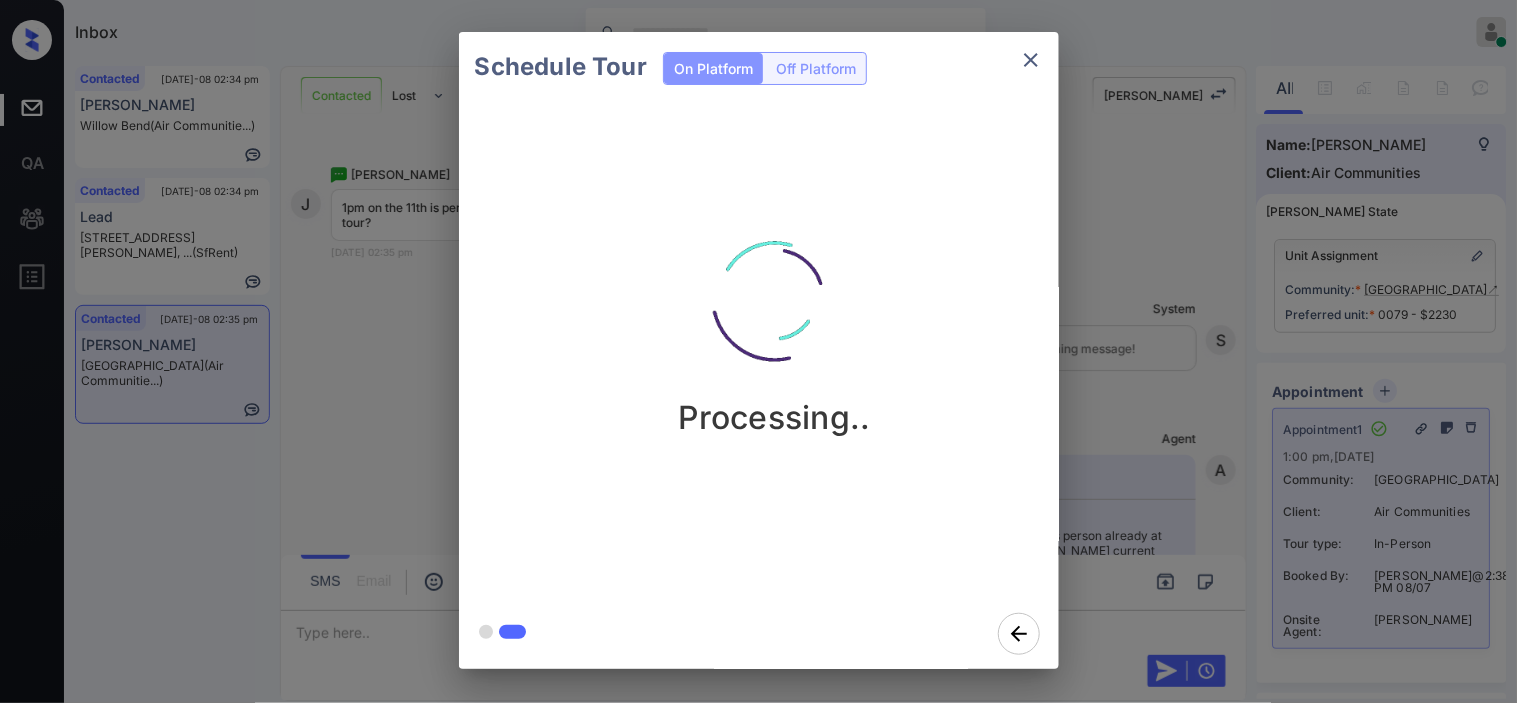click on "Schedule Tour On Platform Off Platform Processing.." at bounding box center [758, 350] 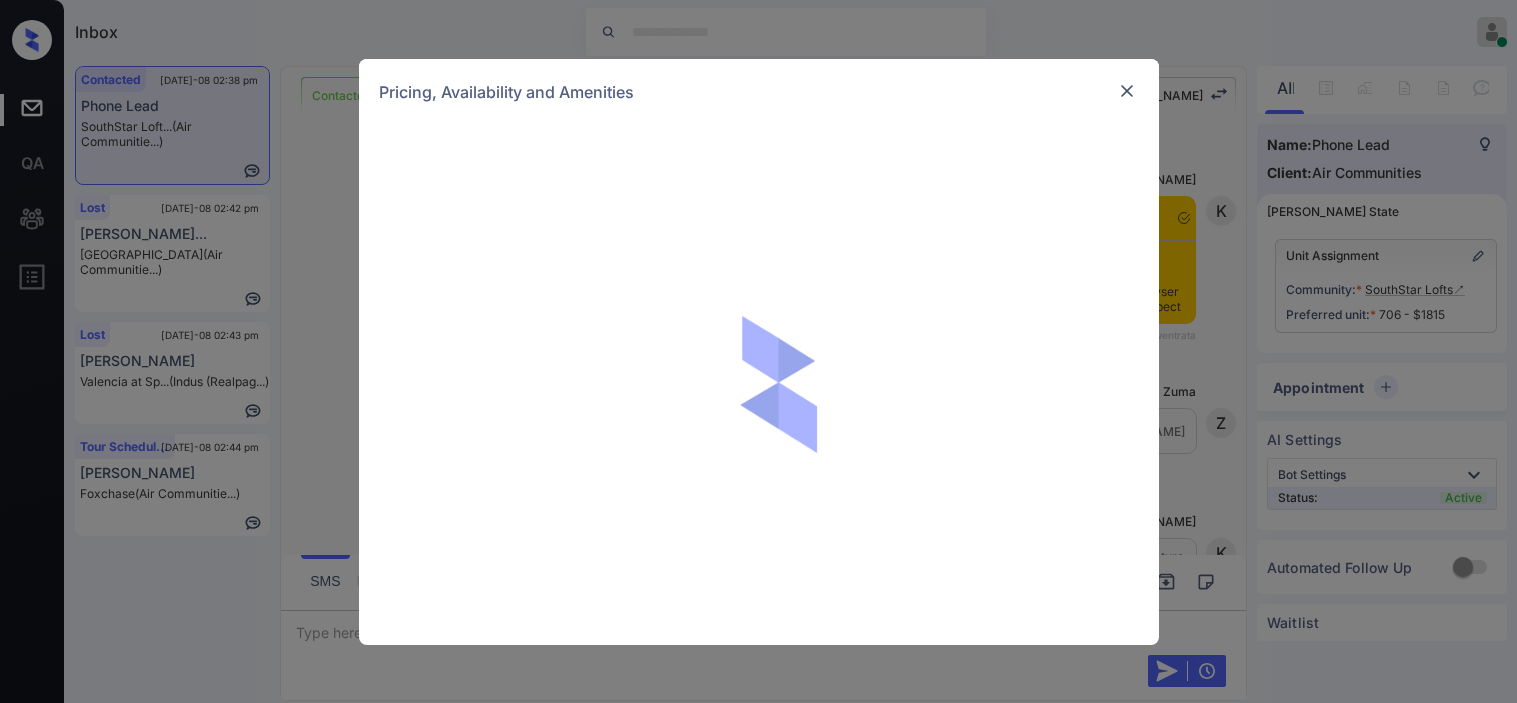 scroll, scrollTop: 0, scrollLeft: 0, axis: both 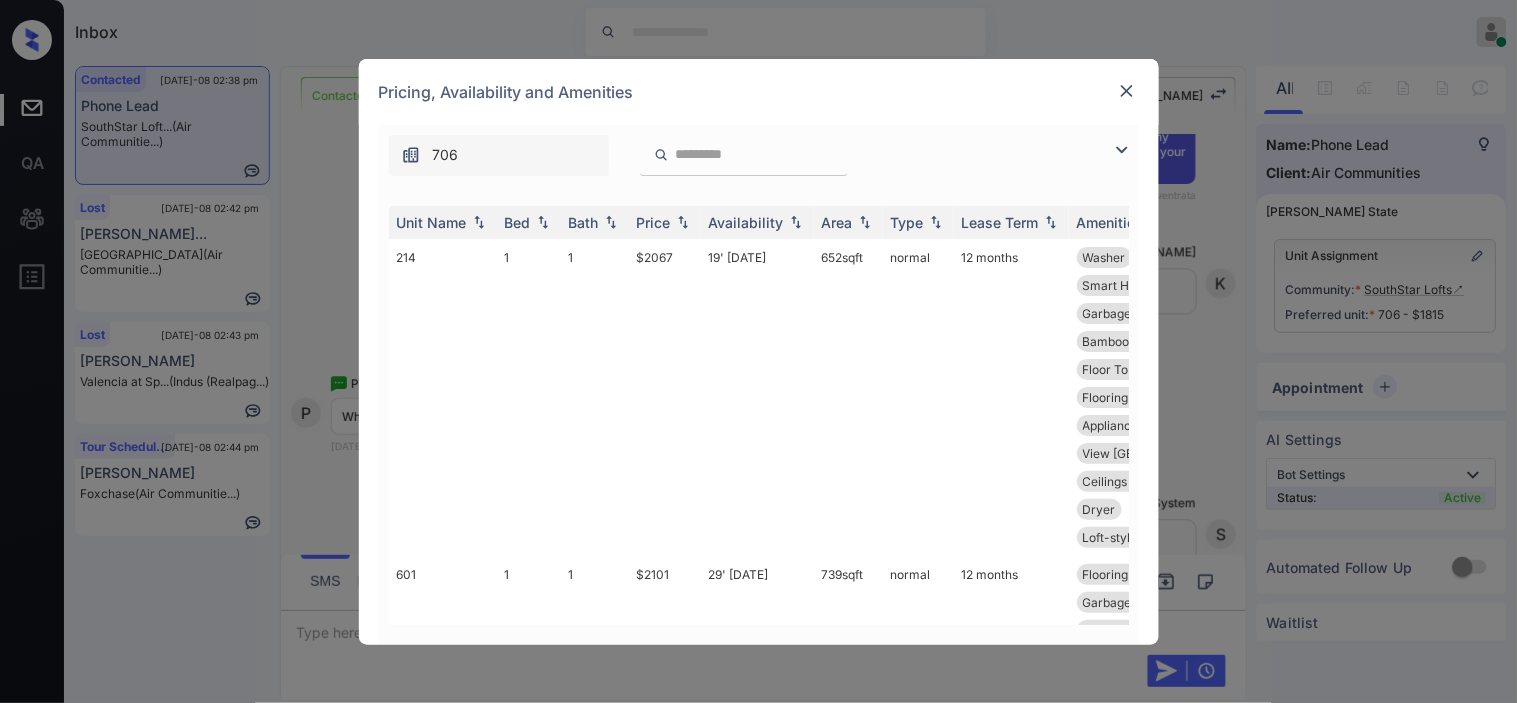 click at bounding box center [1122, 150] 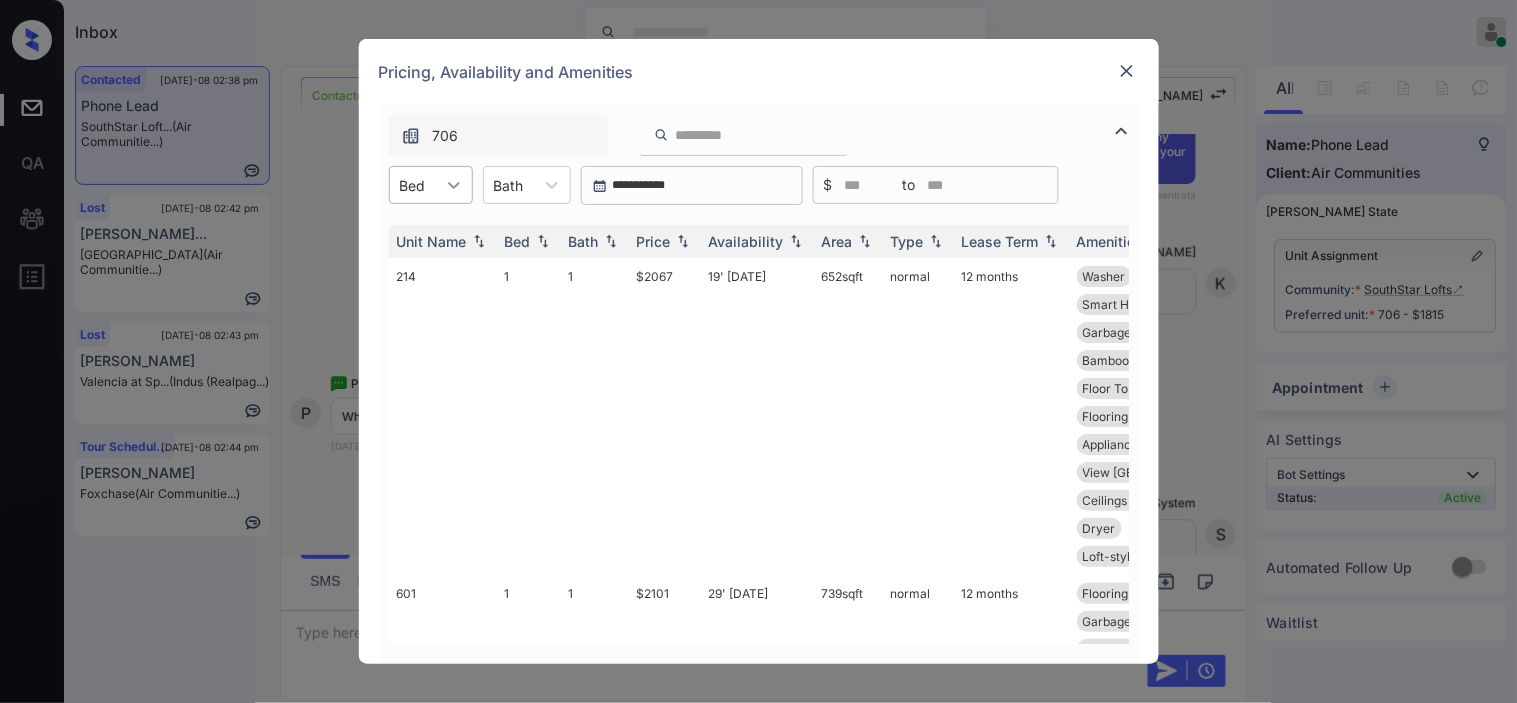 click 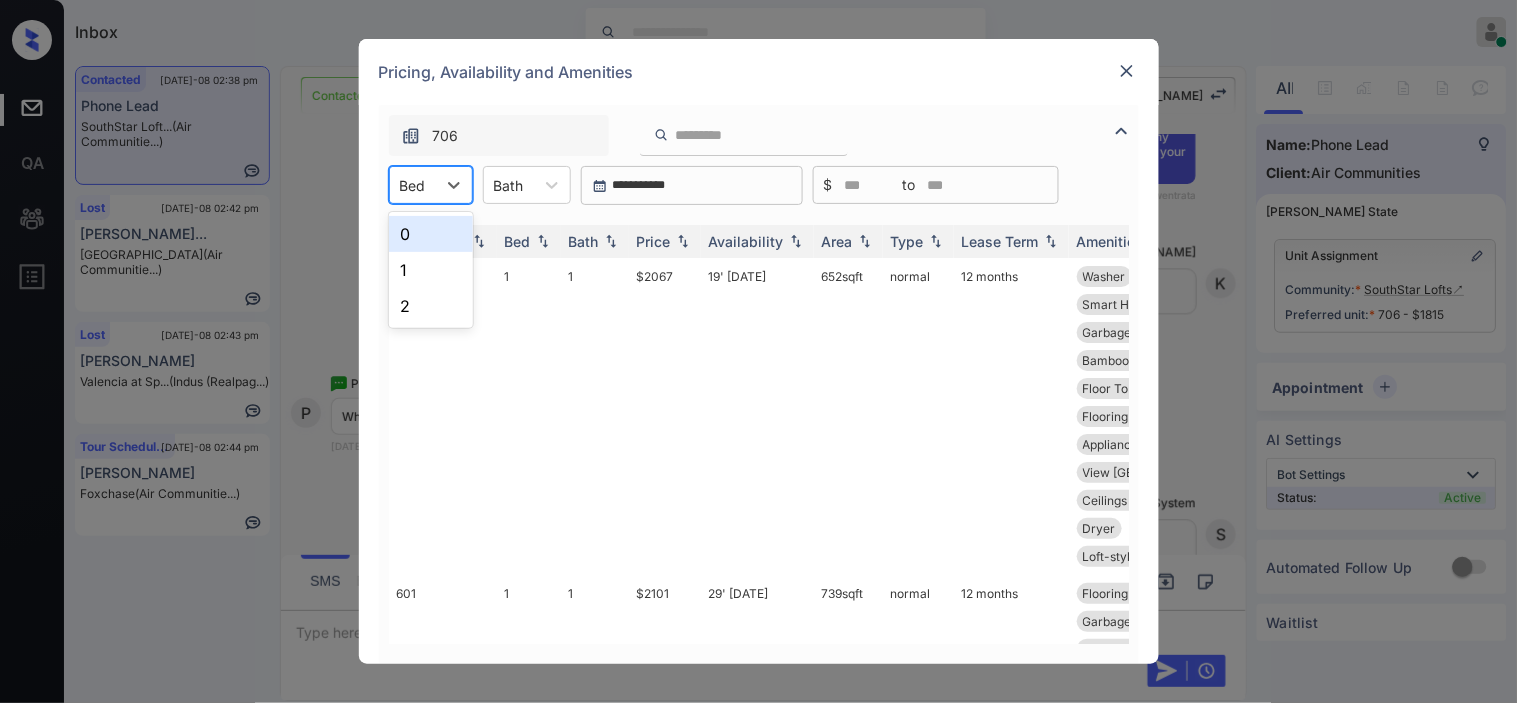 click on "0" at bounding box center (431, 234) 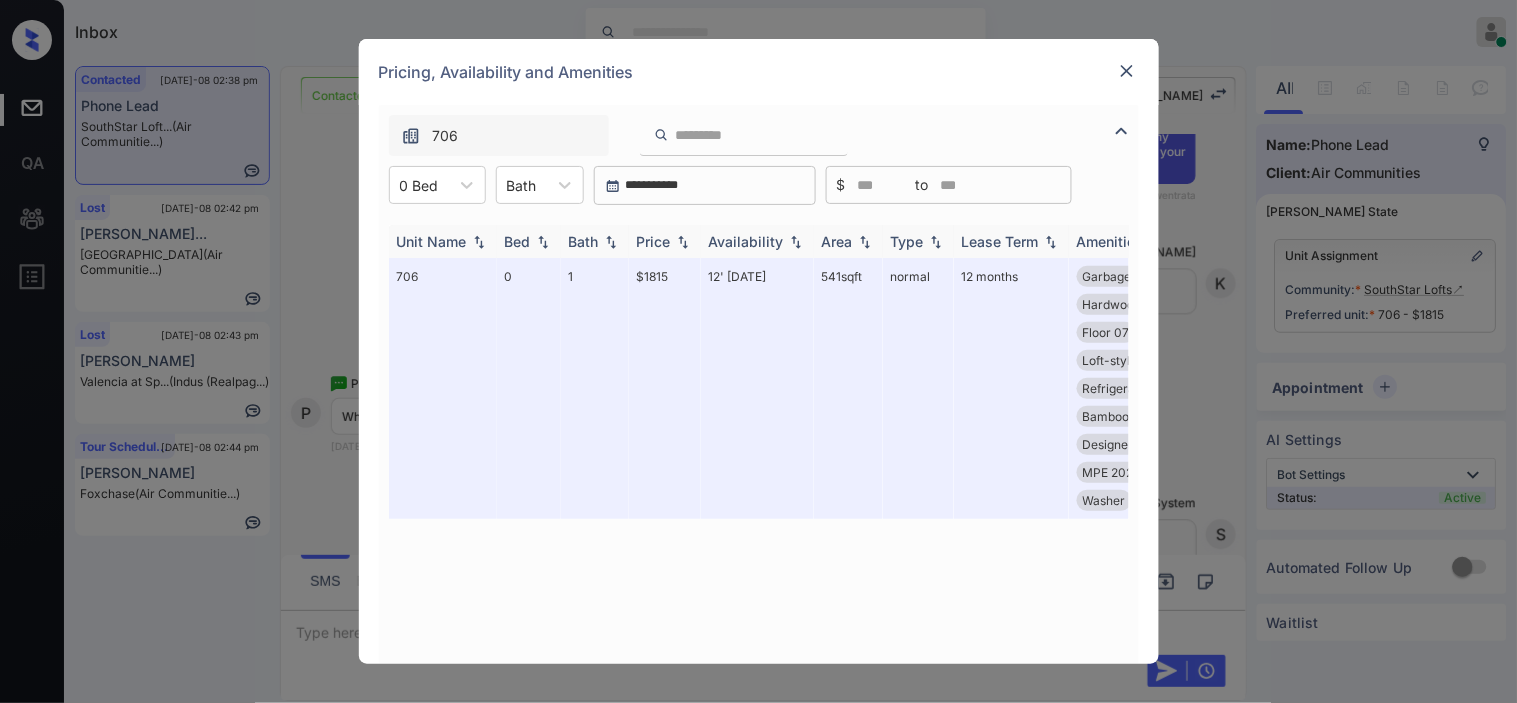 click on "Price" at bounding box center (654, 241) 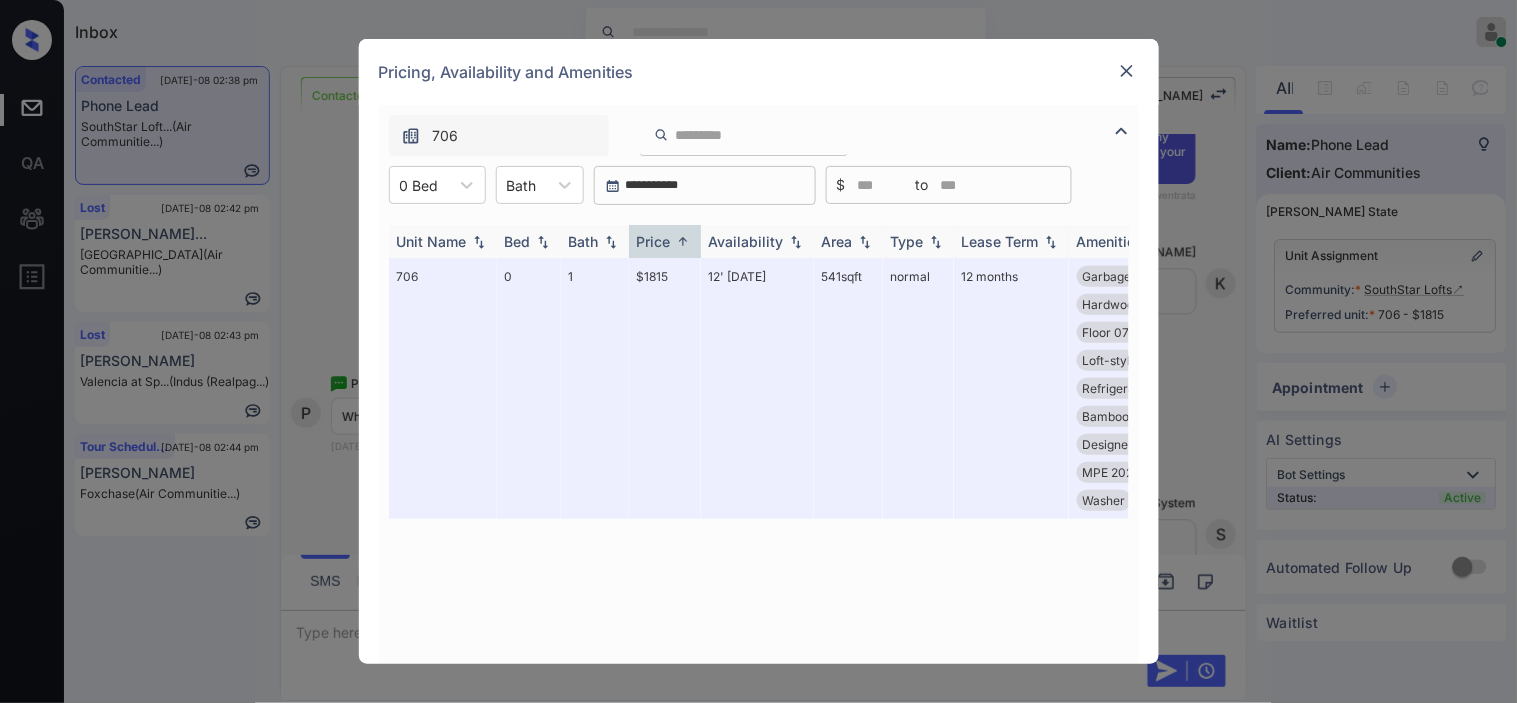 click at bounding box center (683, 241) 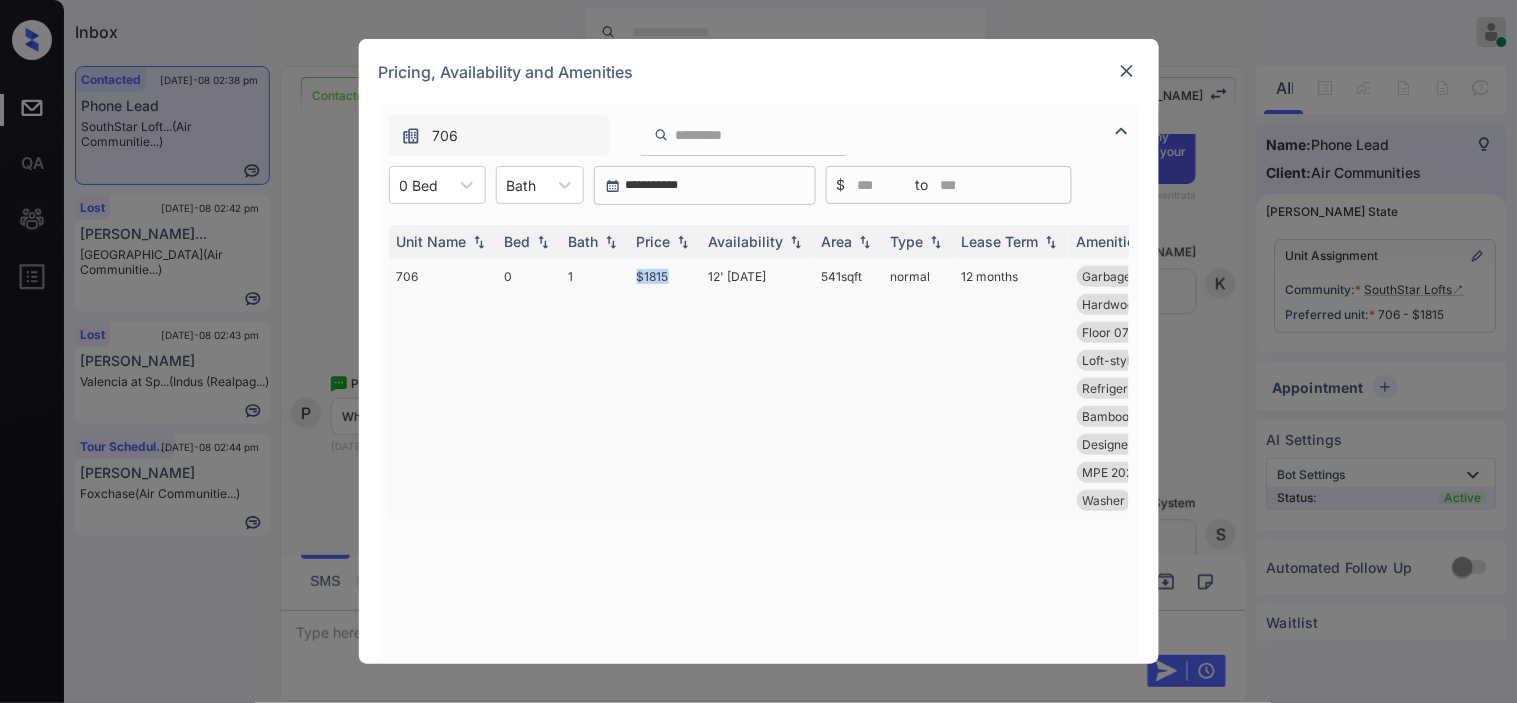 drag, startPoint x: 652, startPoint y: 272, endPoint x: 676, endPoint y: 273, distance: 24.020824 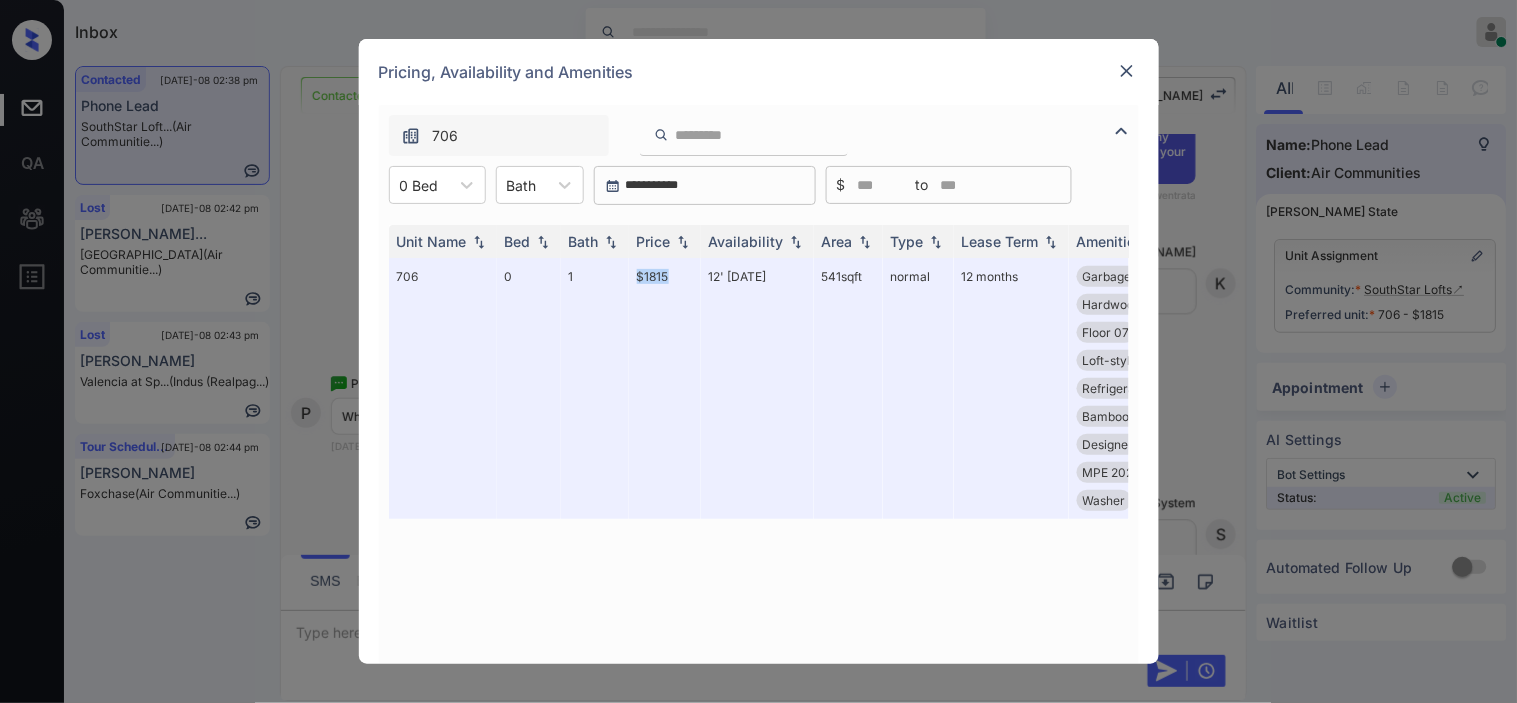copy on "$1815" 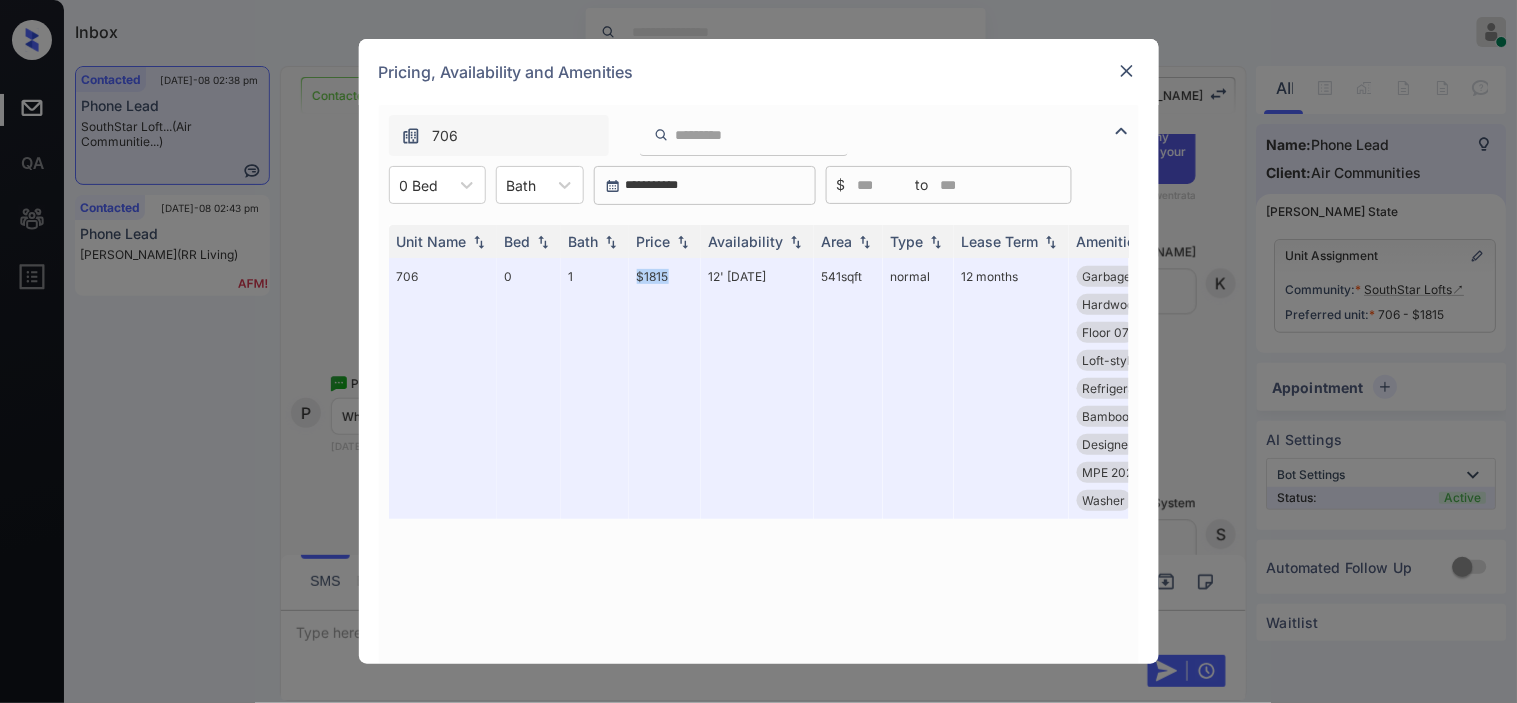 click at bounding box center [1127, 71] 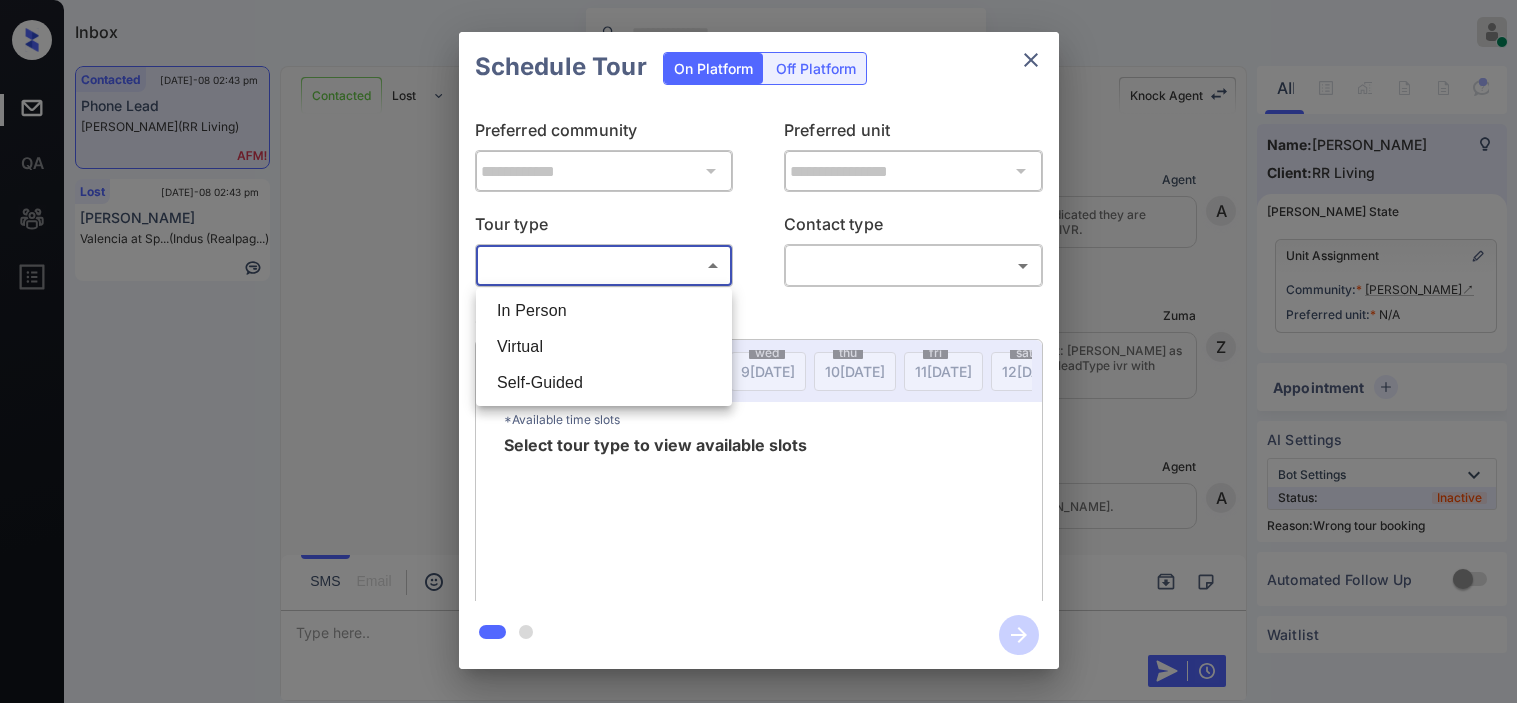 scroll, scrollTop: 0, scrollLeft: 0, axis: both 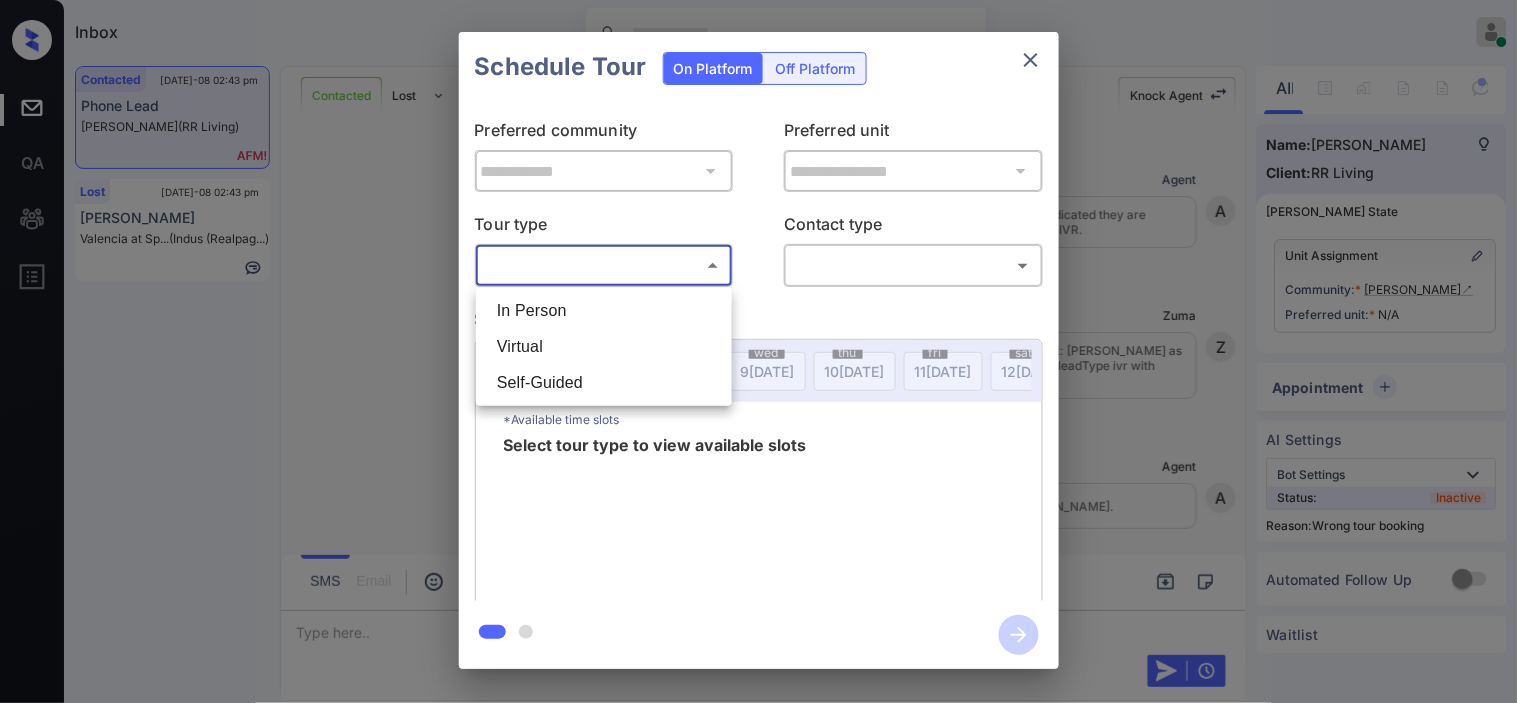 click on "In Person" at bounding box center [604, 311] 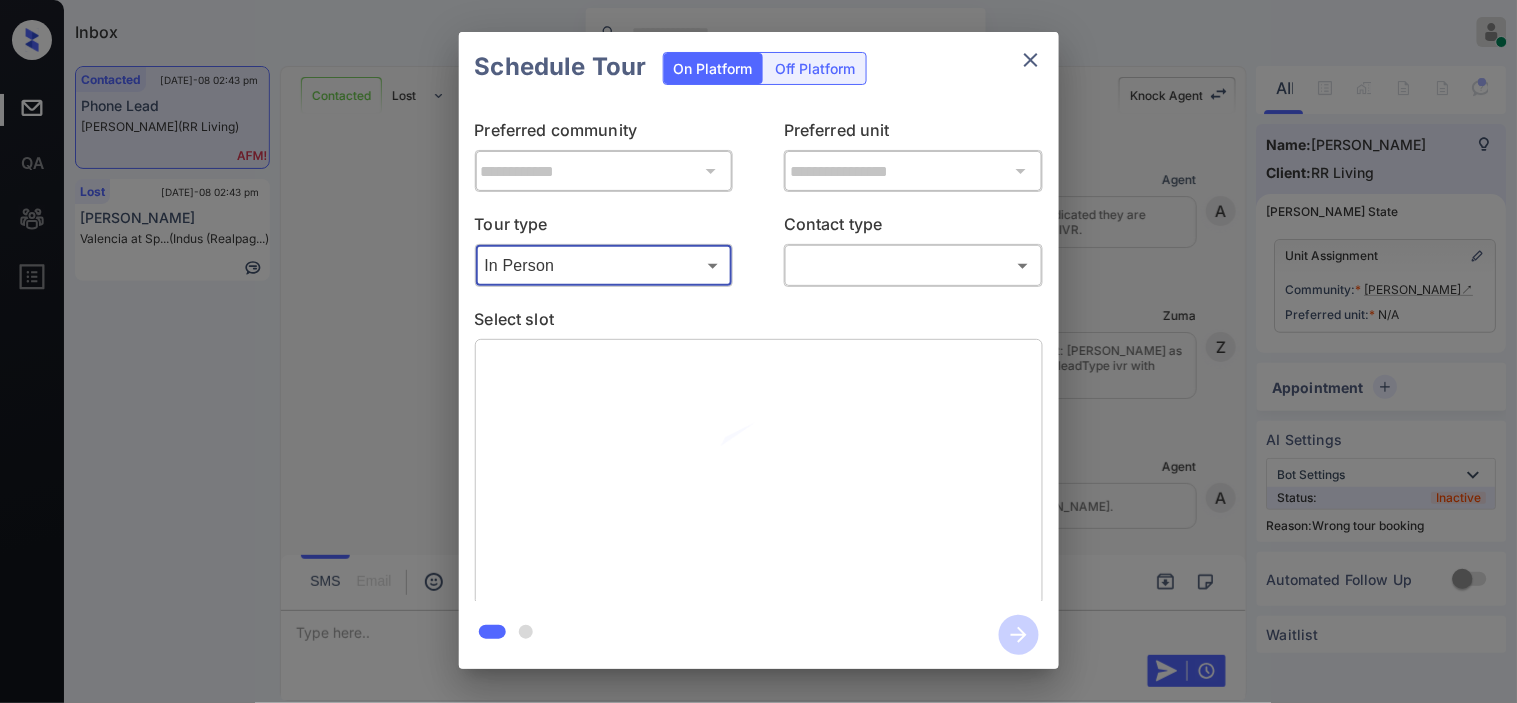 scroll, scrollTop: 19466, scrollLeft: 0, axis: vertical 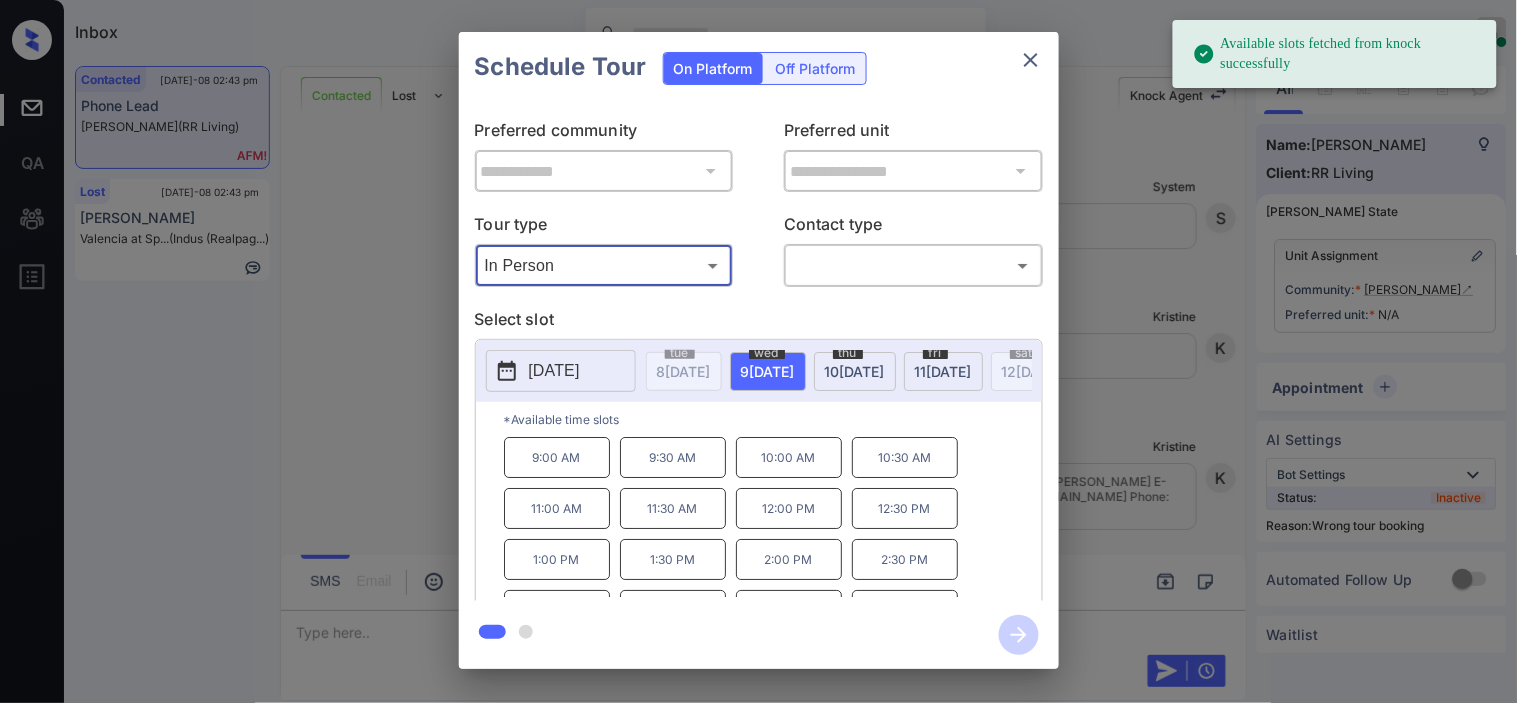 click on "**********" at bounding box center [758, 350] 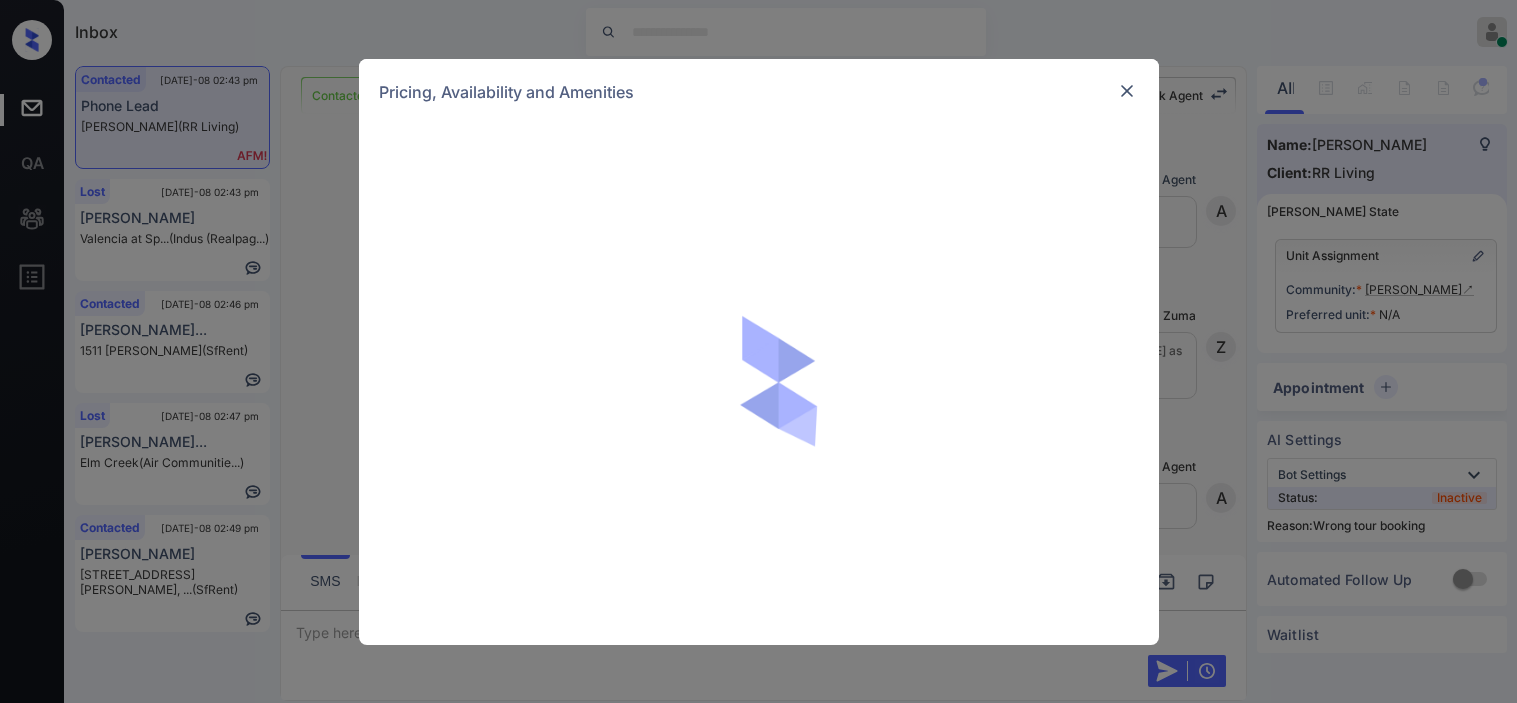 scroll, scrollTop: 0, scrollLeft: 0, axis: both 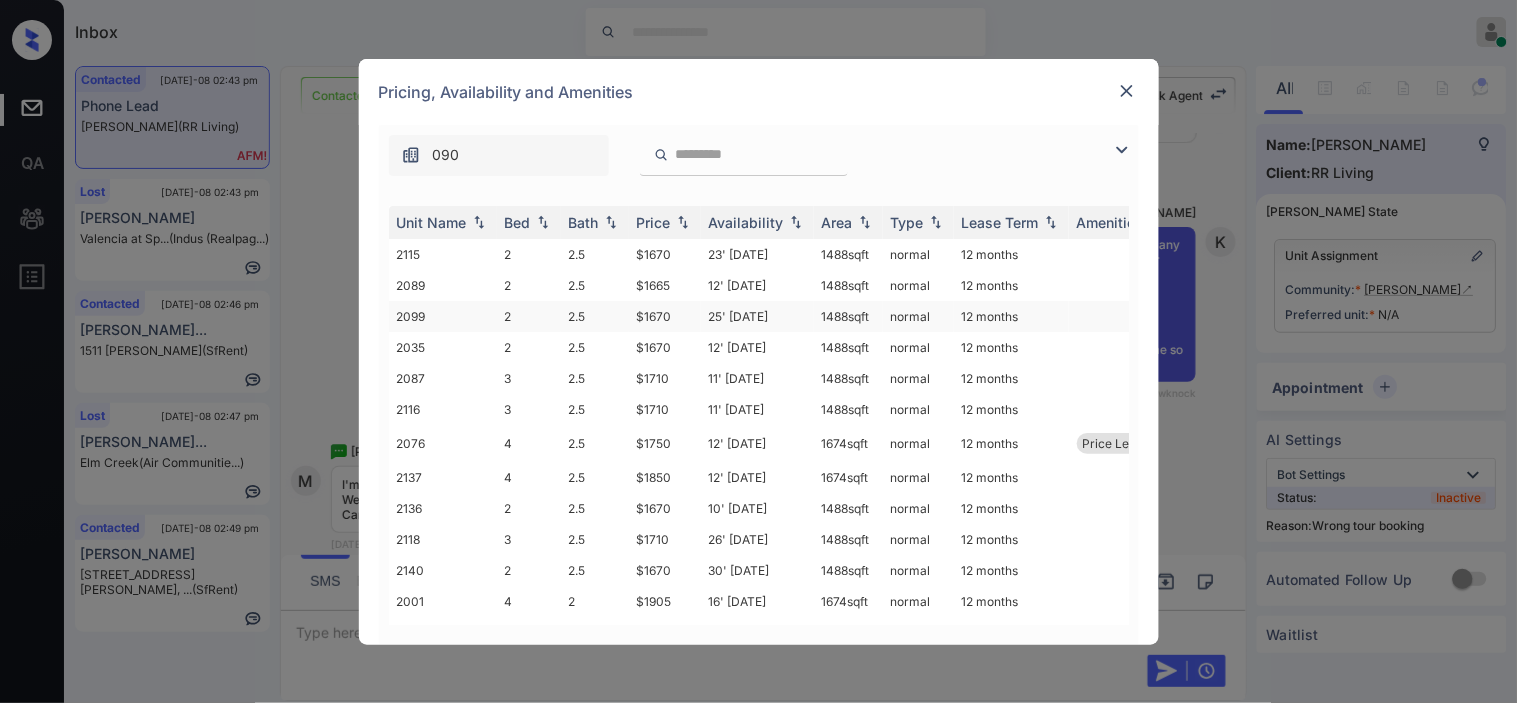 click on "$1670" at bounding box center (665, 316) 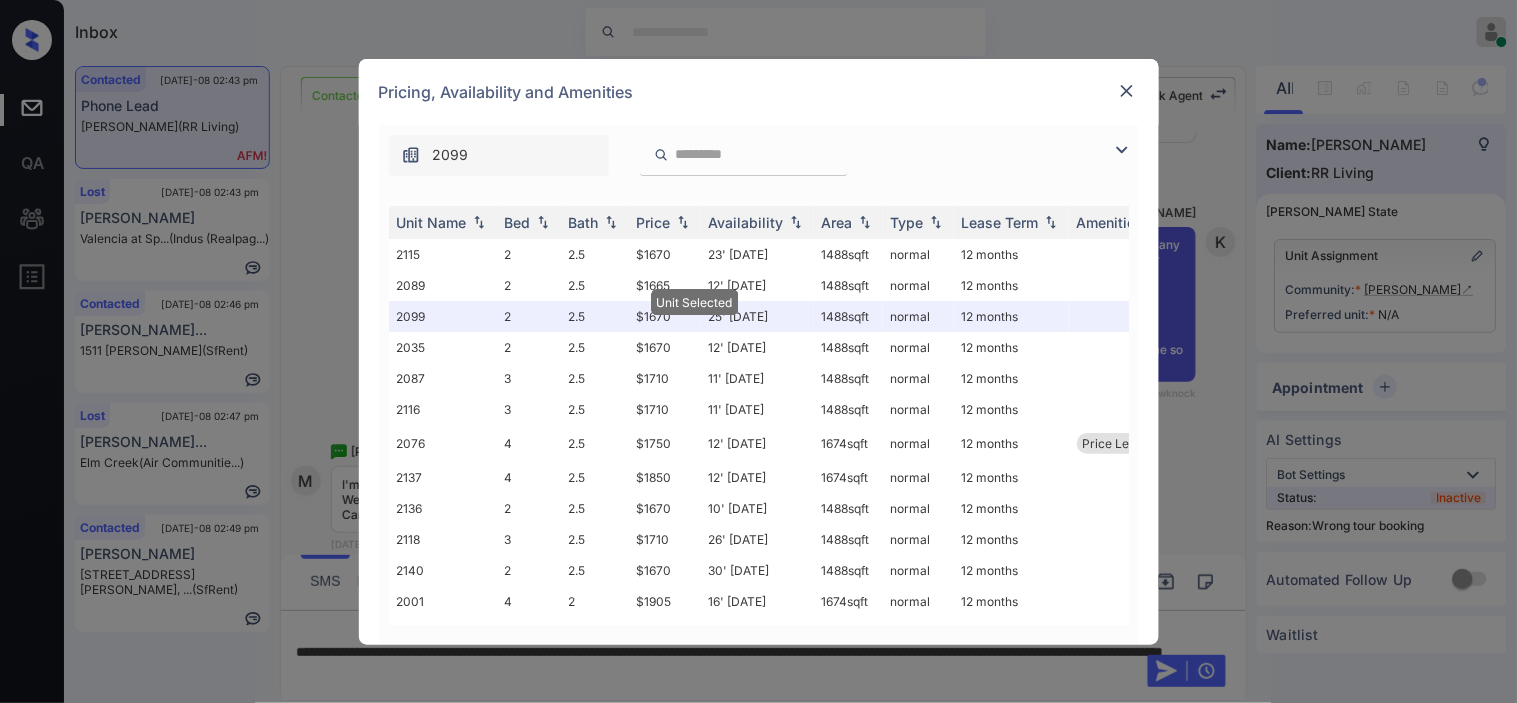 click at bounding box center (1127, 91) 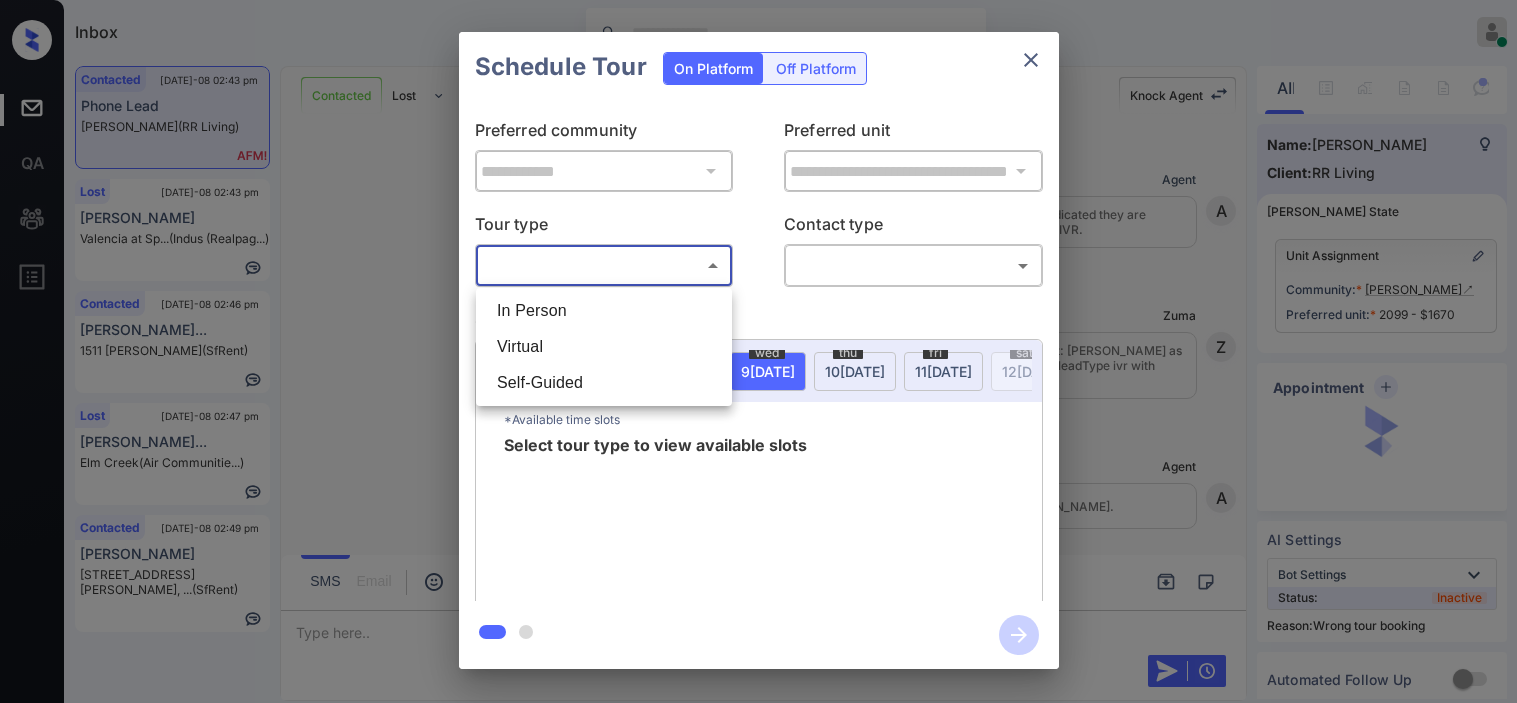 click on "Inbox [PERSON_NAME] Online Set yourself   offline Set yourself   on break Profile Switch to  dark  mode Sign out Contacted [DATE]-08 02:43 pm   Phone Lead [PERSON_NAME]  (RR Living) Lost [DATE]-08 02:43 pm   [PERSON_NAME] [PERSON_NAME] at Sp...  (Indus (Realpag...) Contacted [DATE]-08 02:46 pm   [PERSON_NAME]... 1511 [PERSON_NAME] S...  (SfRent) Lost [DATE]-08 02:47 pm    [PERSON_NAME]... Elm Creek  (Air Communitie...) Contacted [DATE]-08 02:49 pm   [PERSON_NAME] [STREET_ADDRESS][PERSON_NAME], ...  (SfRent) Contacted Lost Lead Sentiment: Angry Upon sliding the acknowledgement:  Lead will move to lost stage. * ​ SMS and call option will be set to opt out. AFM will be turned off for the lead. Knock Agent New Message Agent Lead created because they indicated they are interested in leasing via Zuma IVR. [DATE] 08:01 am A New Message Zuma Lead transfer skipped to agent: [PERSON_NAME] as pms leadId does not exists for leadType ivr with stage Inbound [DATE] 08:01 am Z New Message Agent AFM Request sent to [PERSON_NAME]. [DATE] 08:01 am A New Message Agent" at bounding box center (758, 351) 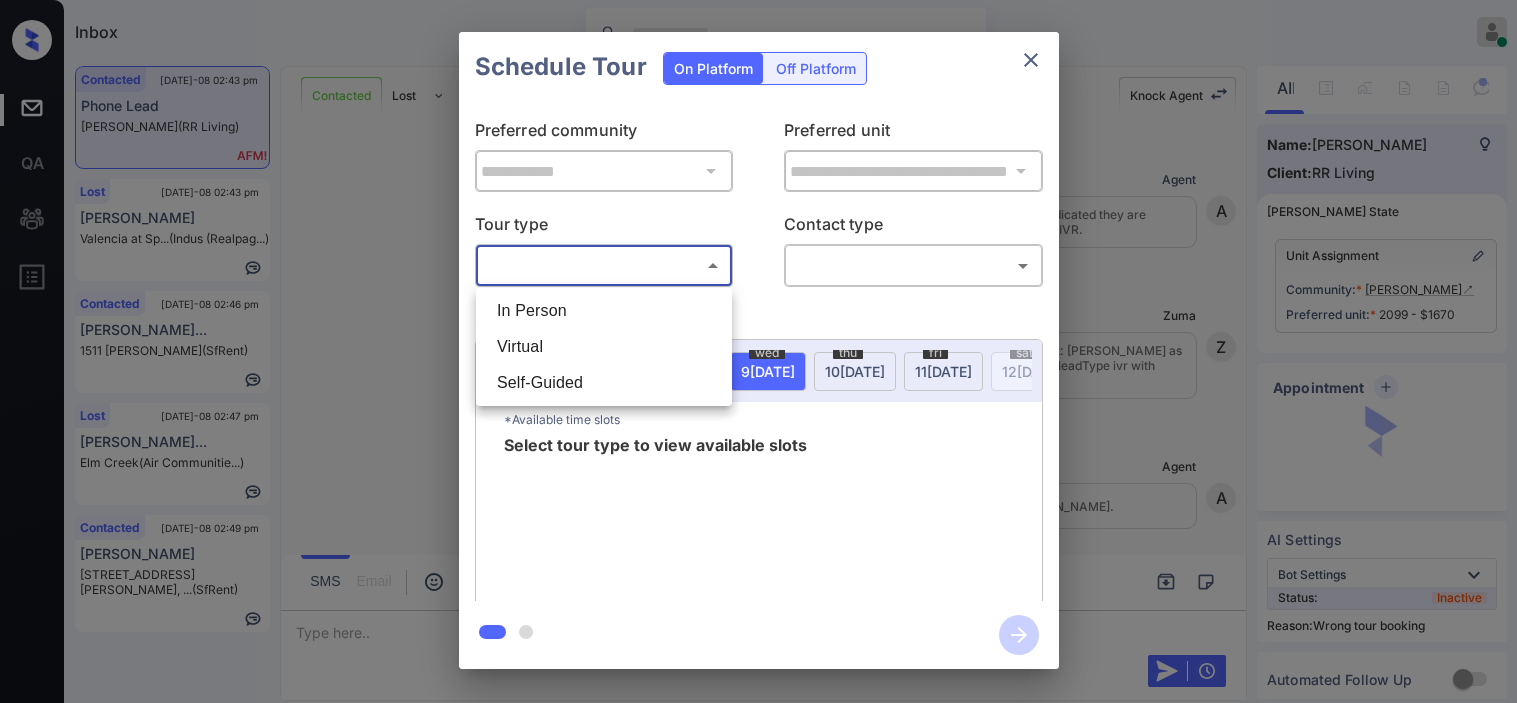 scroll, scrollTop: 0, scrollLeft: 0, axis: both 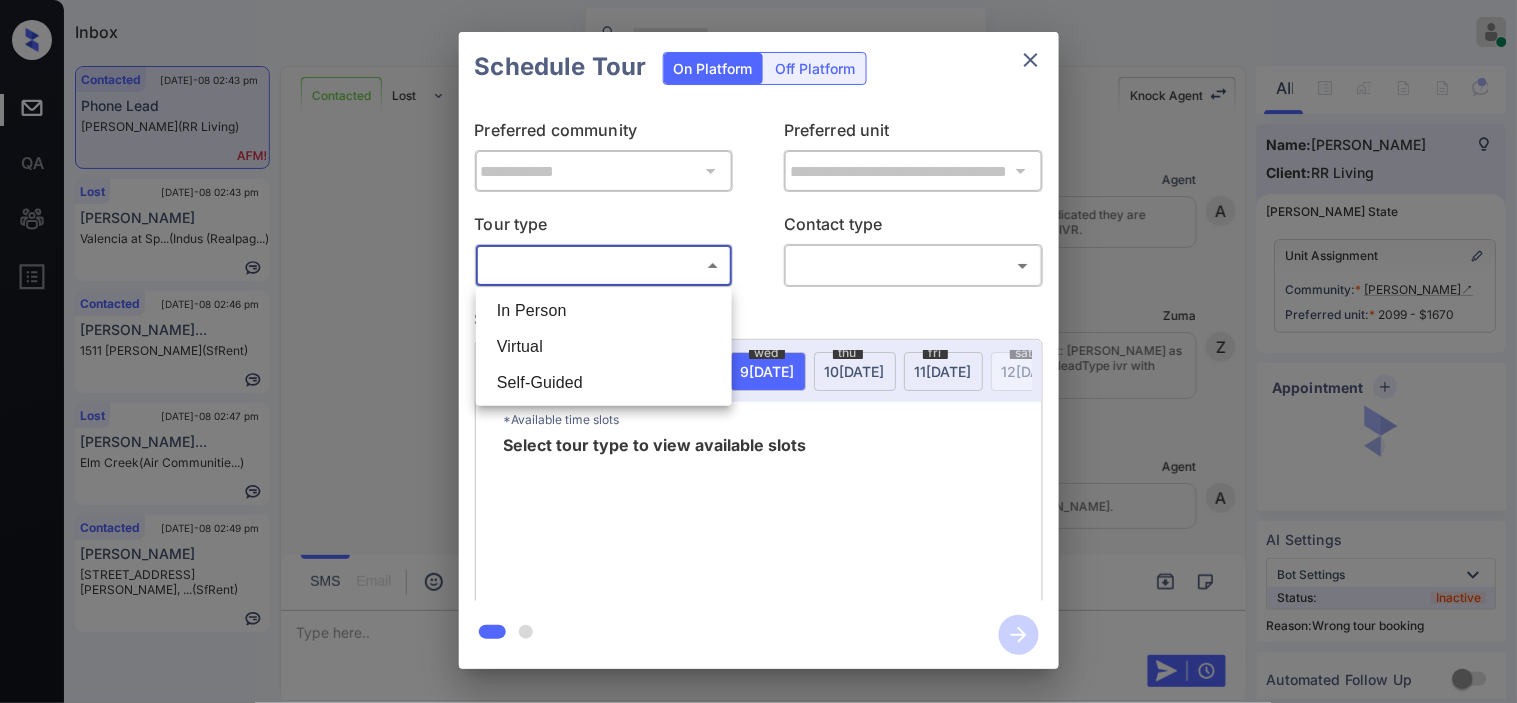 click on "In Person" at bounding box center (604, 311) 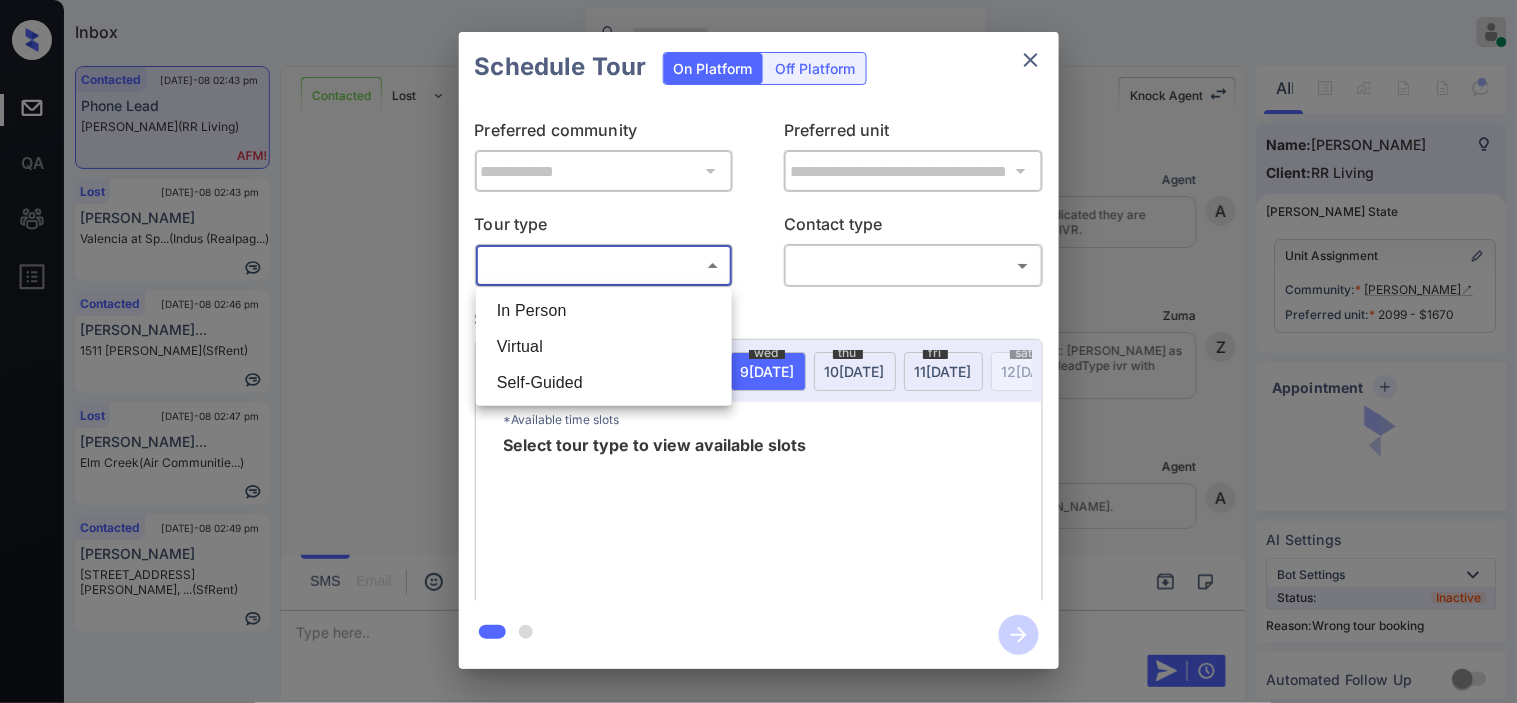 type on "********" 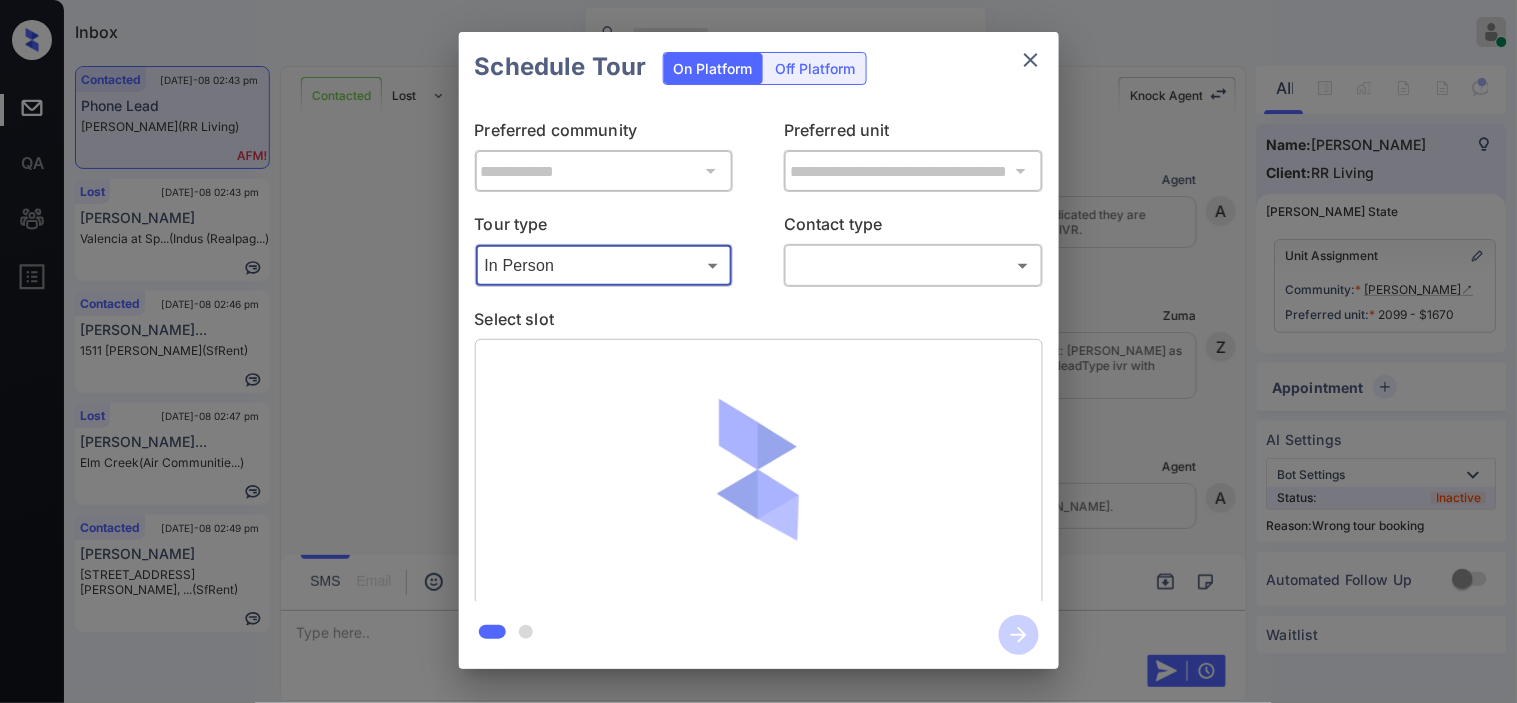 scroll, scrollTop: 19715, scrollLeft: 0, axis: vertical 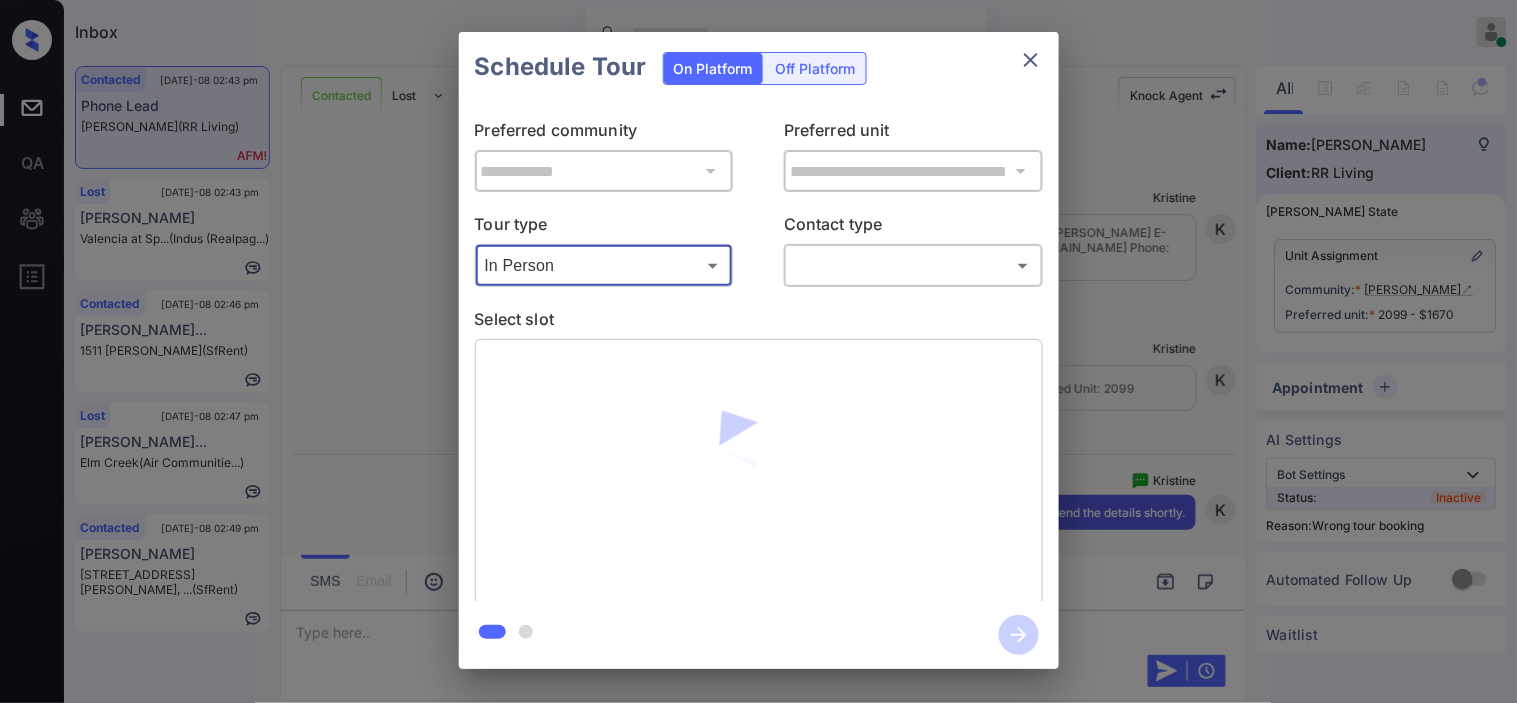 click on "Inbox Kristine Capara Online Set yourself   offline Set yourself   on break Profile Switch to  dark  mode Sign out Contacted Jul-08 02:43 pm   Phone Lead Windy Shores  (RR Living) Lost Jul-08 02:43 pm   Dana Lerma Valencia at Sp...  (Indus (Realpag...) Contacted Jul-08 02:46 pm   Ashari Harriso... 1511 Jackson S...  (SfRent) Lost Jul-08 02:47 pm    Cynthia Gardi... Elm Creek  (Air Communitie...) Contacted Jul-08 02:49 pm   Maddy Doten 424 Jones St, ...  (SfRent) Contacted Lost Lead Sentiment: Angry Upon sliding the acknowledgement:  Lead will move to lost stage. * ​ SMS and call option will be set to opt out. AFM will be turned off for the lead. Knock Agent New Message Agent Lead created because they indicated they are interested in leasing via Zuma IVR. Mar 25, 2025 08:01 am A New Message Zuma Lead transfer skipped to agent: Kelsey as pms leadId does not exists for leadType ivr with stage Inbound Mar 25, 2025 08:01 am Z New Message Agent AFM Request sent to Kelsey. Mar 25, 2025 08:01 am A New Message Agent" at bounding box center (758, 351) 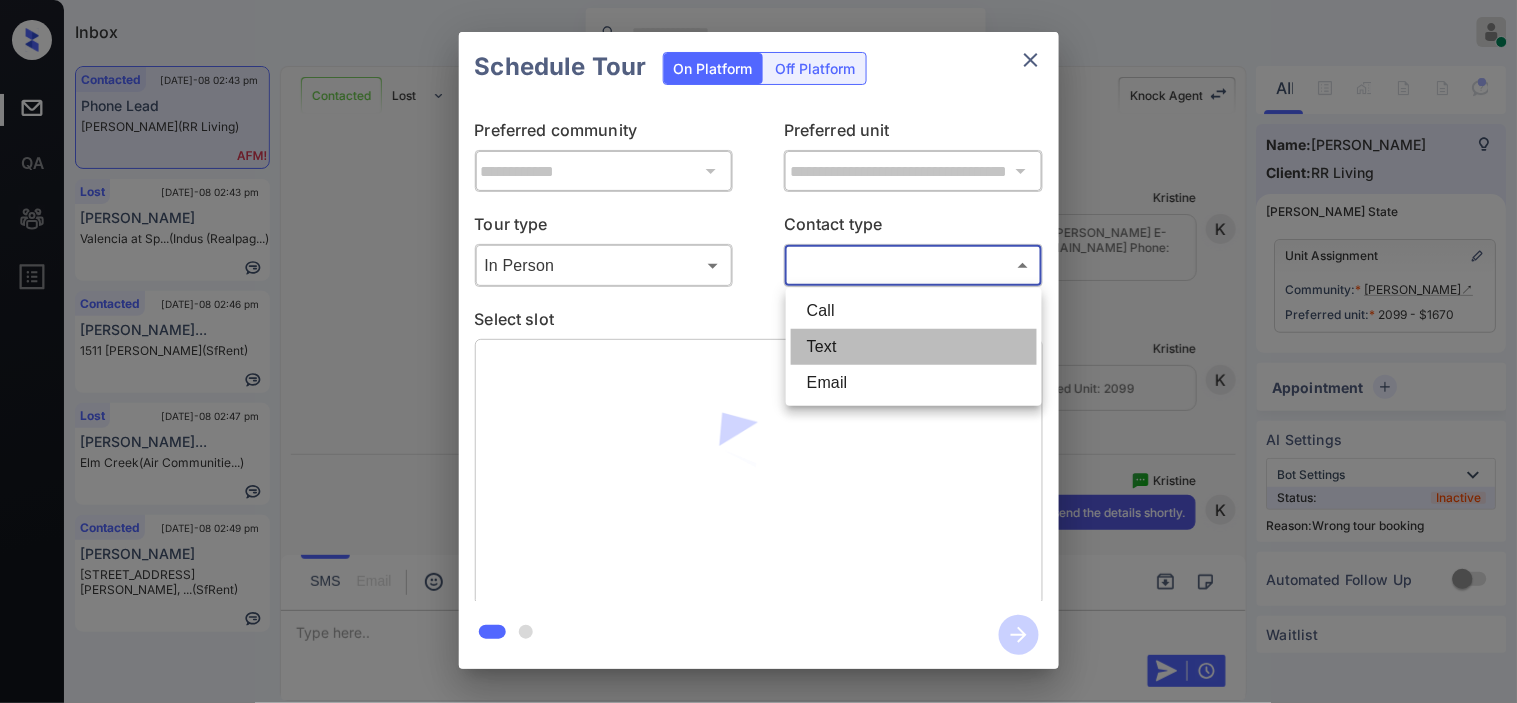 click on "Text" at bounding box center (914, 347) 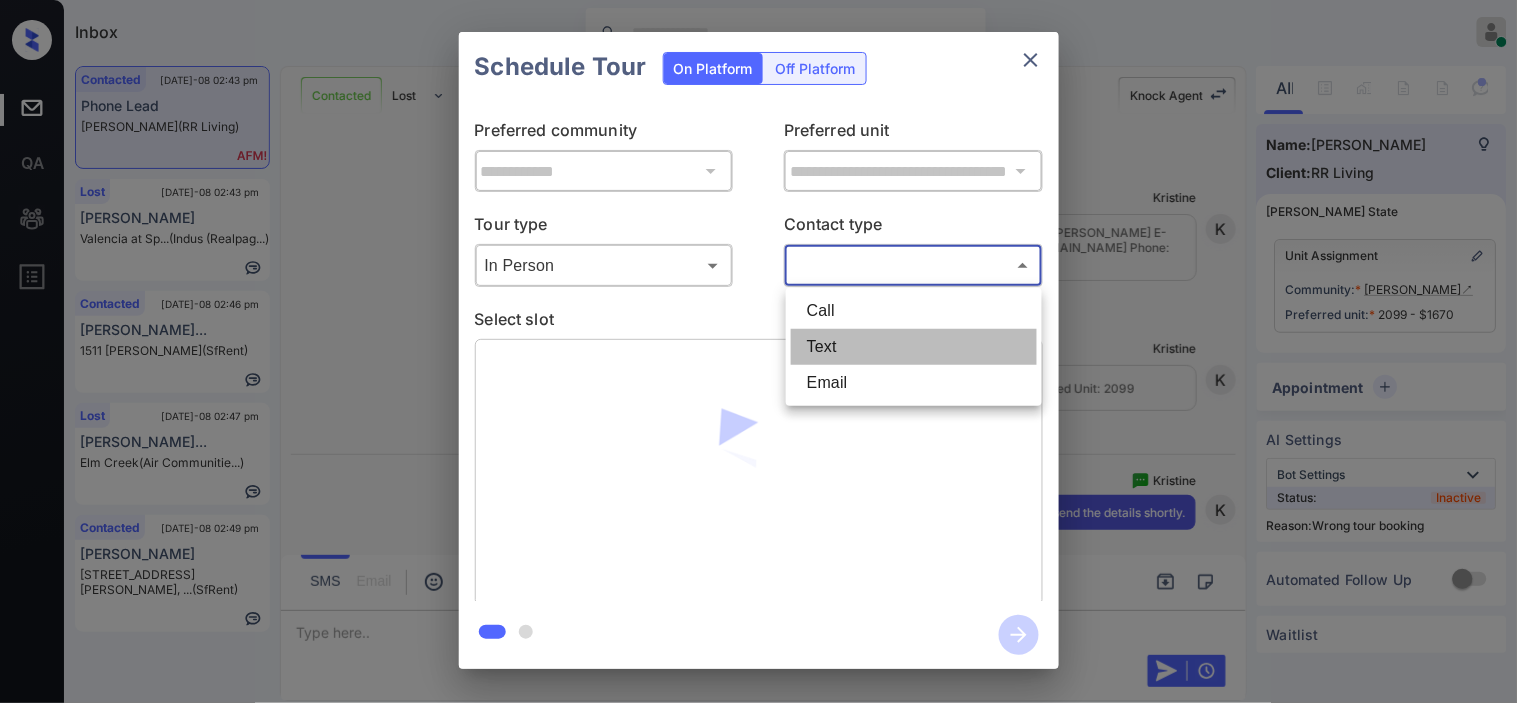 type on "****" 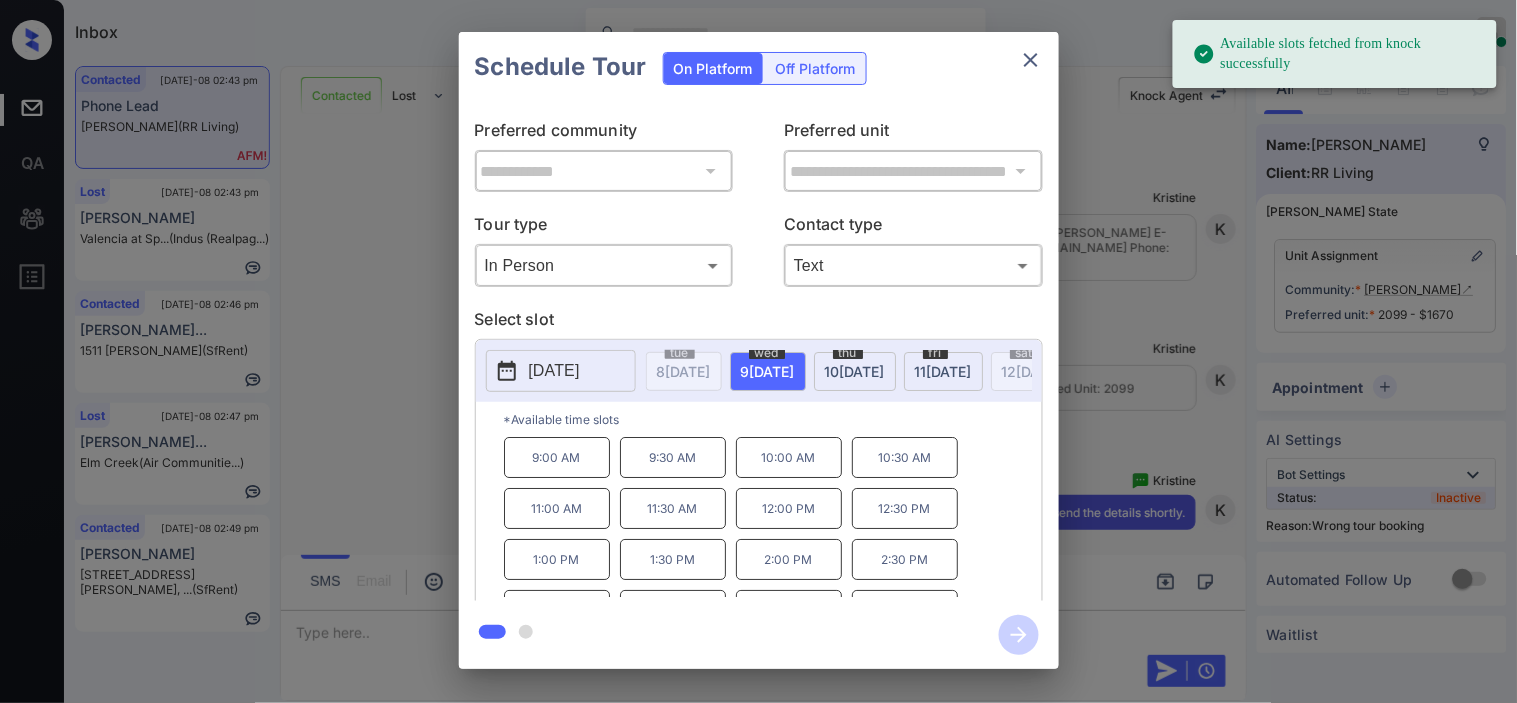 click on "**********" at bounding box center (758, 350) 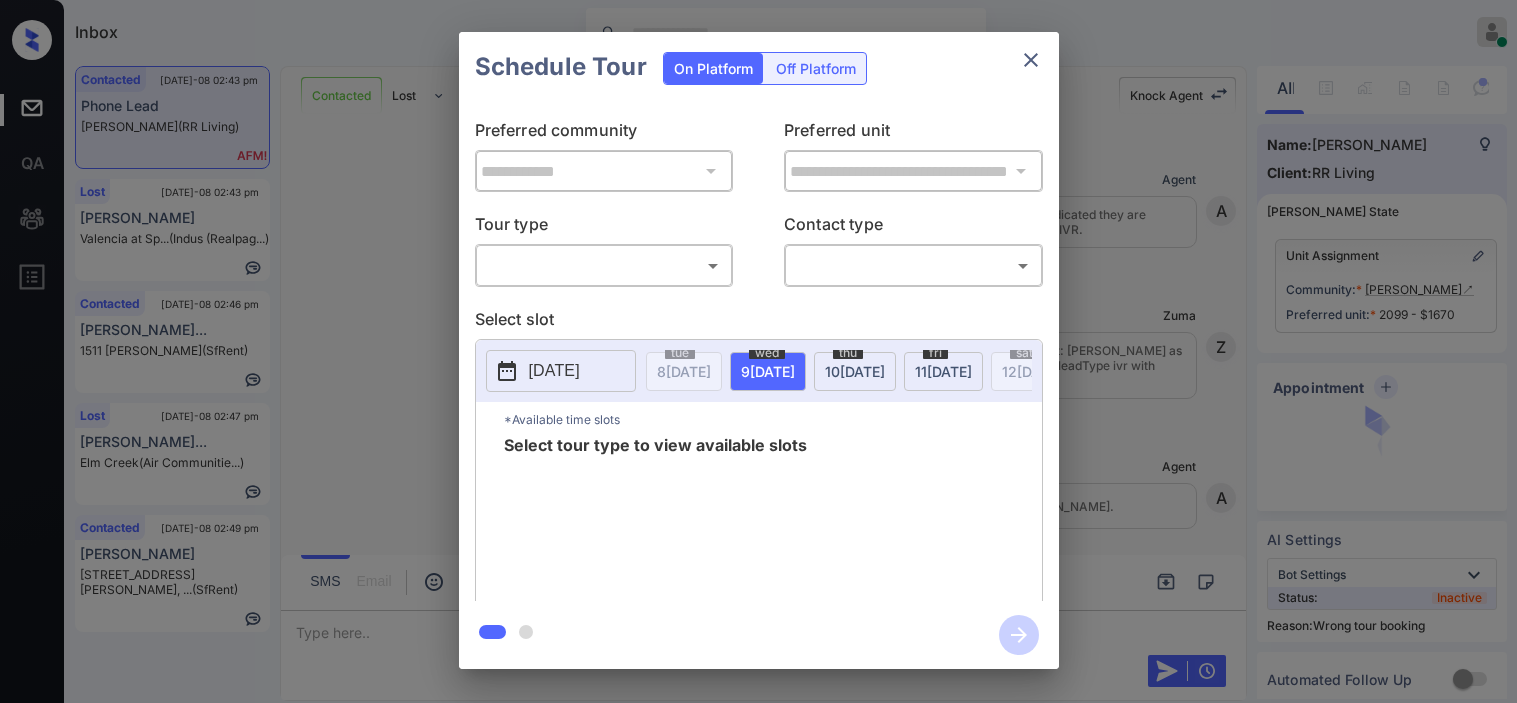 click on "Inbox Kristine Capara Online Set yourself   offline Set yourself   on break Profile Switch to  dark  mode Sign out Contacted Jul-08 02:43 pm   Phone Lead Windy Shores  (RR Living) Lost Jul-08 02:43 pm   Dana Lerma Valencia at Sp...  (Indus (Realpag...) Contacted Jul-08 02:46 pm   Ashari Harriso... 1511 Jackson S...  (SfRent) Lost Jul-08 02:47 pm    Cynthia Gardi... Elm Creek  (Air Communitie...) Contacted Jul-08 02:49 pm   Maddy Doten 424 Jones St, ...  (SfRent) Contacted Lost Lead Sentiment: Angry Upon sliding the acknowledgement:  Lead will move to lost stage. * ​ SMS and call option will be set to opt out. AFM will be turned off for the lead. Knock Agent New Message Agent Lead created because they indicated they are interested in leasing via Zuma IVR. Mar 25, 2025 08:01 am A New Message Zuma Lead transfer skipped to agent: Kelsey as pms leadId does not exists for leadType ivr with stage Inbound Mar 25, 2025 08:01 am Z New Message Agent AFM Request sent to Kelsey. Mar 25, 2025 08:01 am A New Message Agent" at bounding box center (758, 351) 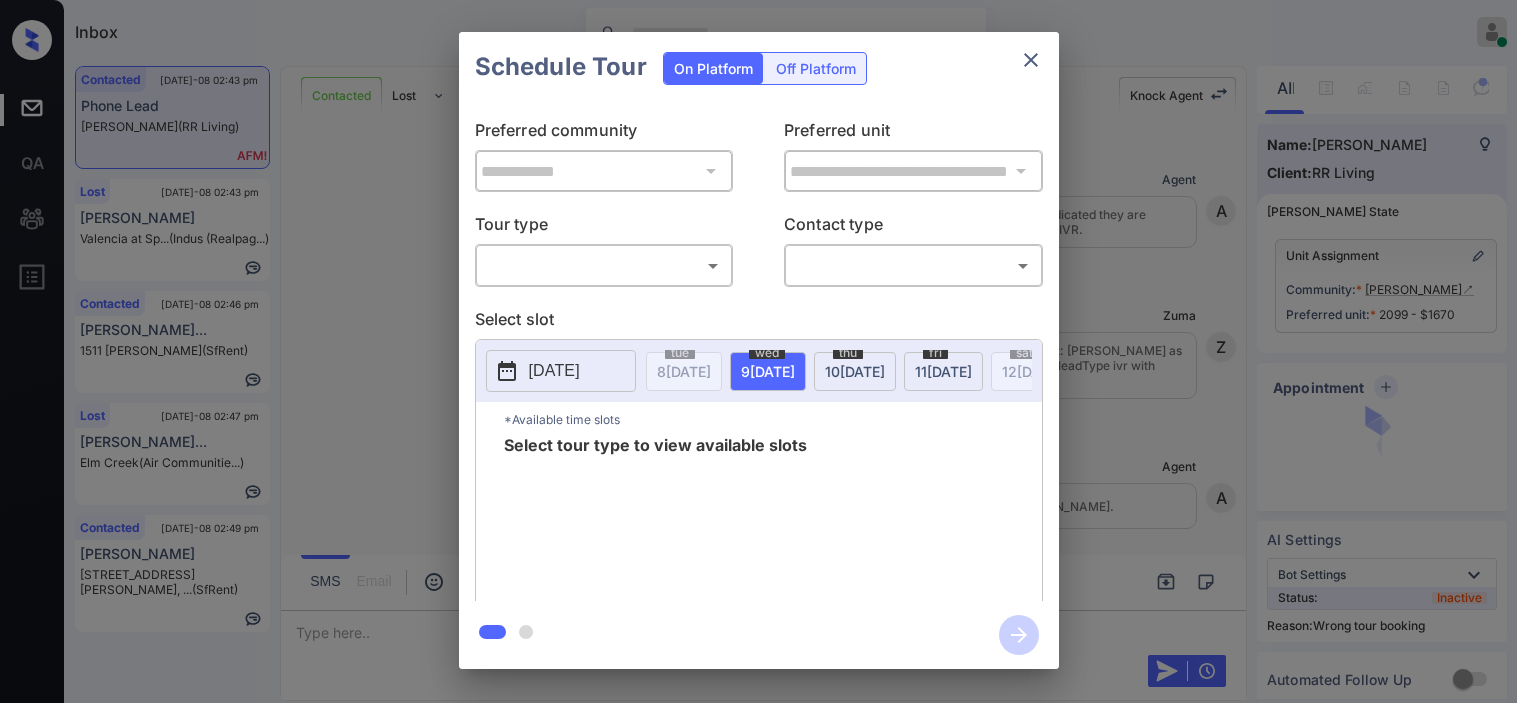 scroll, scrollTop: 0, scrollLeft: 0, axis: both 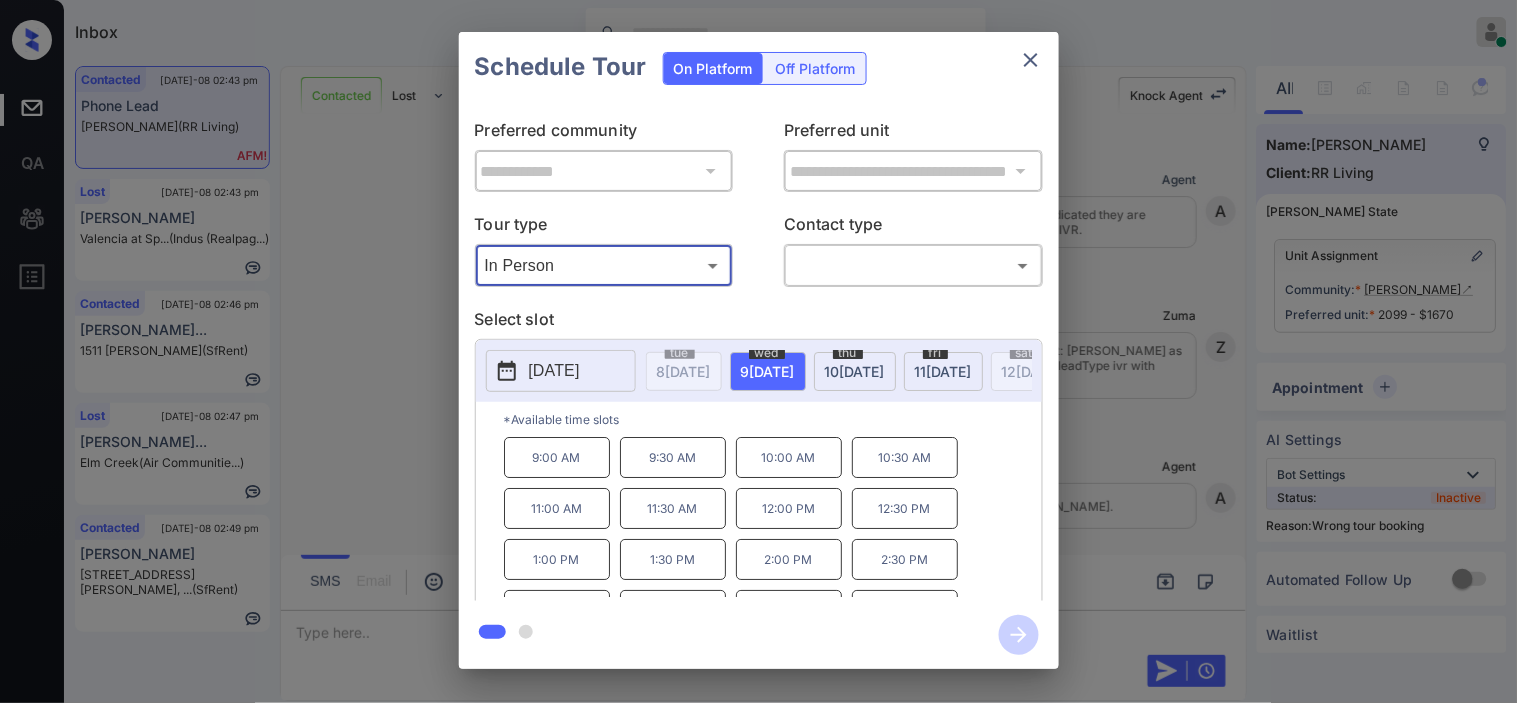 type on "********" 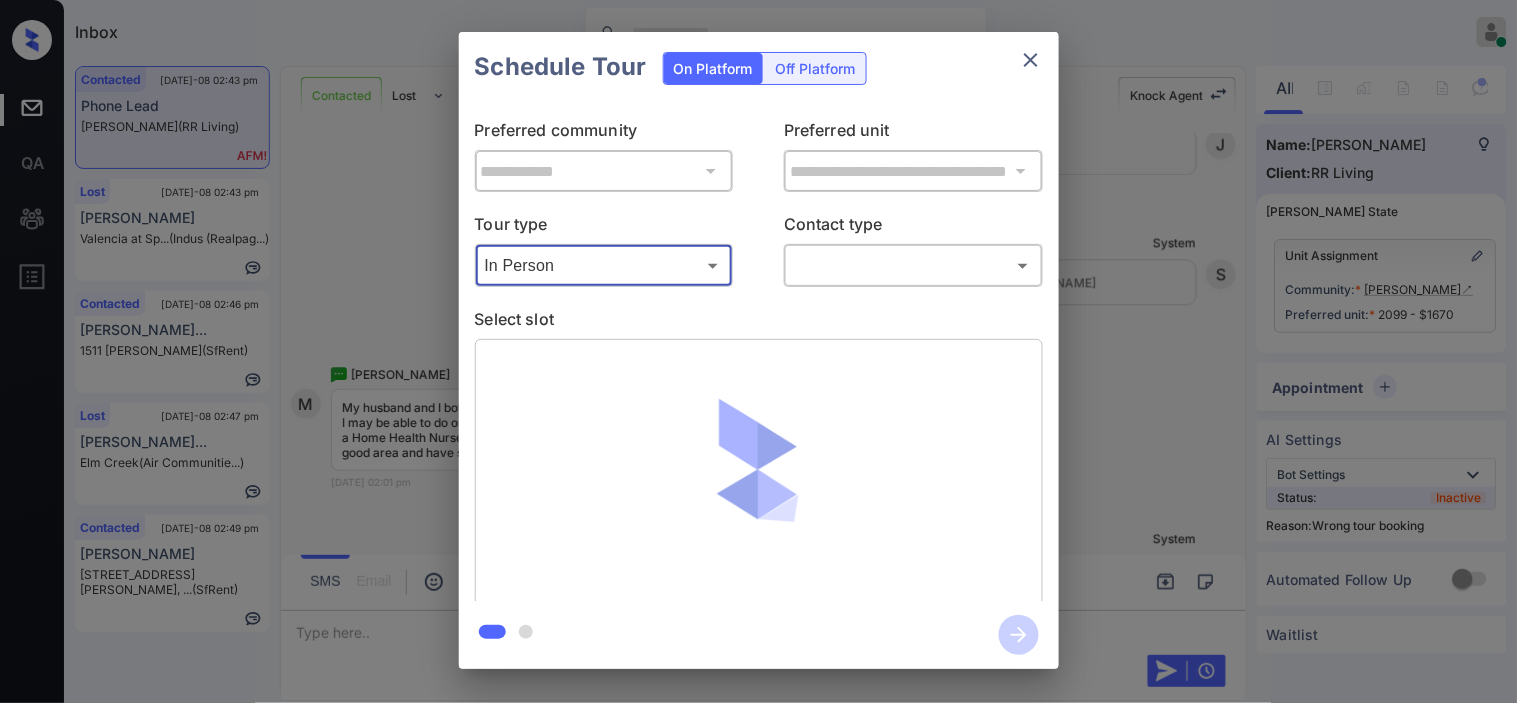 click on "Inbox Kristine Capara Online Set yourself   offline Set yourself   on break Profile Switch to  dark  mode Sign out Contacted Jul-08 02:43 pm   Phone Lead Windy Shores  (RR Living) Lost Jul-08 02:43 pm   Dana Lerma Valencia at Sp...  (Indus (Realpag...) Contacted Jul-08 02:46 pm   Ashari Harriso... 1511 Jackson S...  (SfRent) Lost Jul-08 02:47 pm    Cynthia Gardi... Elm Creek  (Air Communitie...) Contacted Jul-08 02:49 pm   Maddy Doten 424 Jones St, ...  (SfRent) Contacted Lost Lead Sentiment: Angry Upon sliding the acknowledgement:  Lead will move to lost stage. * ​ SMS and call option will be set to opt out. AFM will be turned off for the lead. Knock Agent New Message Agent Lead created because they indicated they are interested in leasing via Zuma IVR. Mar 25, 2025 08:01 am A New Message Zuma Lead transfer skipped to agent: Kelsey as pms leadId does not exists for leadType ivr with stage Inbound Mar 25, 2025 08:01 am Z New Message Agent AFM Request sent to Kelsey. Mar 25, 2025 08:01 am A New Message Agent" at bounding box center (758, 351) 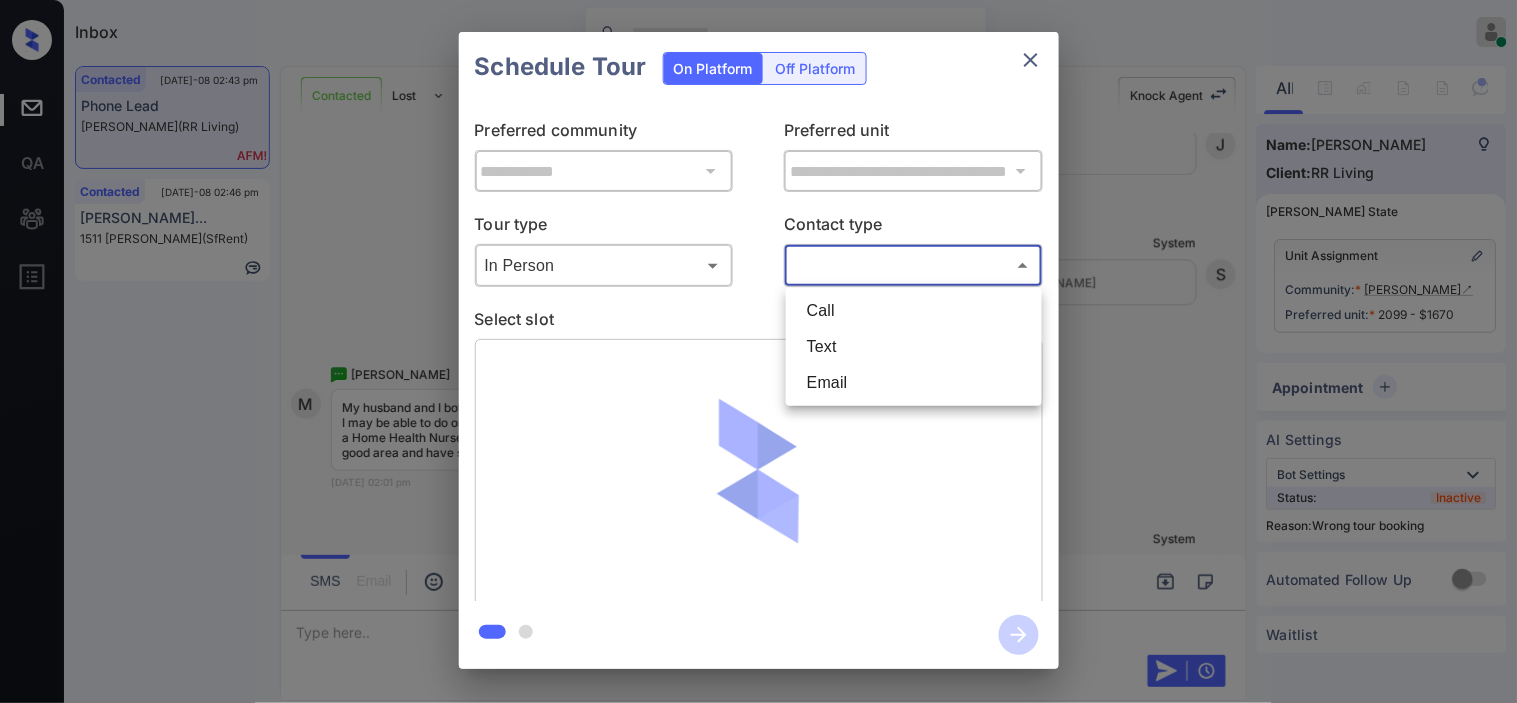 click on "Text" at bounding box center (914, 347) 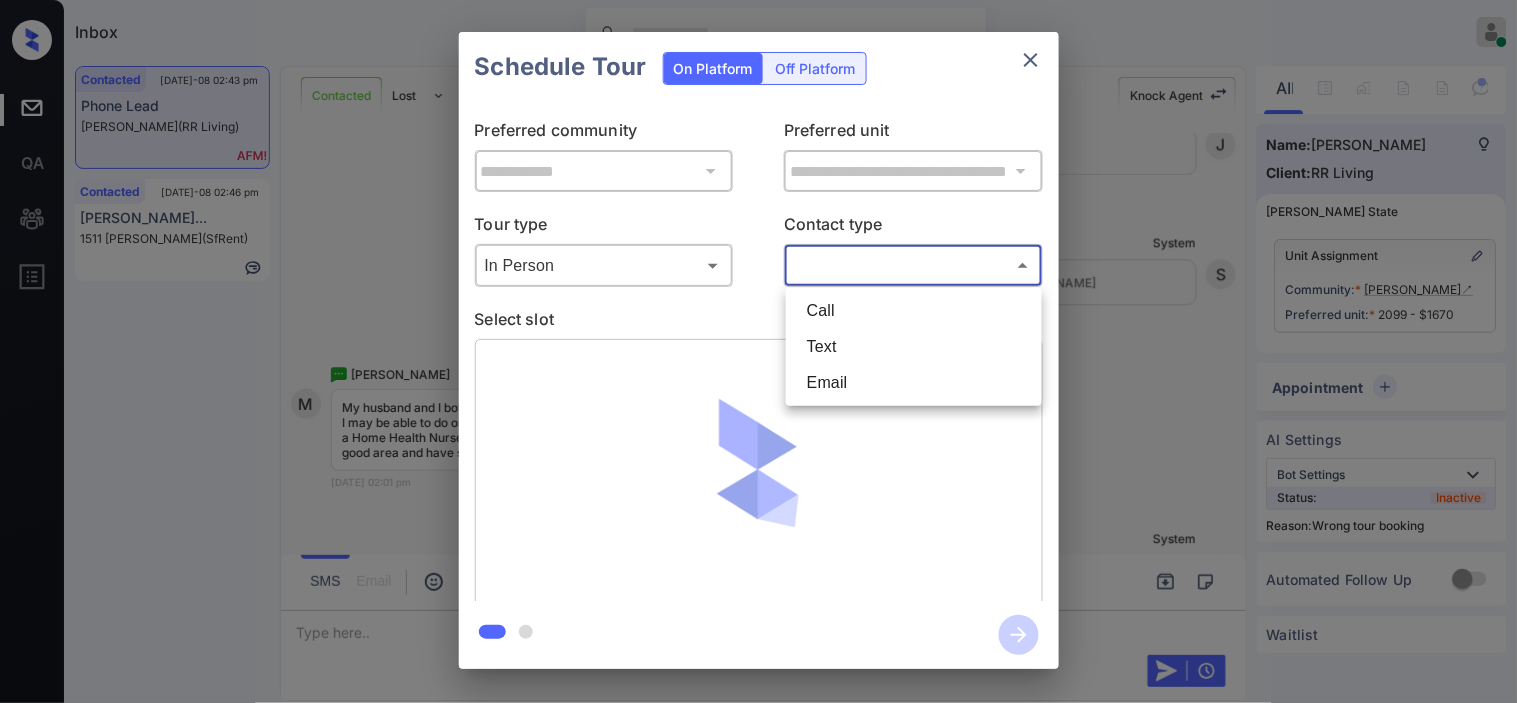 type on "****" 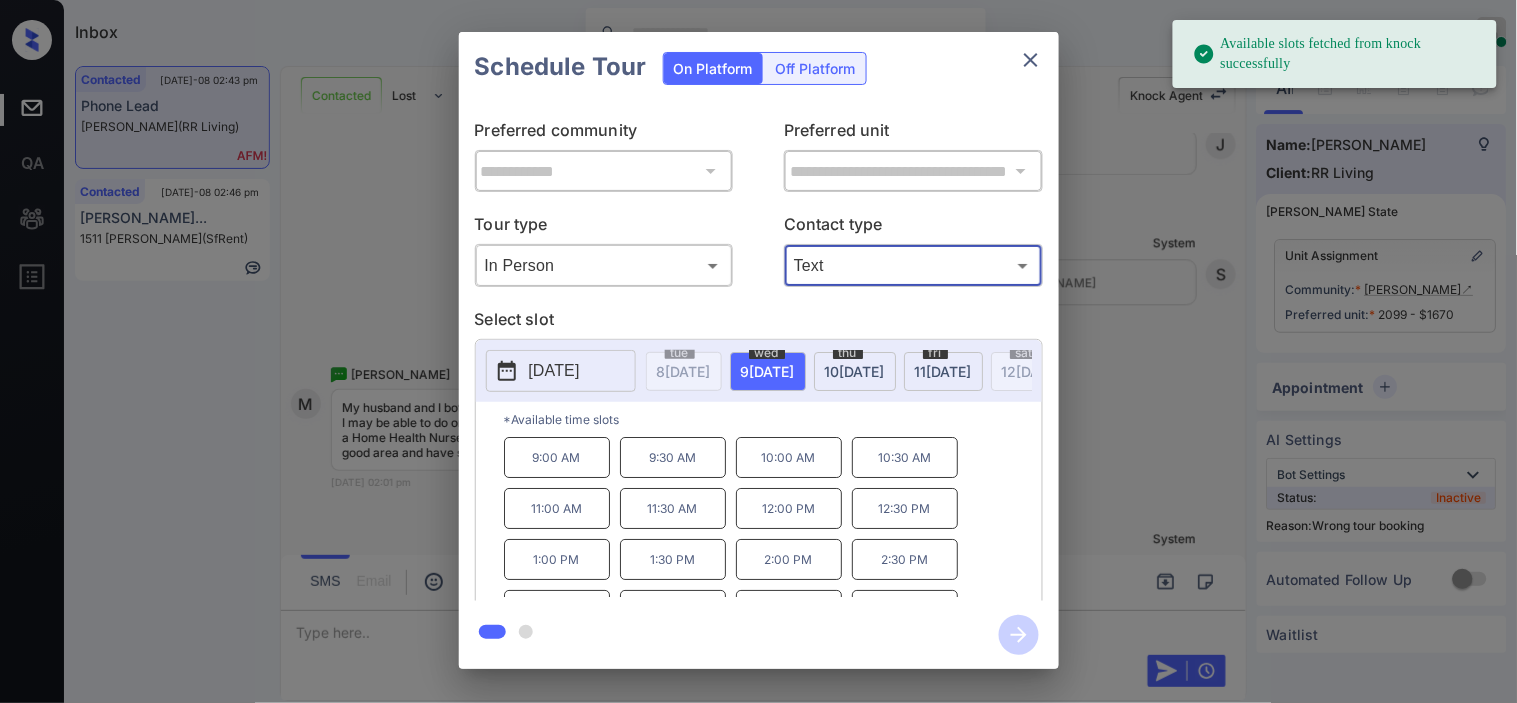 click on "11:30 AM" at bounding box center [673, 508] 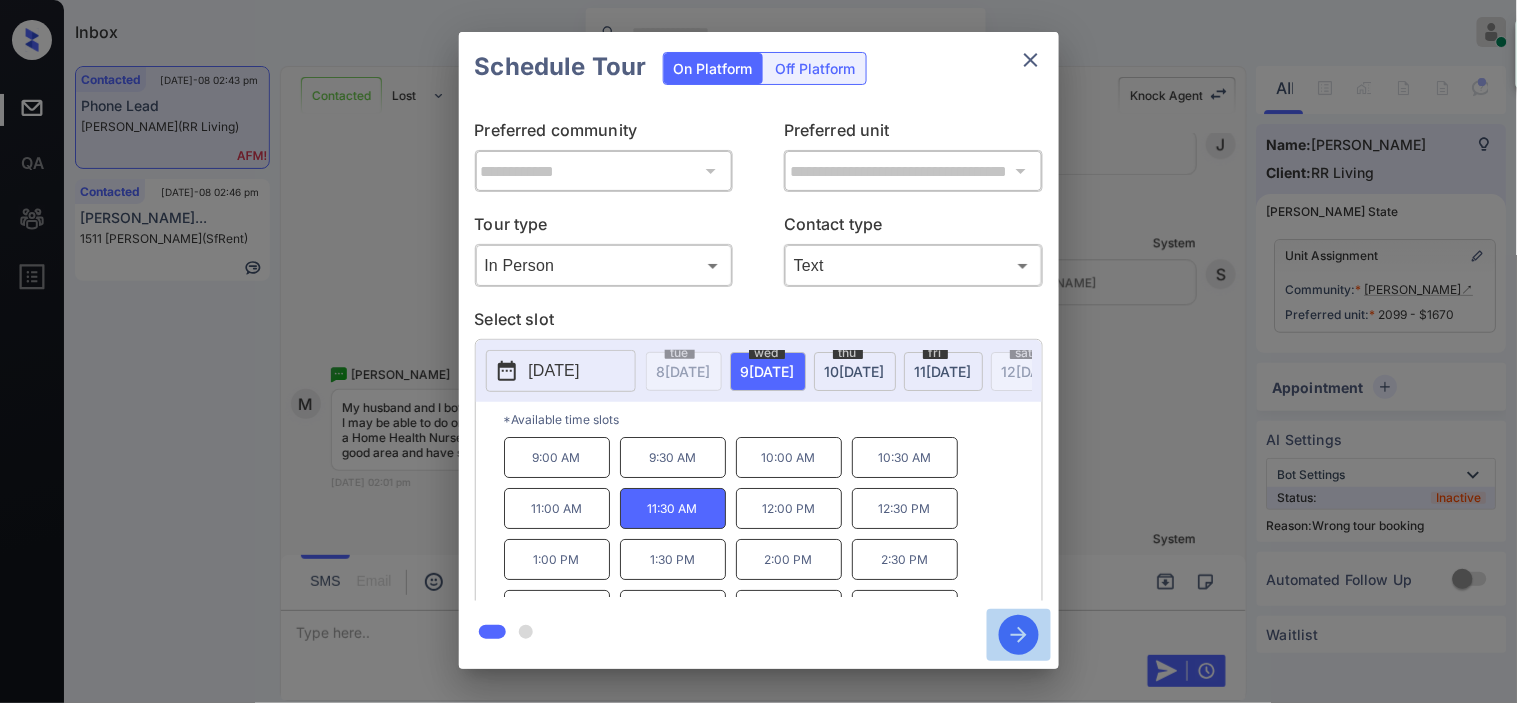 click 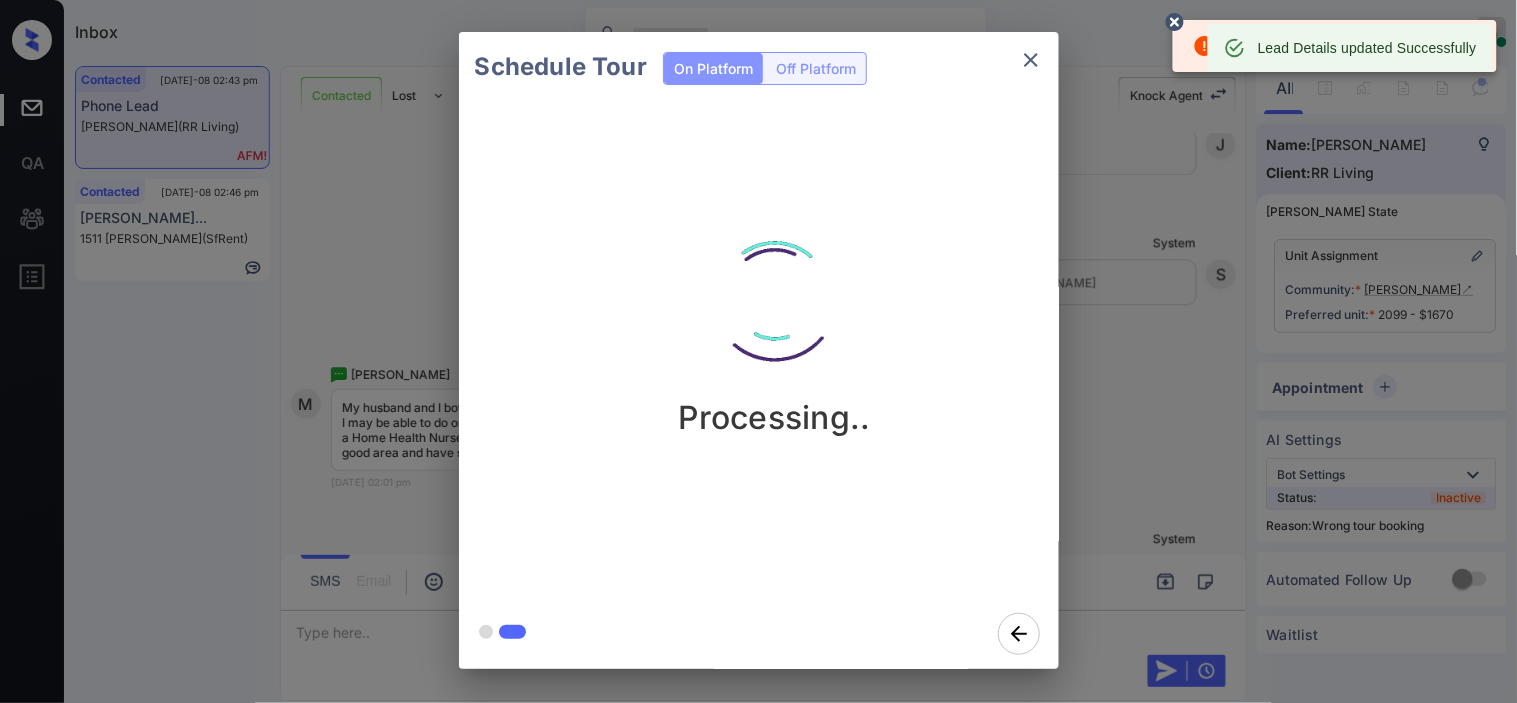 click 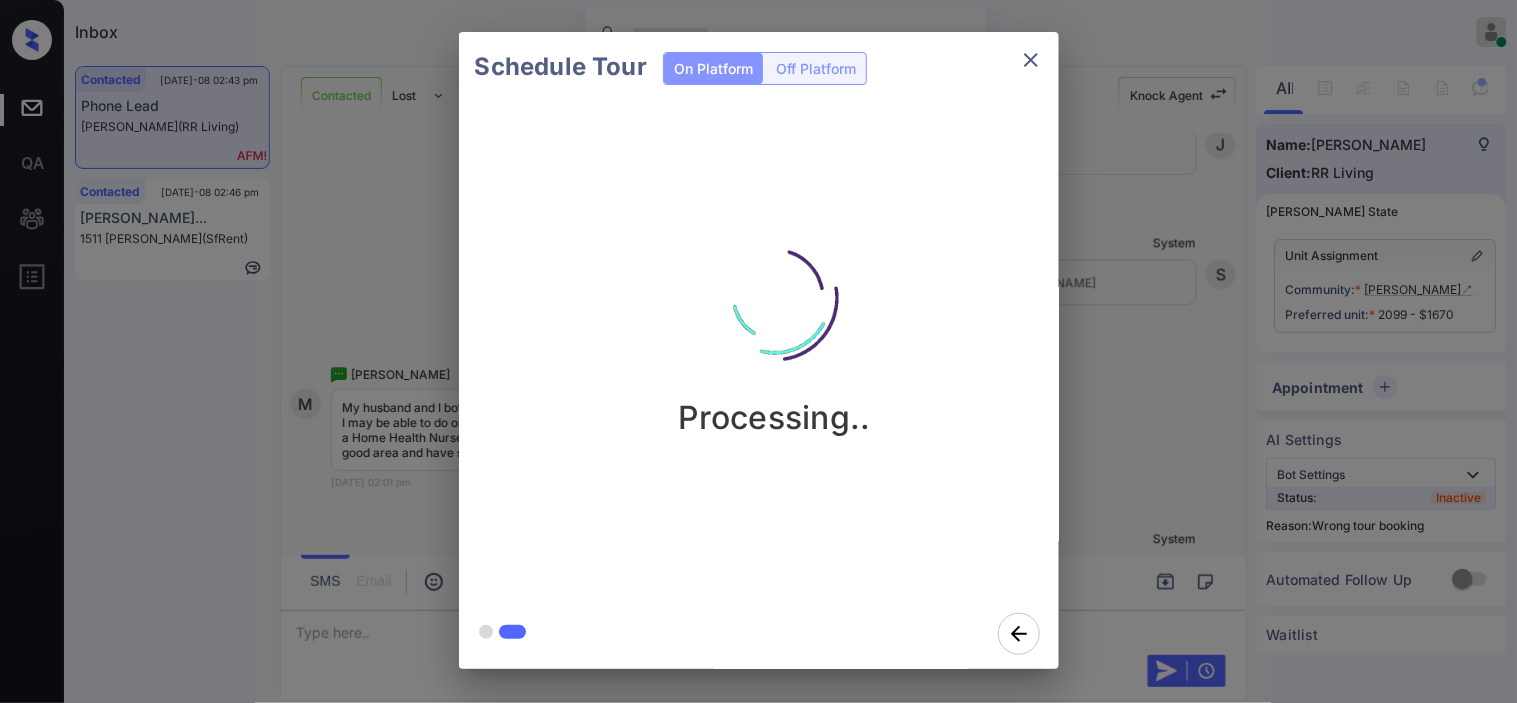 click 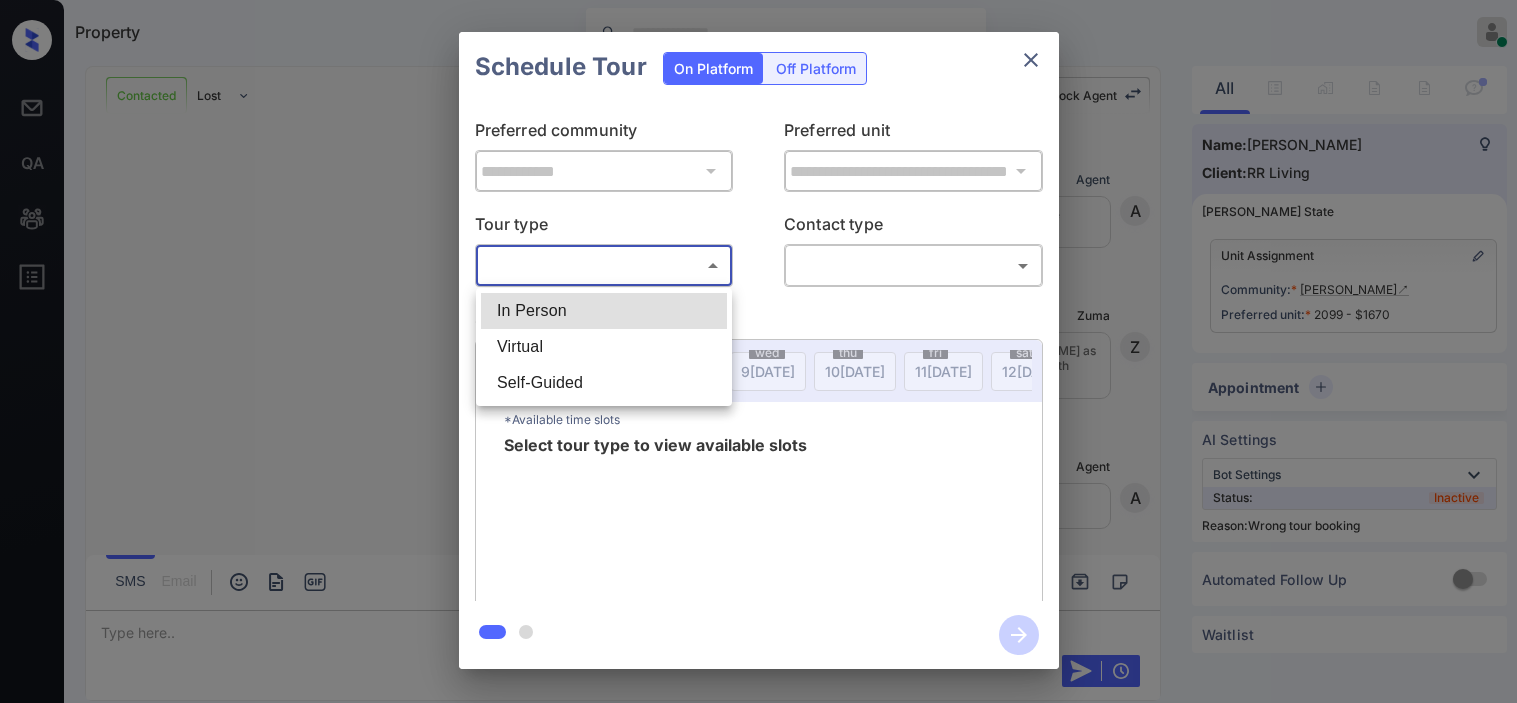 scroll, scrollTop: 0, scrollLeft: 0, axis: both 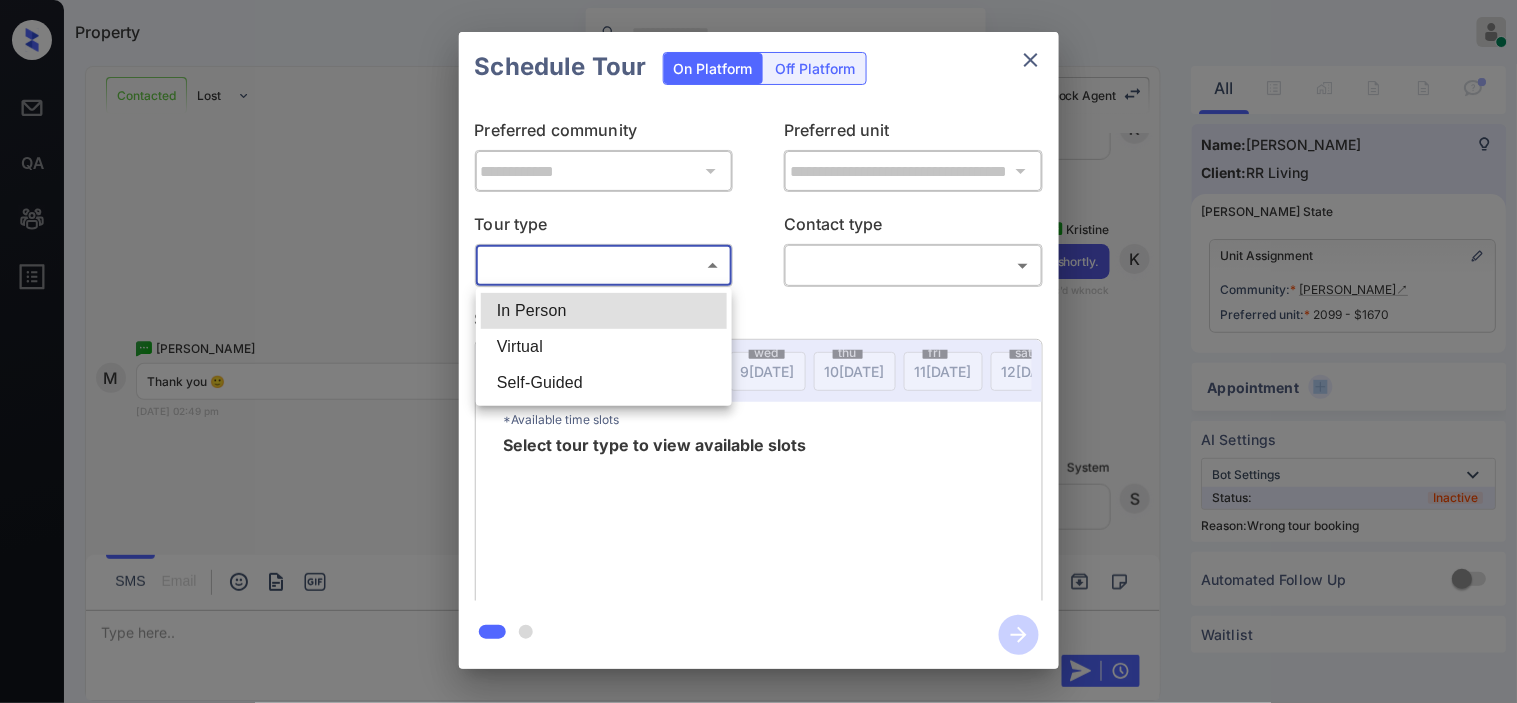 click on "In Person" at bounding box center (604, 311) 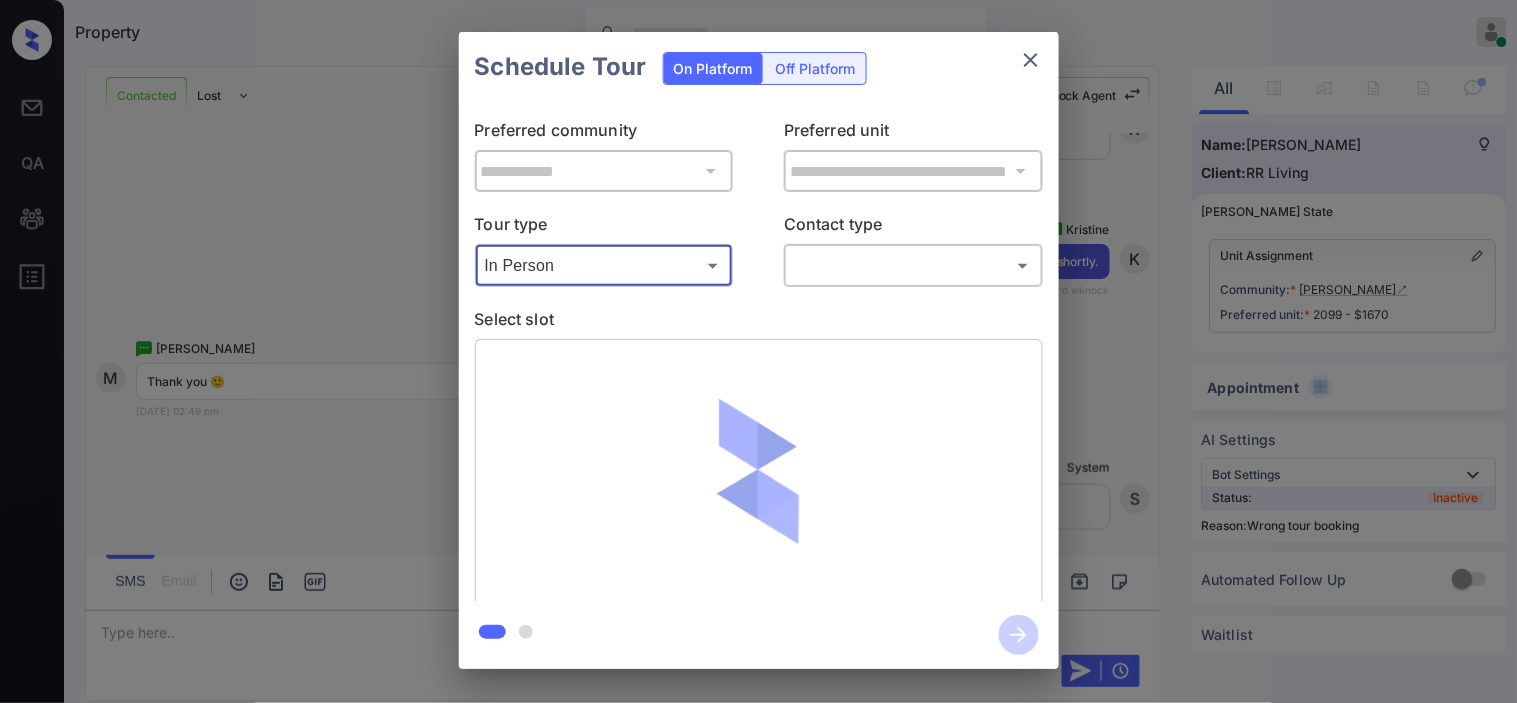 click on "Property Kristine Capara Online Set yourself   offline Set yourself   on break Profile Switch to  dark  mode Sign out Contacted Lost Lead Sentiment: Angry Upon sliding the acknowledgement:  Lead will move to lost stage. * ​ SMS and call option will be set to opt out. AFM will be turned off for the lead. Knock Agent New Message Agent Lead created because they indicated they are interested in leasing via Zuma IVR. Mar 25, 2025 08:01 am A New Message Zuma Lead transfer skipped to agent: Kelsey as pms leadId does not exists for leadType ivr with stage Inbound Mar 25, 2025 08:01 am Z New Message Agent AFM Request sent to Kelsey. Mar 25, 2025 08:01 am A New Message Agent Error while sending AFM: Message Sending Service in Unavailable Mar 25, 2025 08:02 am A New Message Kelsey Hi, This is Kelsey reaching out because I saw you submitted an inquiry for Windy Shores. Is there a particular number of bedrooms or bathrooms you're looking for? Mar 25, 2025 08:02 am   | TemplateAFMSms K New Message Agent A New Message A" at bounding box center [758, 351] 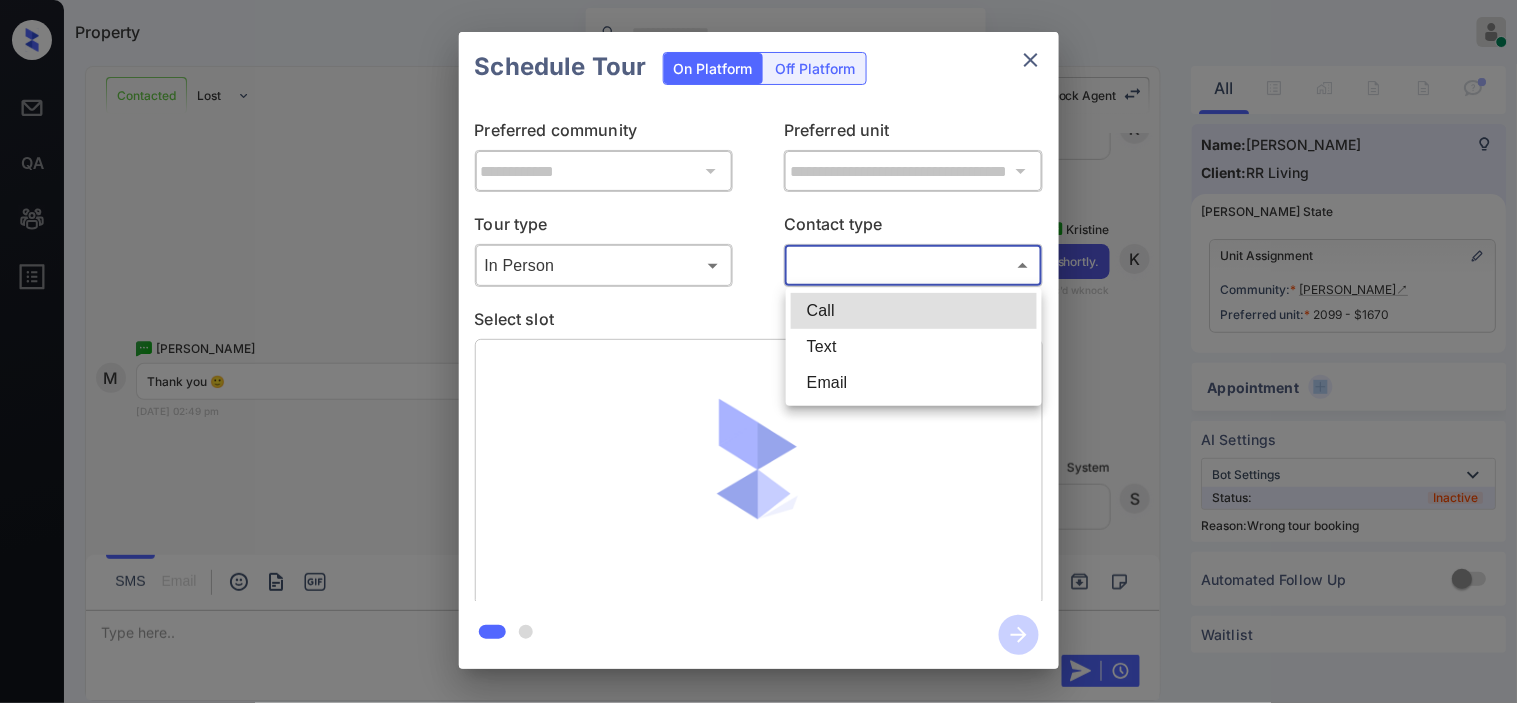 click on "Text" at bounding box center [914, 347] 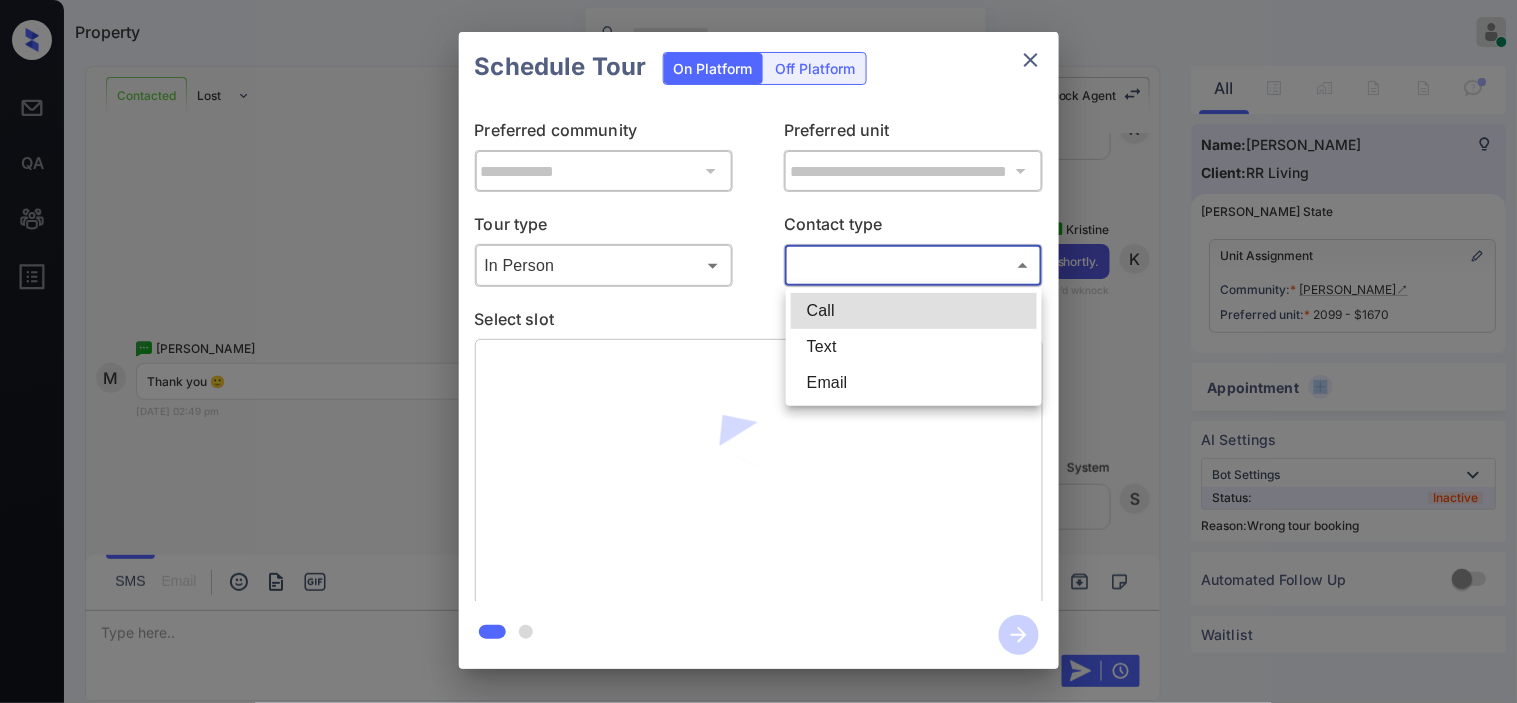 type on "****" 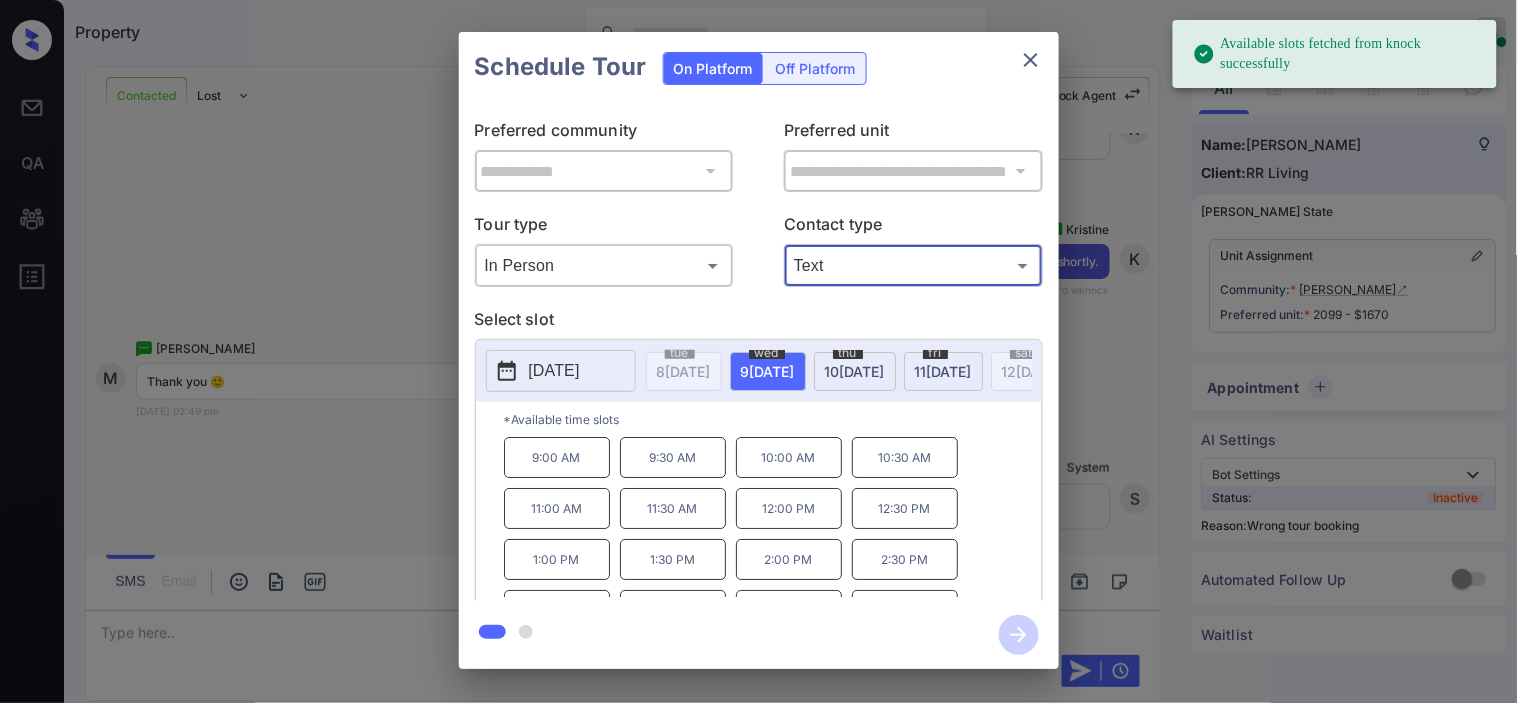 click on "11:30 AM" at bounding box center (673, 508) 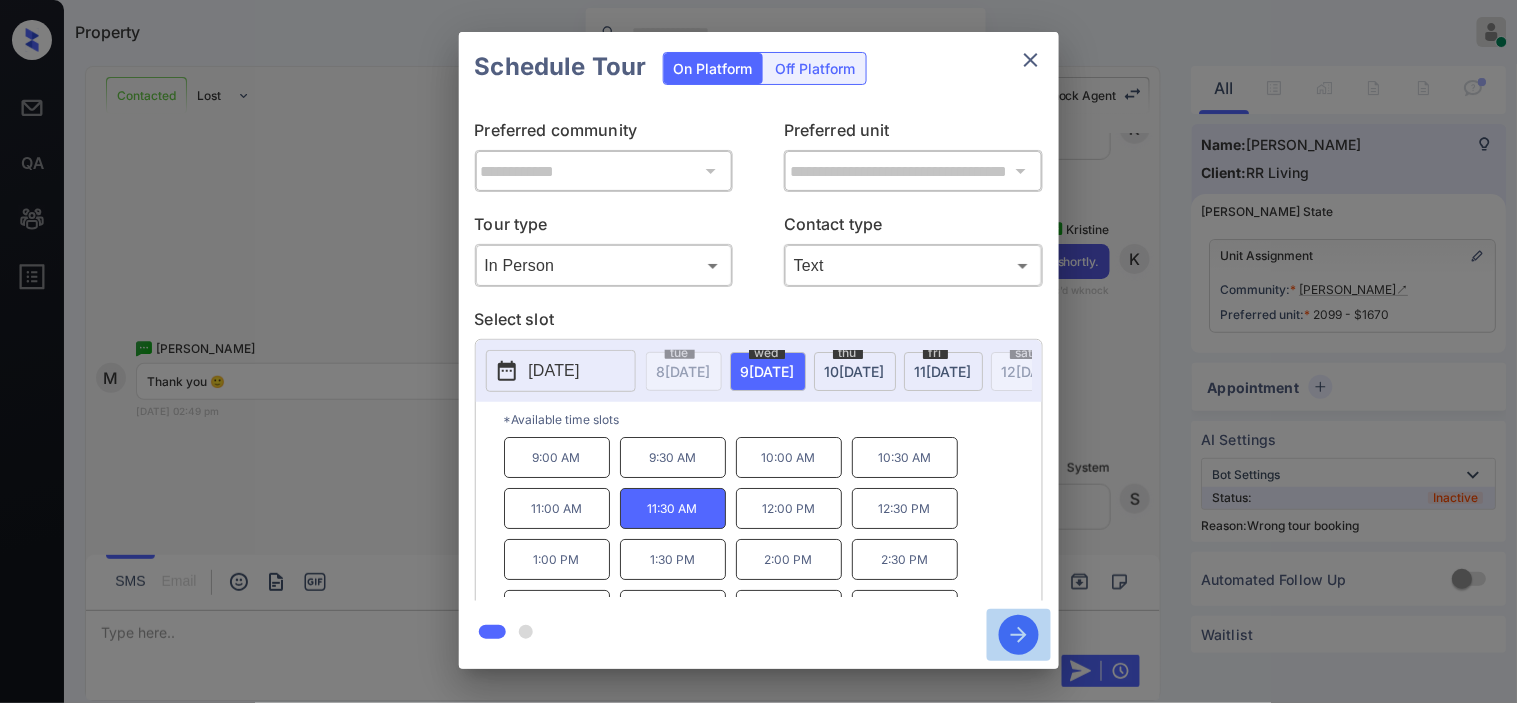 click 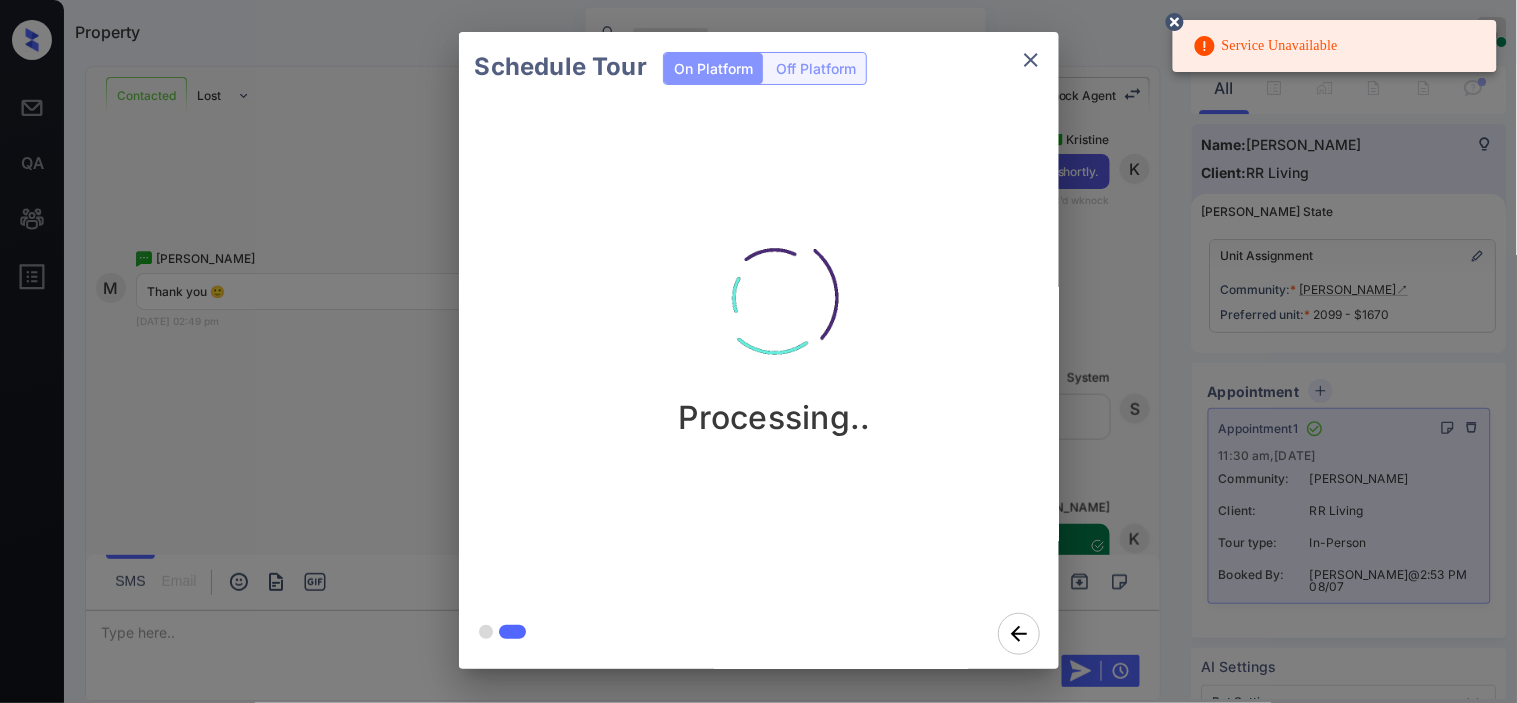 click 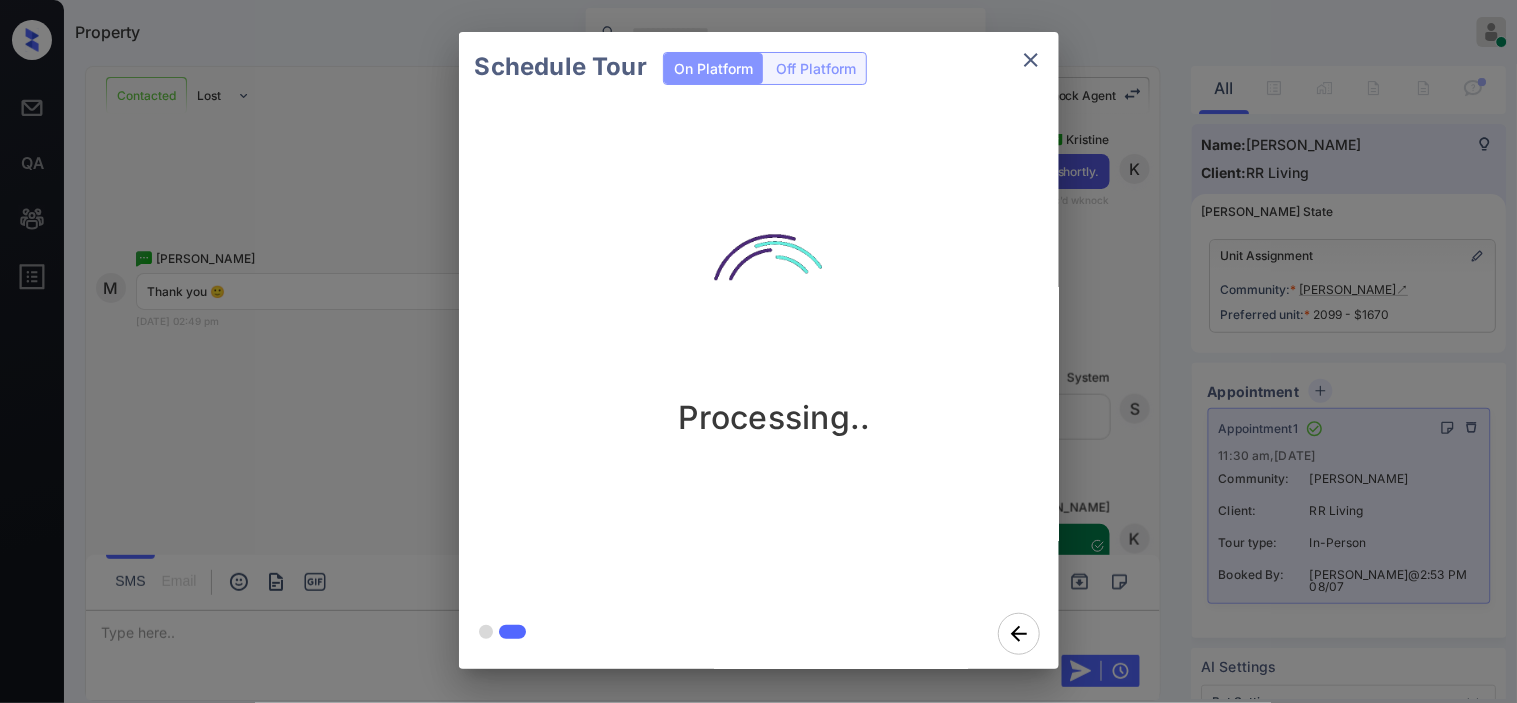 click on "Schedule Tour On Platform Off Platform Processing.." at bounding box center [758, 350] 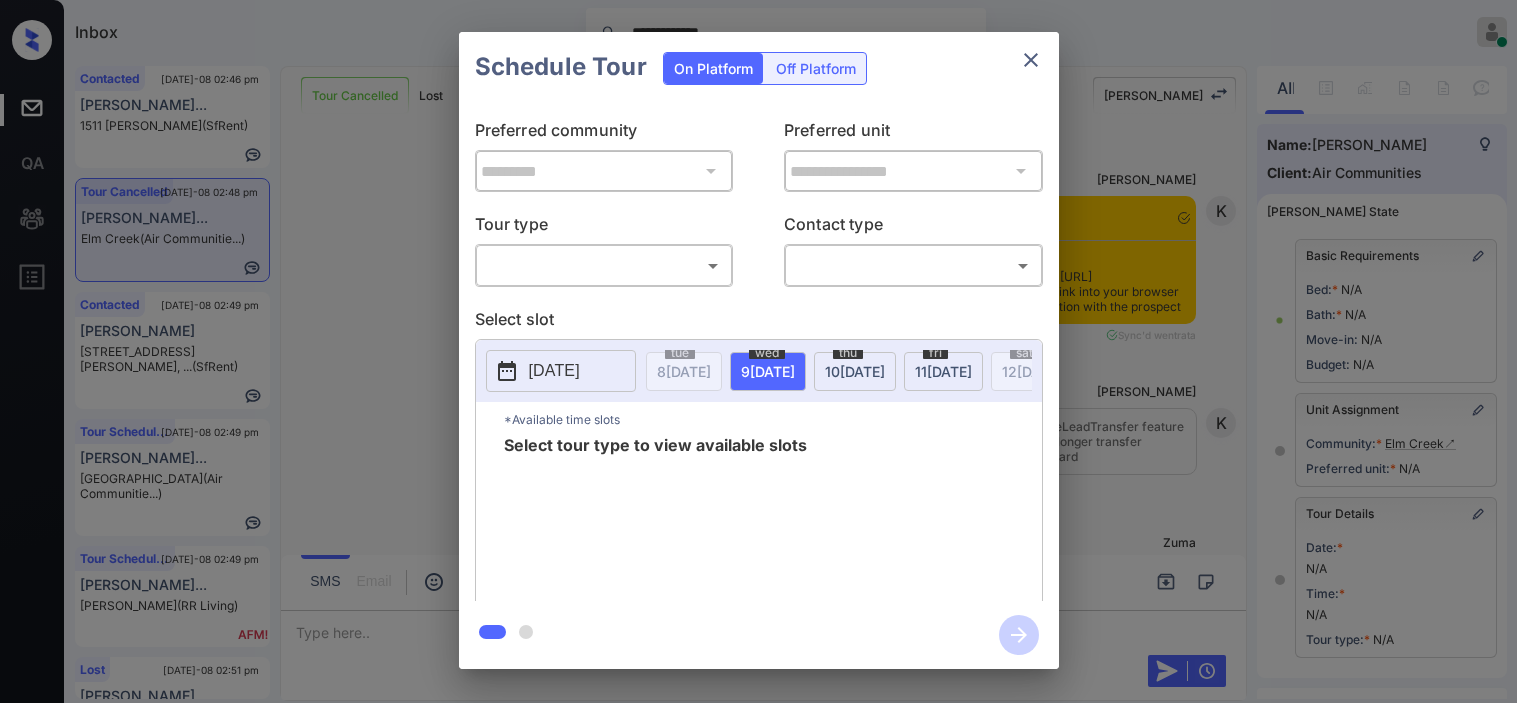 scroll, scrollTop: 0, scrollLeft: 0, axis: both 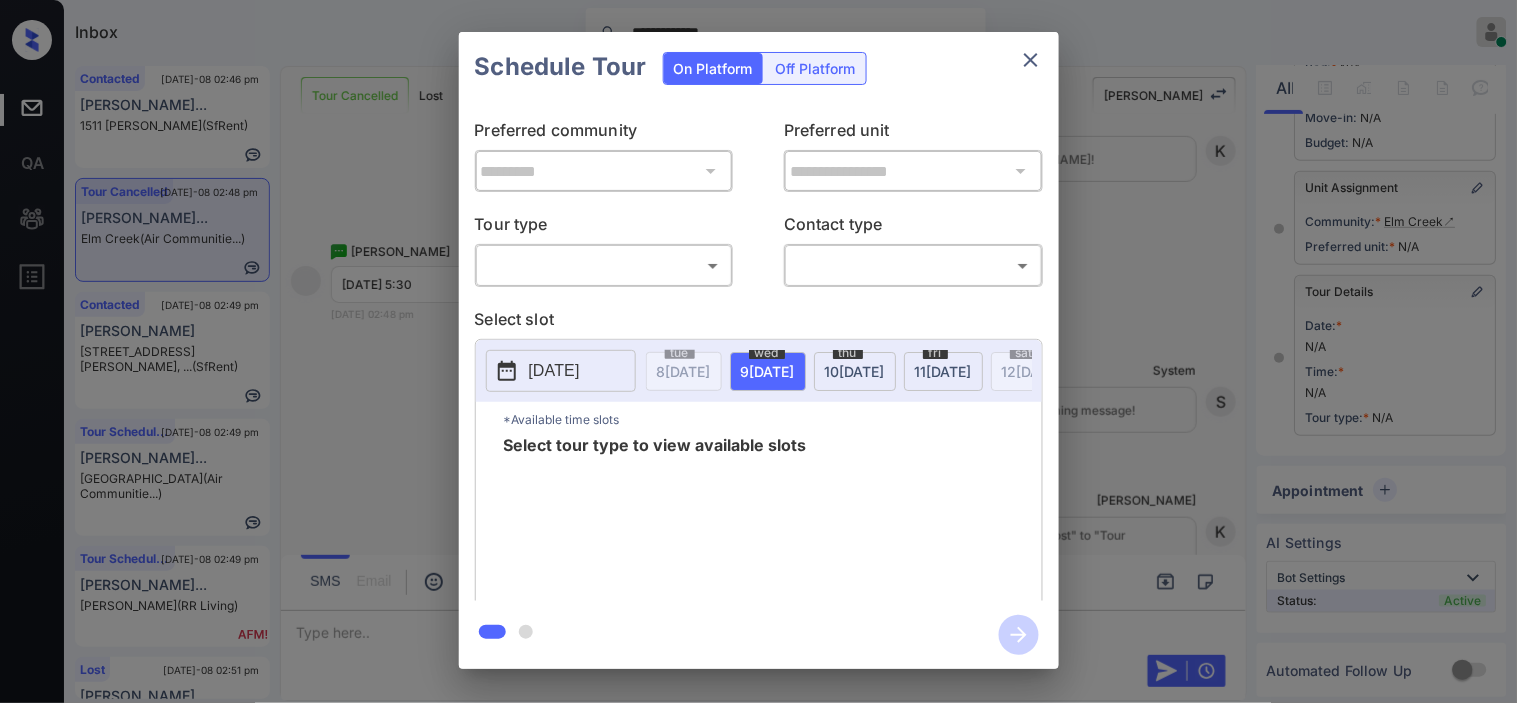 click on "**********" at bounding box center [758, 351] 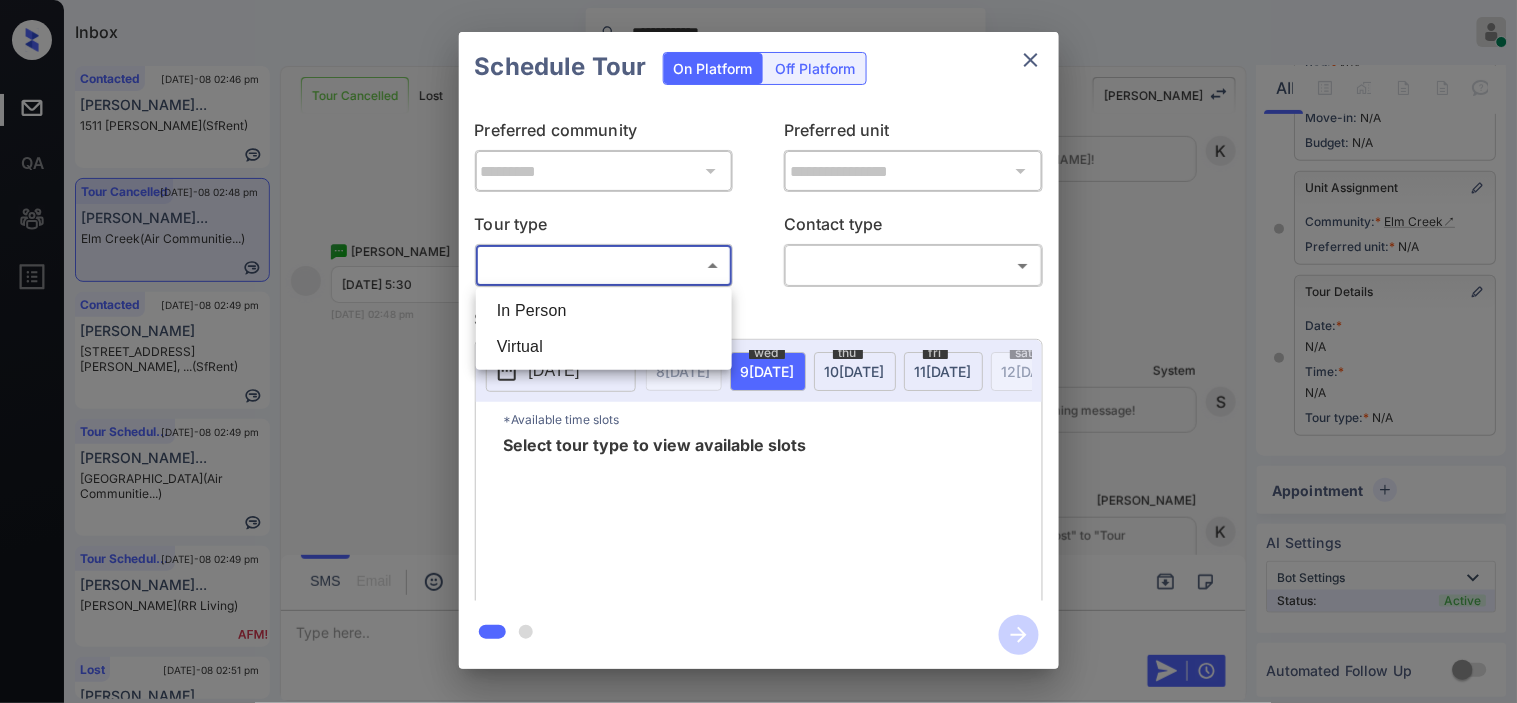 click on "In Person" at bounding box center [604, 311] 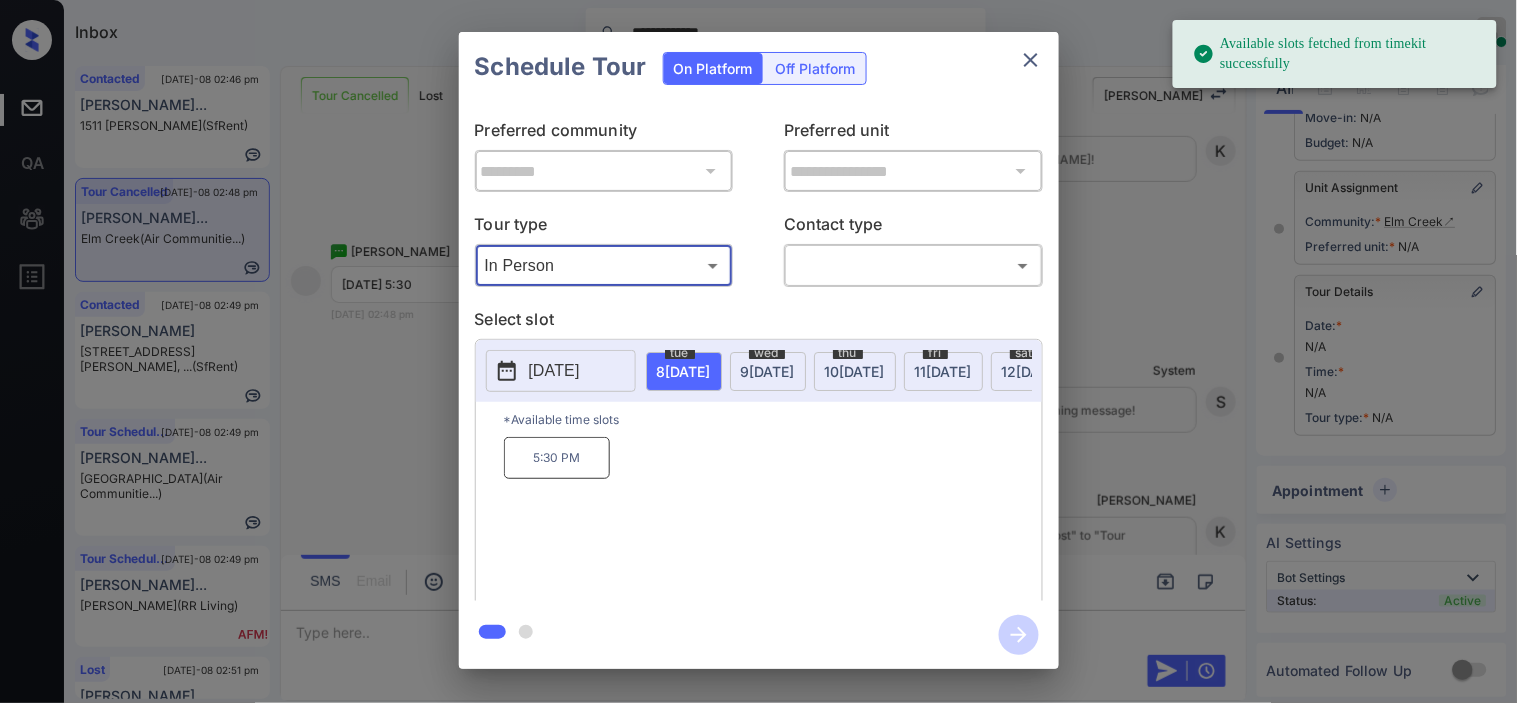 click on "**********" at bounding box center [758, 350] 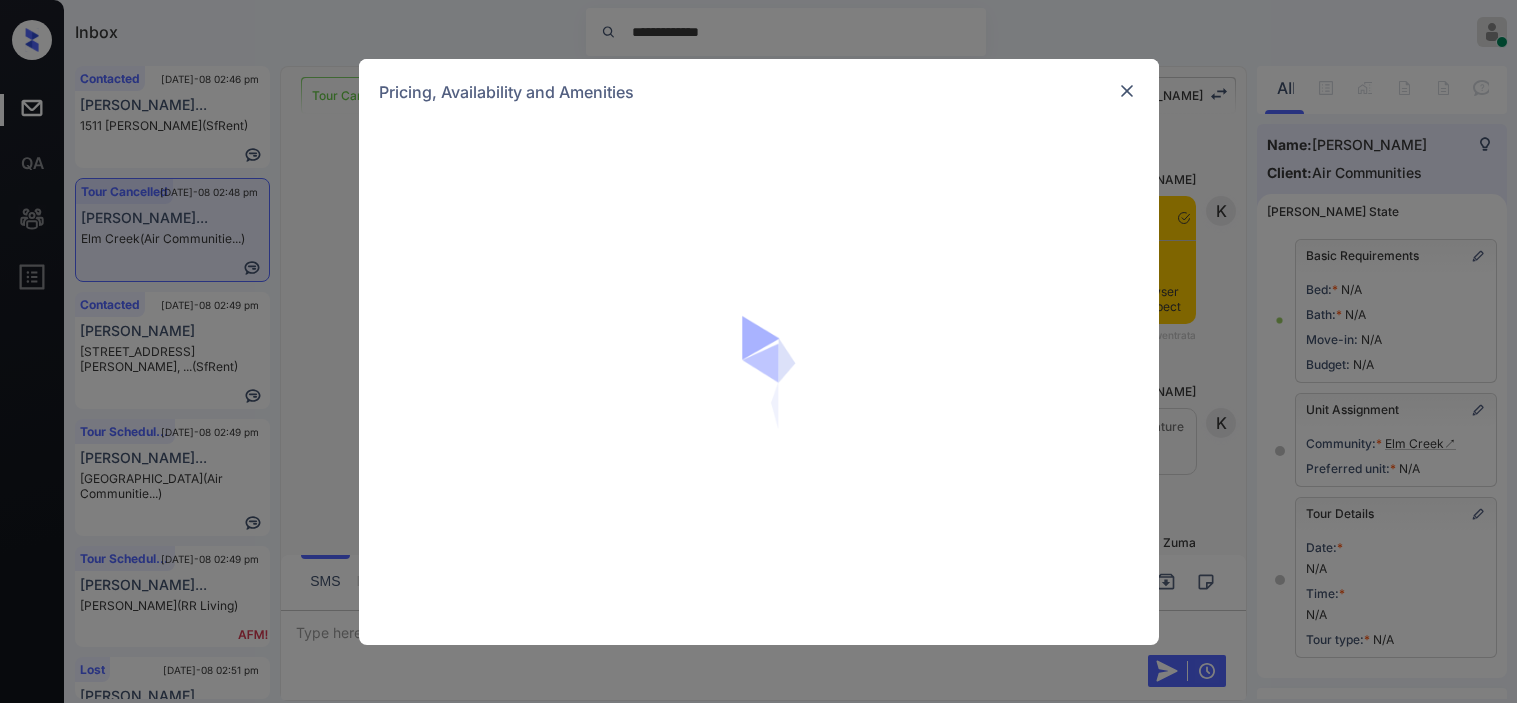 scroll, scrollTop: 0, scrollLeft: 0, axis: both 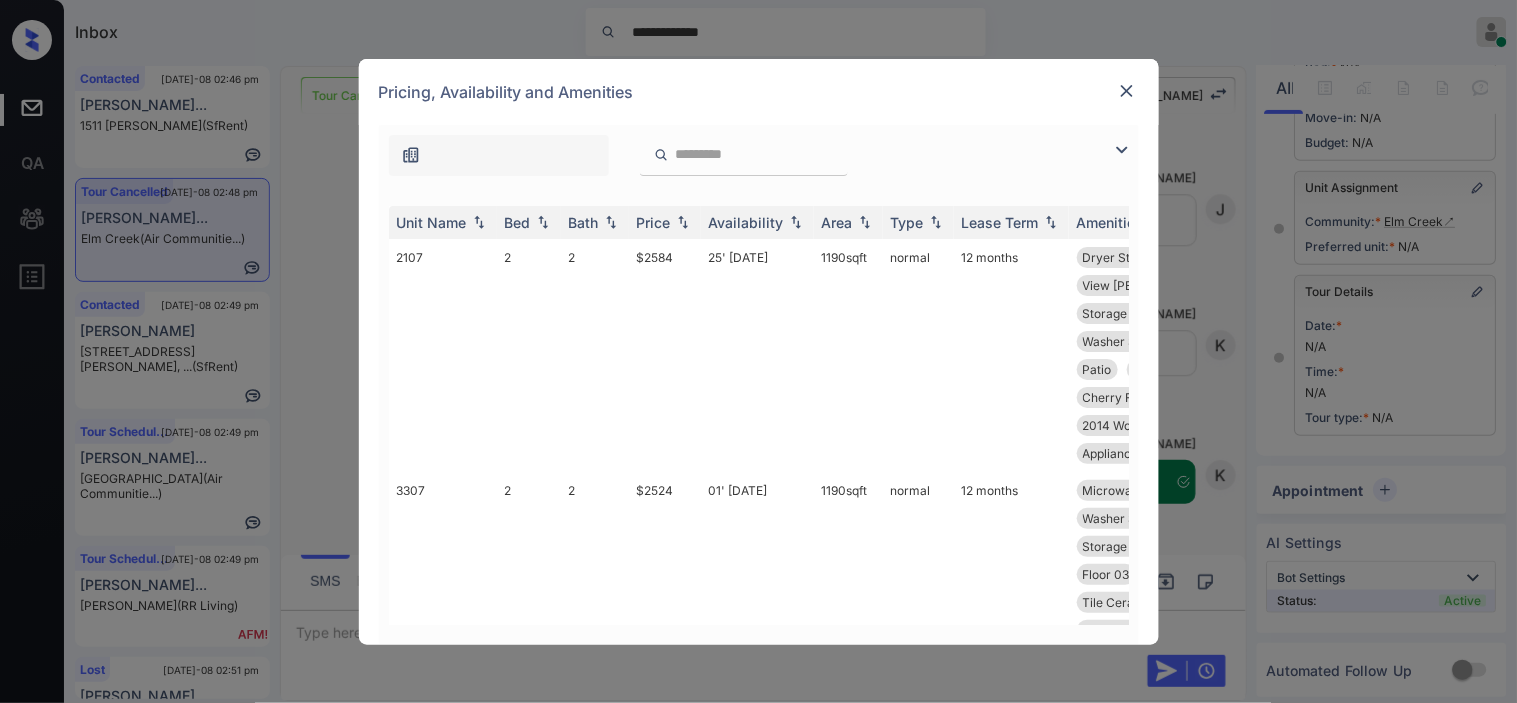 drag, startPoint x: 1118, startPoint y: 150, endPoint x: 858, endPoint y: 195, distance: 263.8655 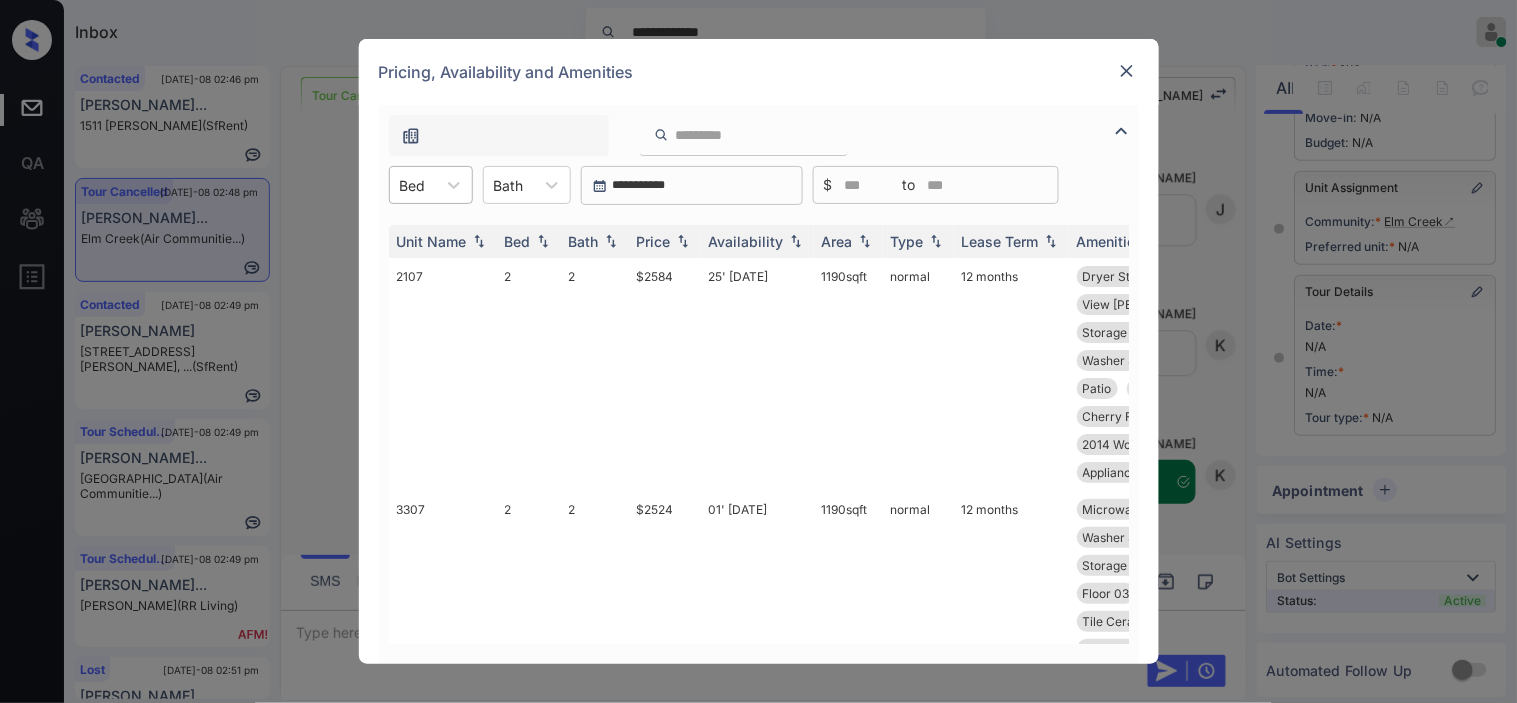 click on "Bed" at bounding box center [413, 185] 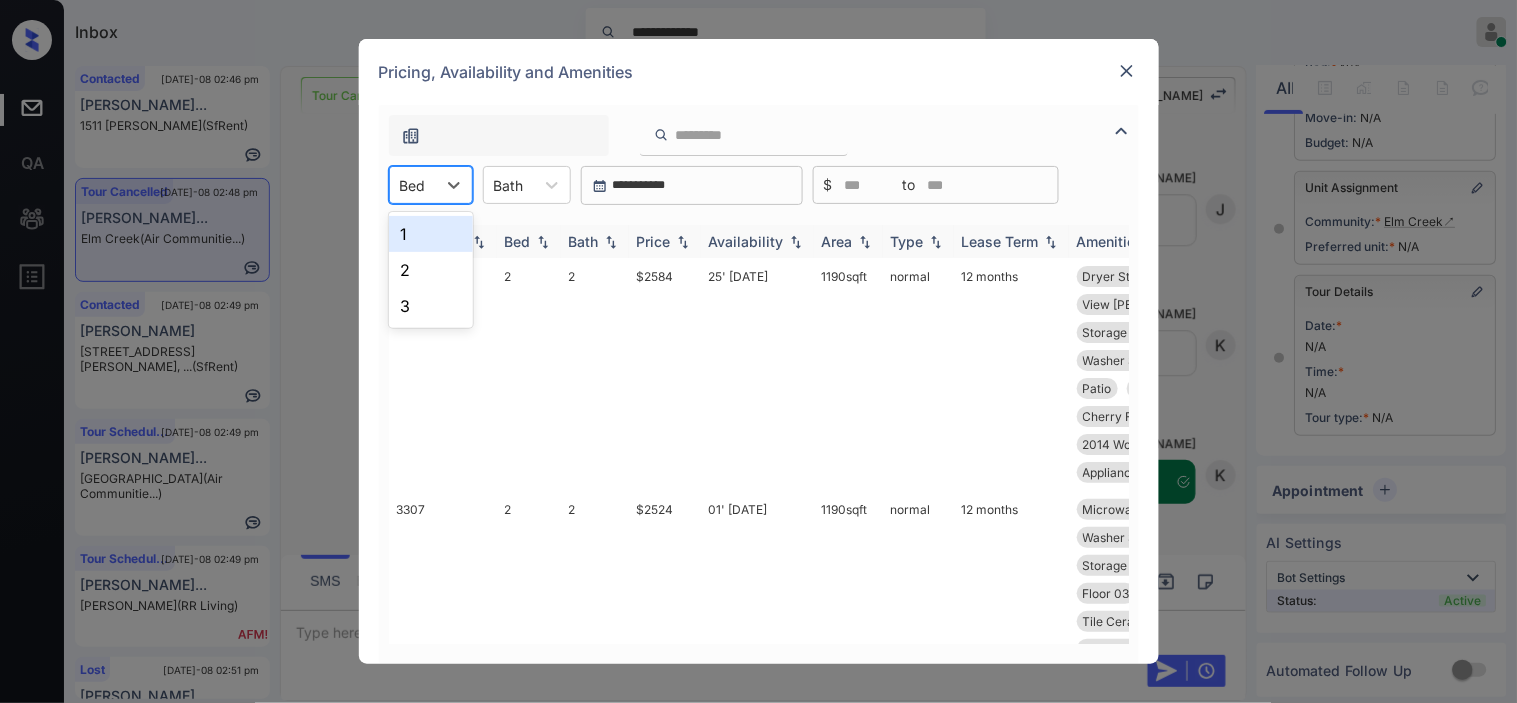 drag, startPoint x: 420, startPoint y: 235, endPoint x: 550, endPoint y: 241, distance: 130.13838 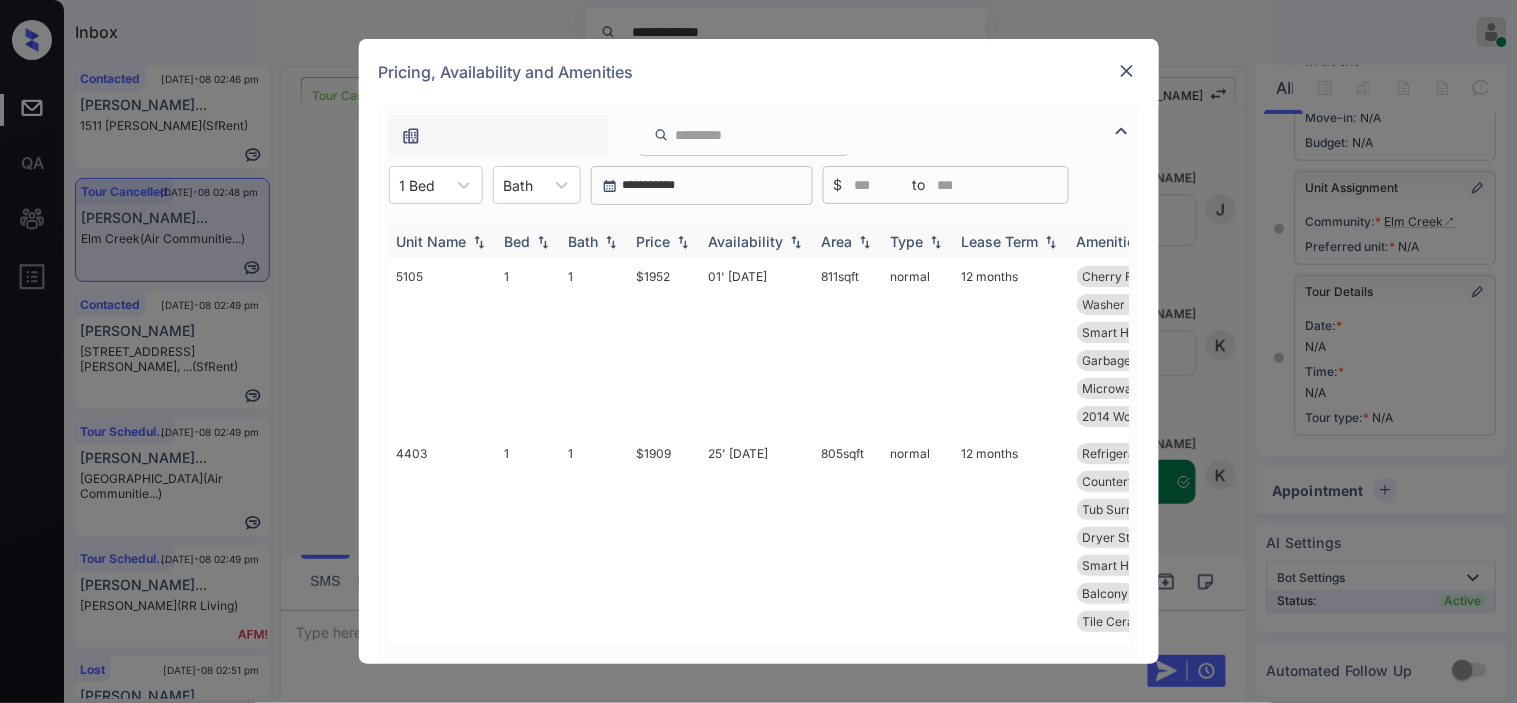 click at bounding box center (683, 242) 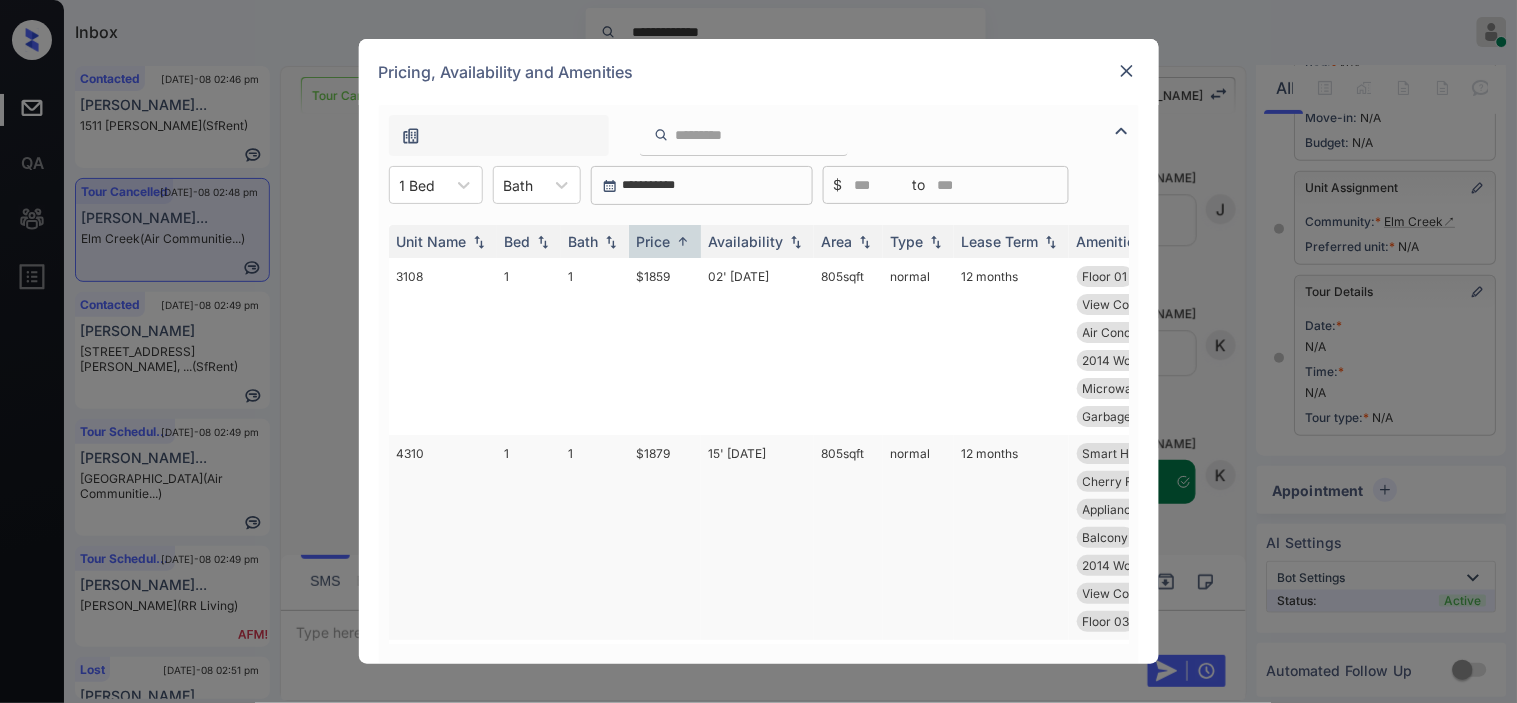 scroll, scrollTop: 444, scrollLeft: 0, axis: vertical 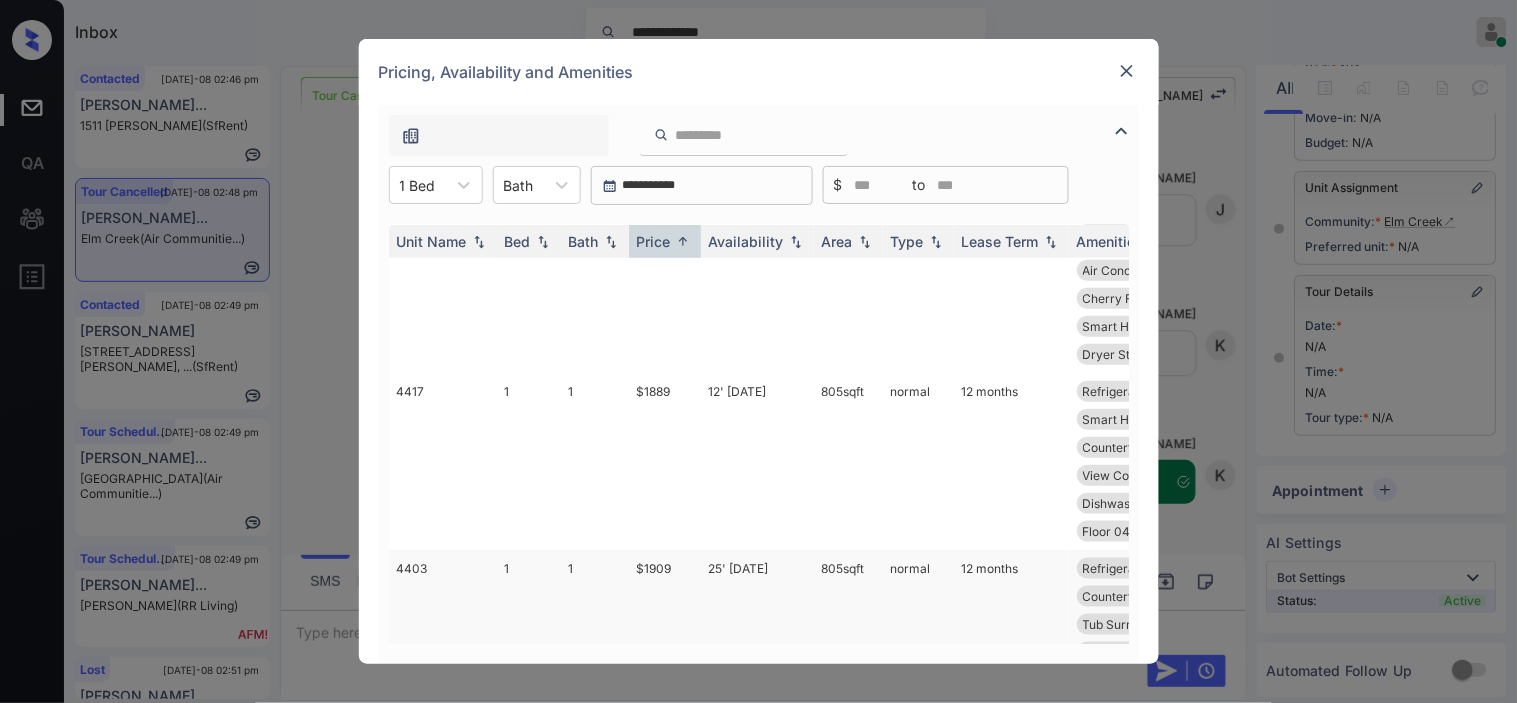 click on "$1909" at bounding box center (665, 652) 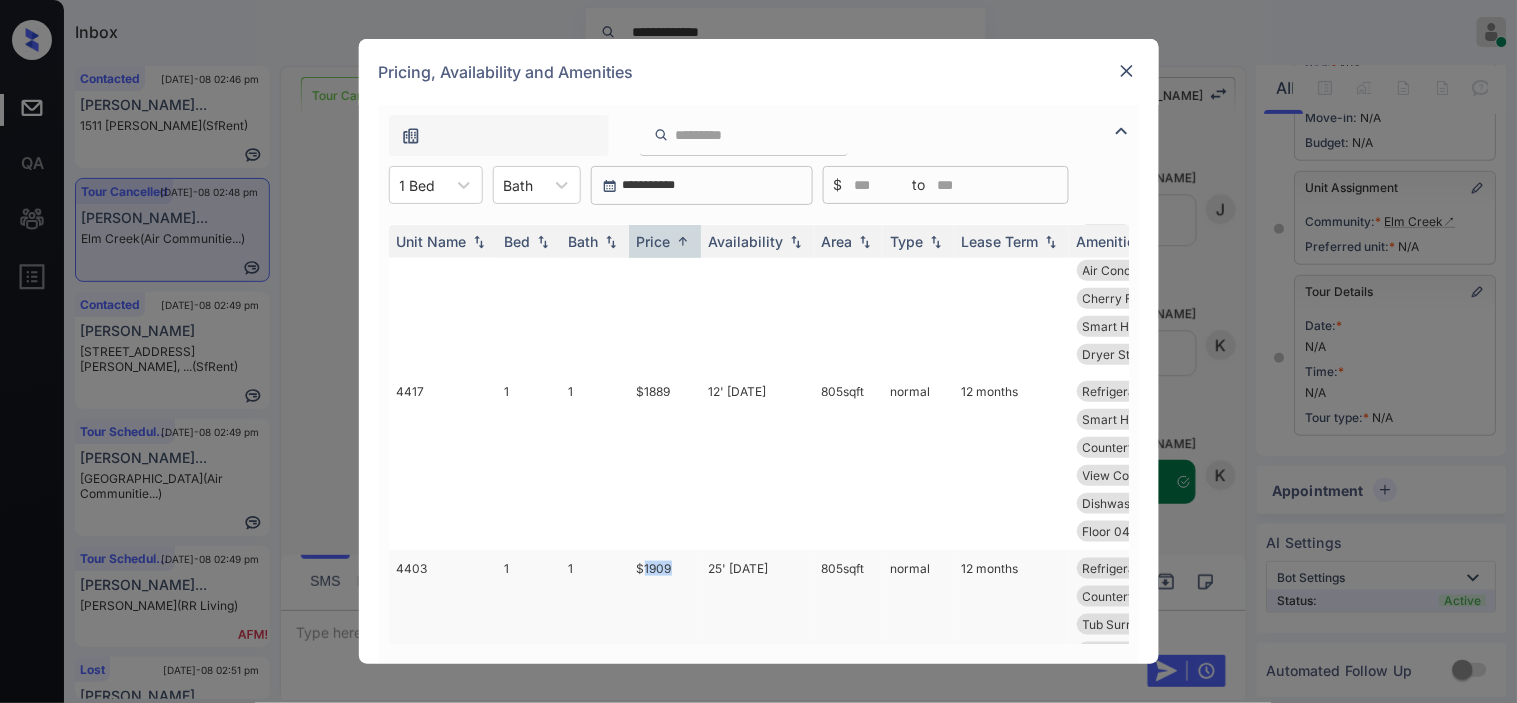 click on "$1909" at bounding box center (665, 652) 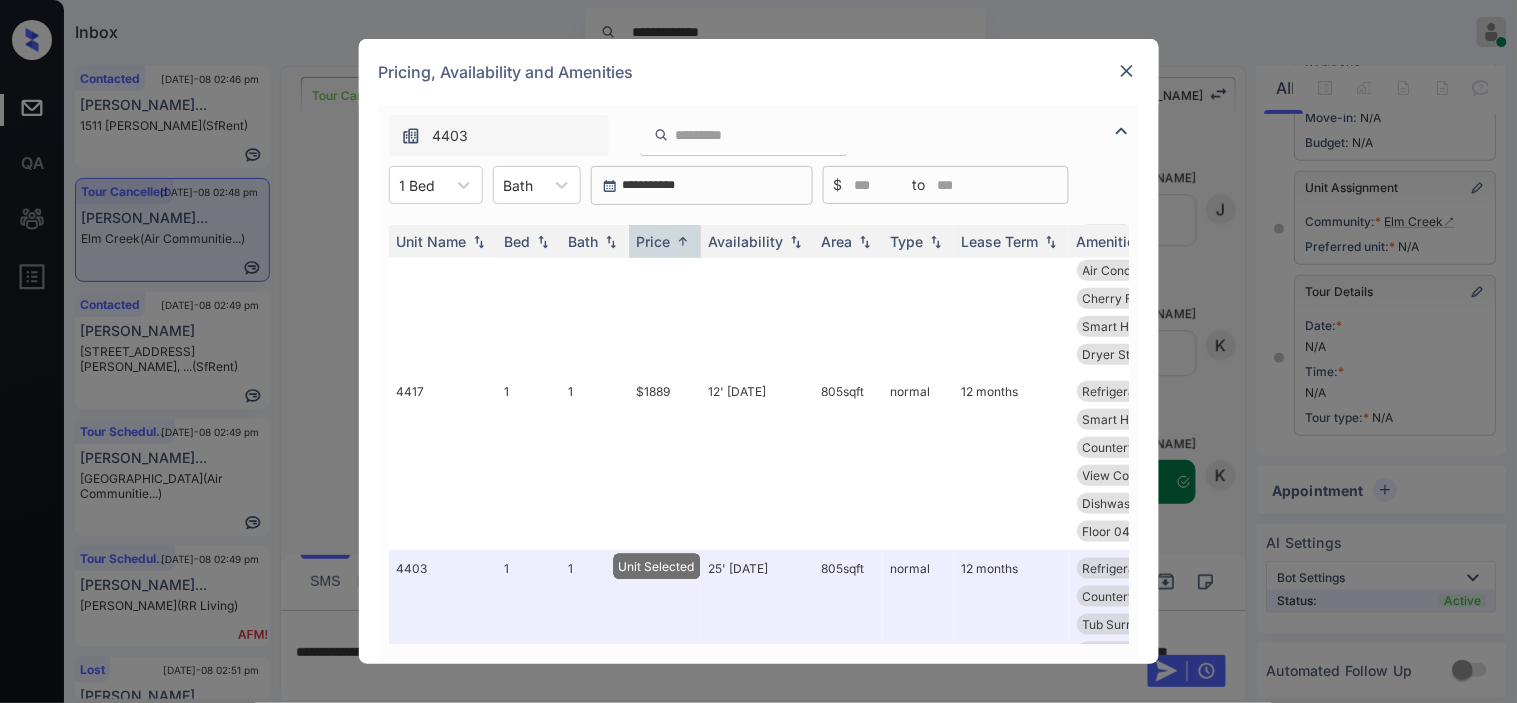 click at bounding box center (1127, 71) 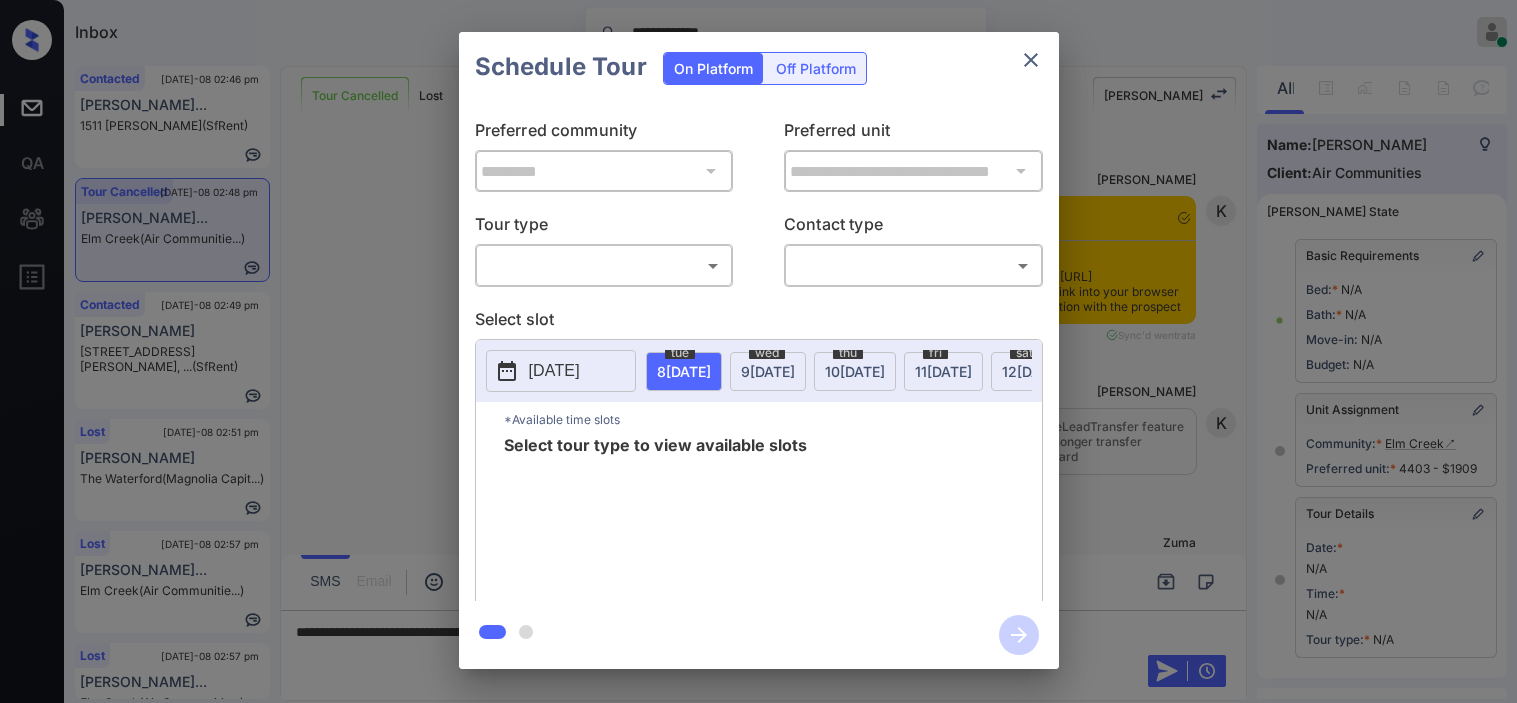 click on "**********" at bounding box center [758, 351] 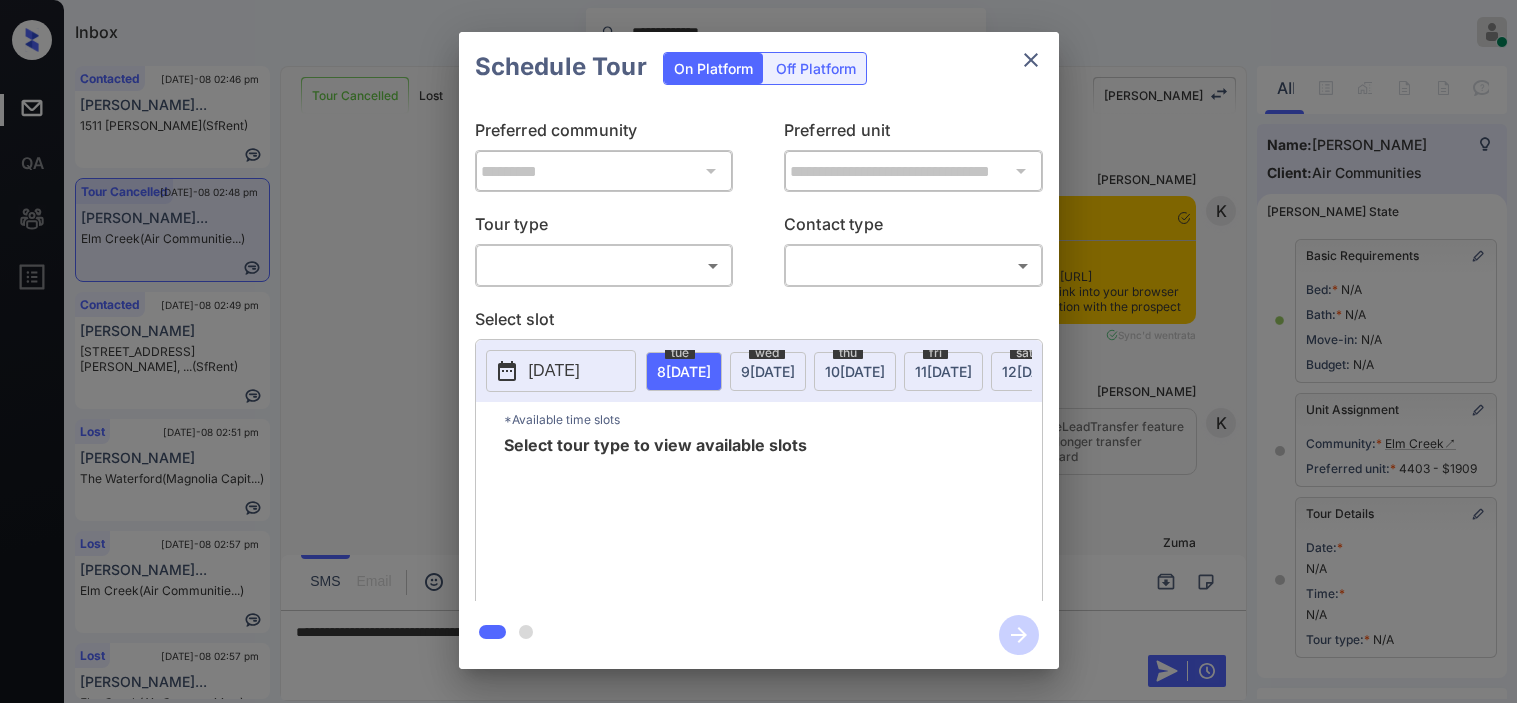 scroll, scrollTop: 0, scrollLeft: 0, axis: both 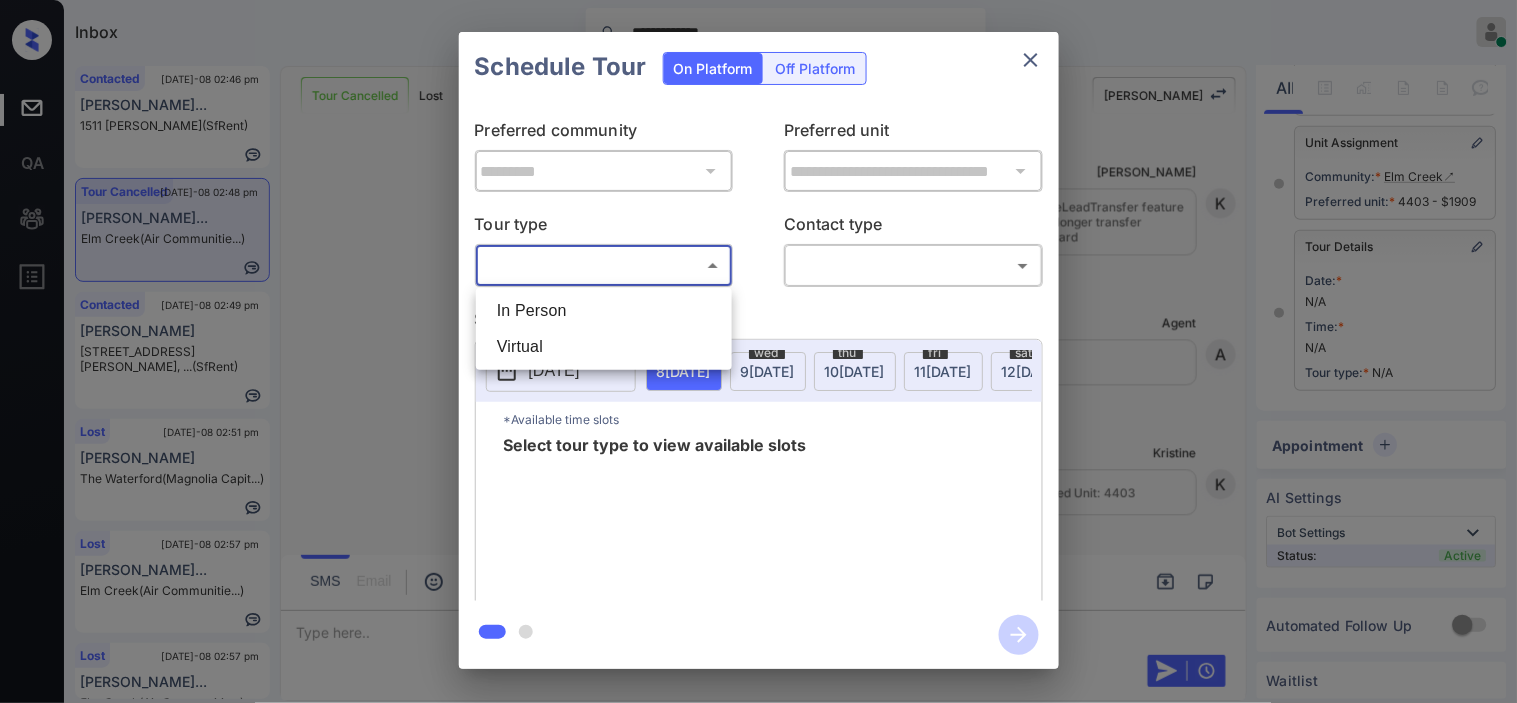click on "**********" at bounding box center [758, 351] 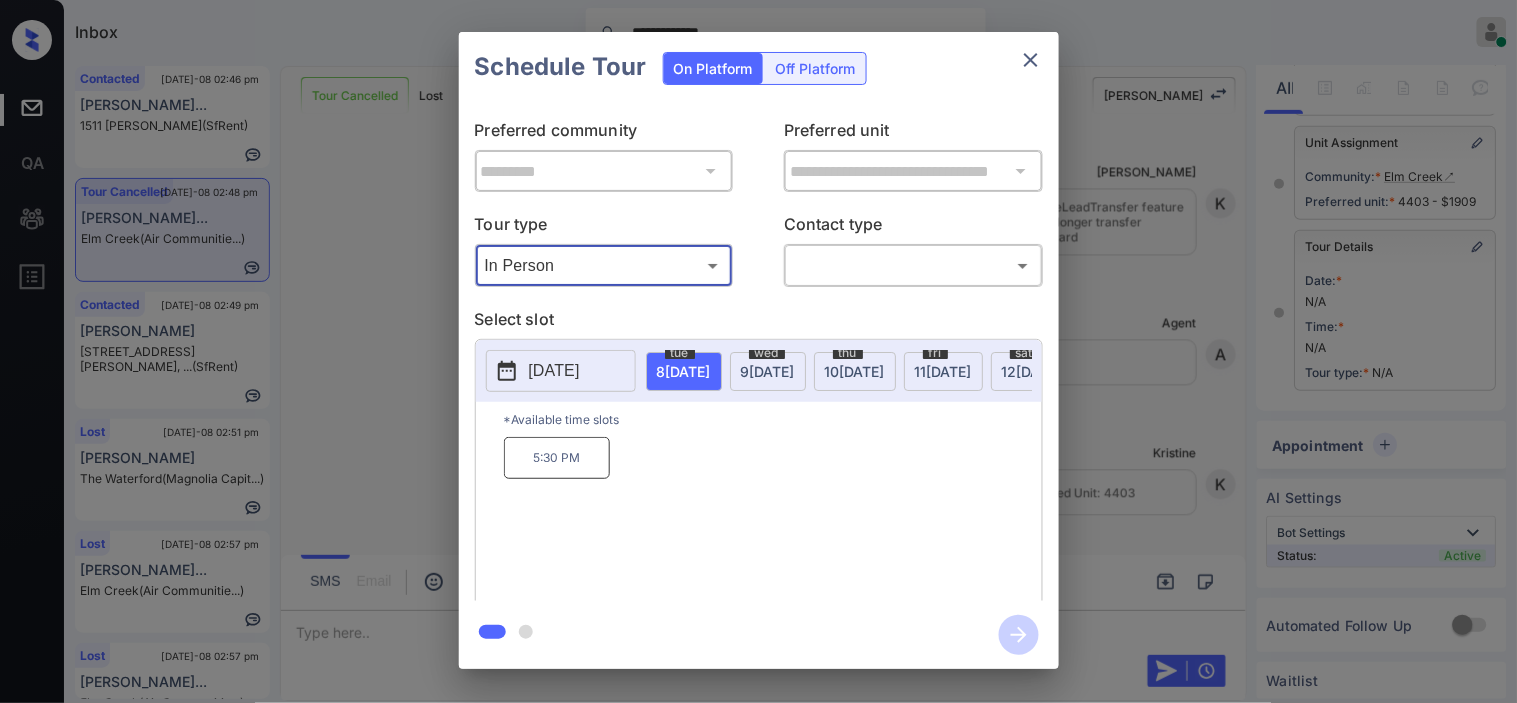 type on "********" 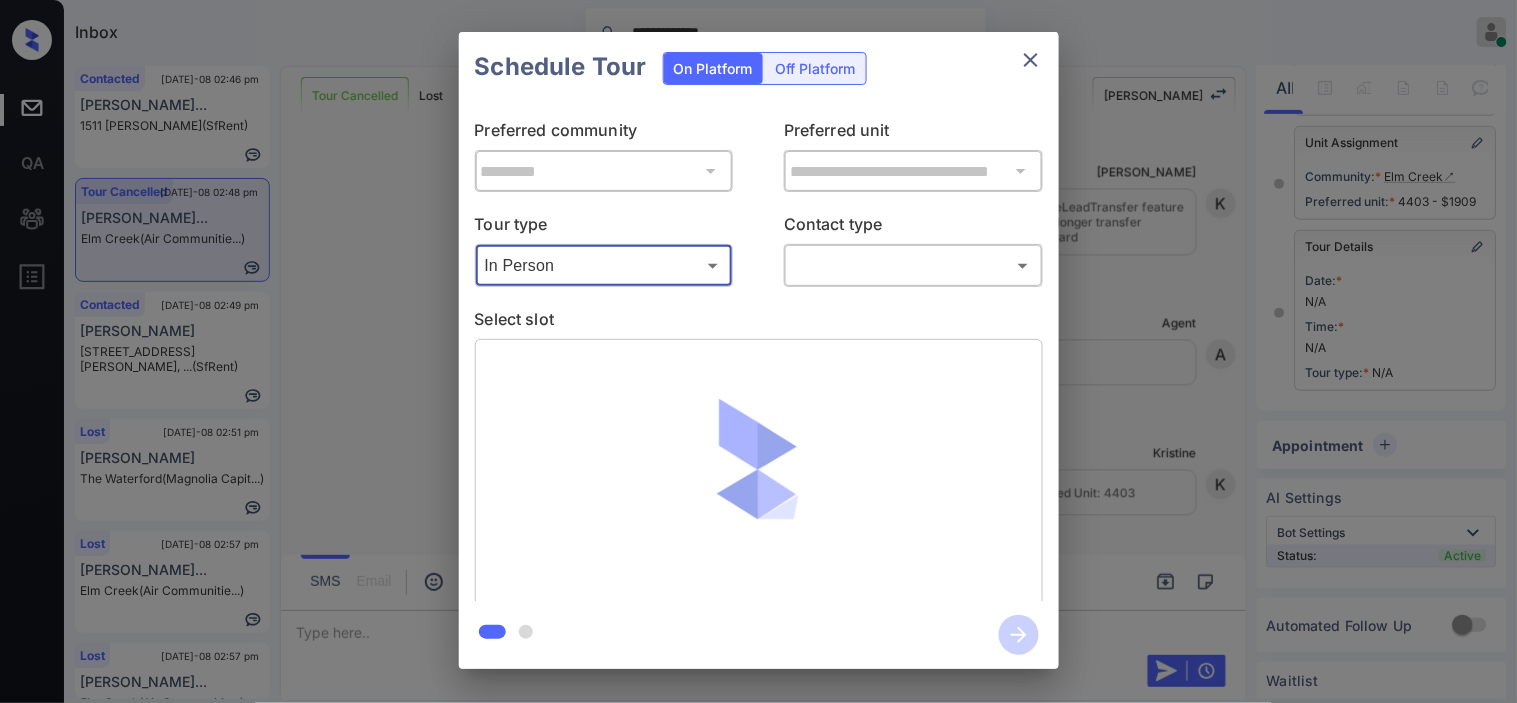 click on "**********" at bounding box center [758, 351] 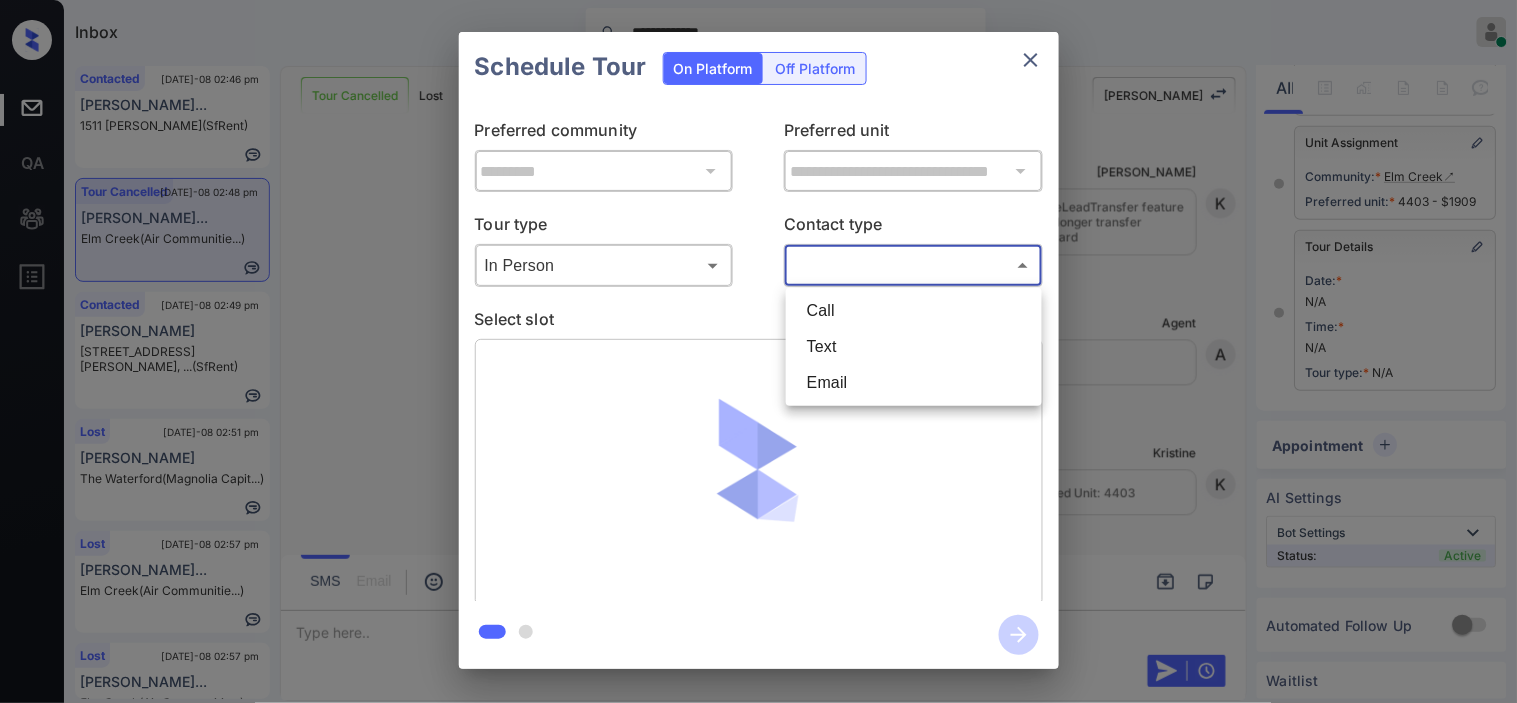 click on "Text" at bounding box center [914, 347] 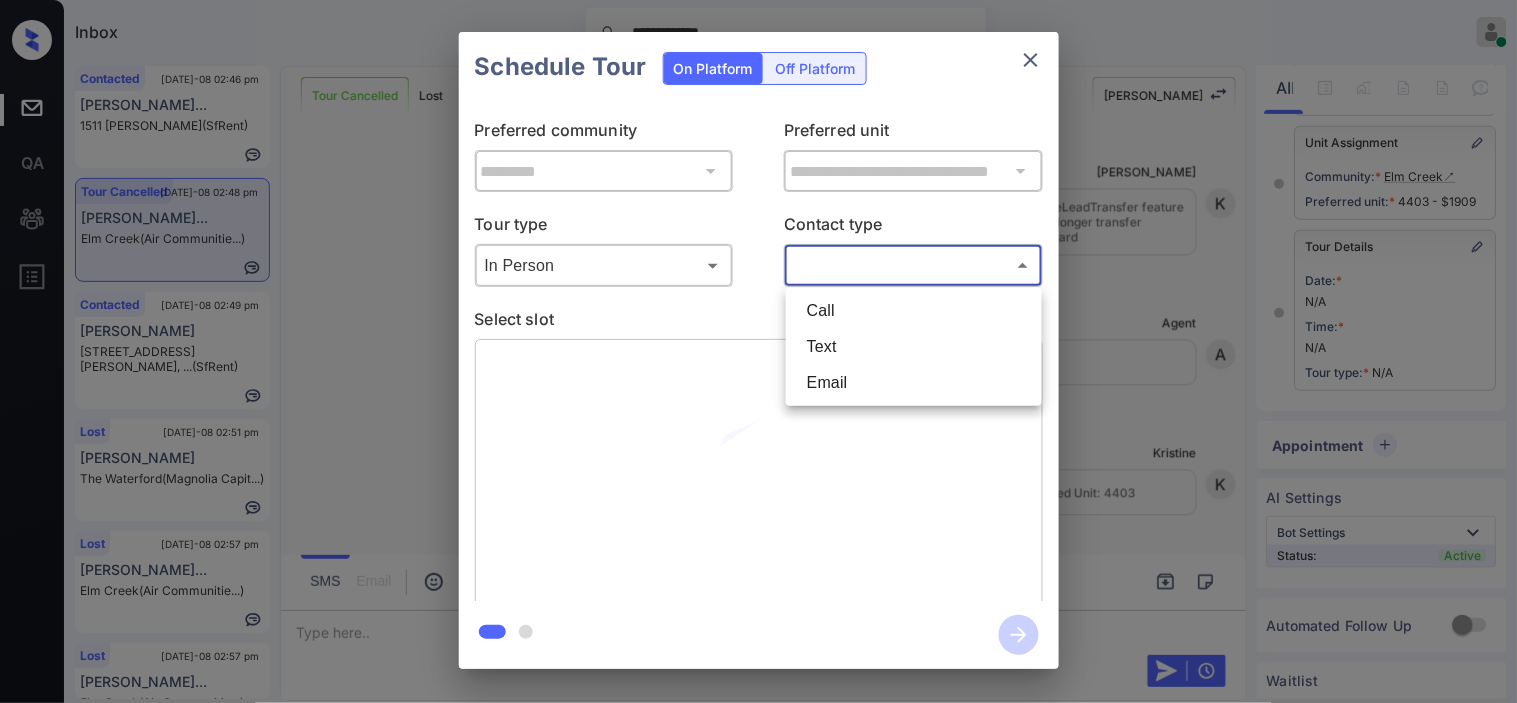 type on "****" 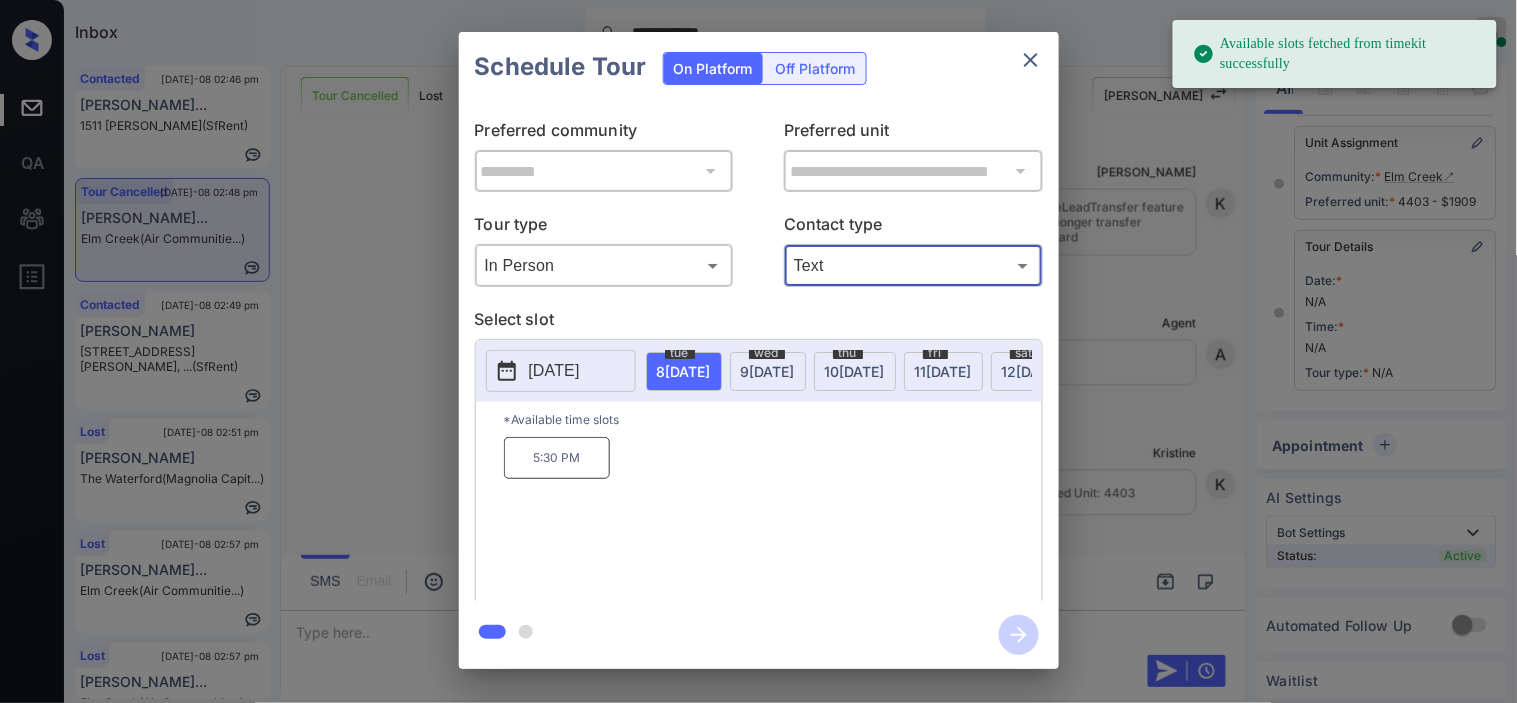 click on "5:30 PM" at bounding box center [557, 458] 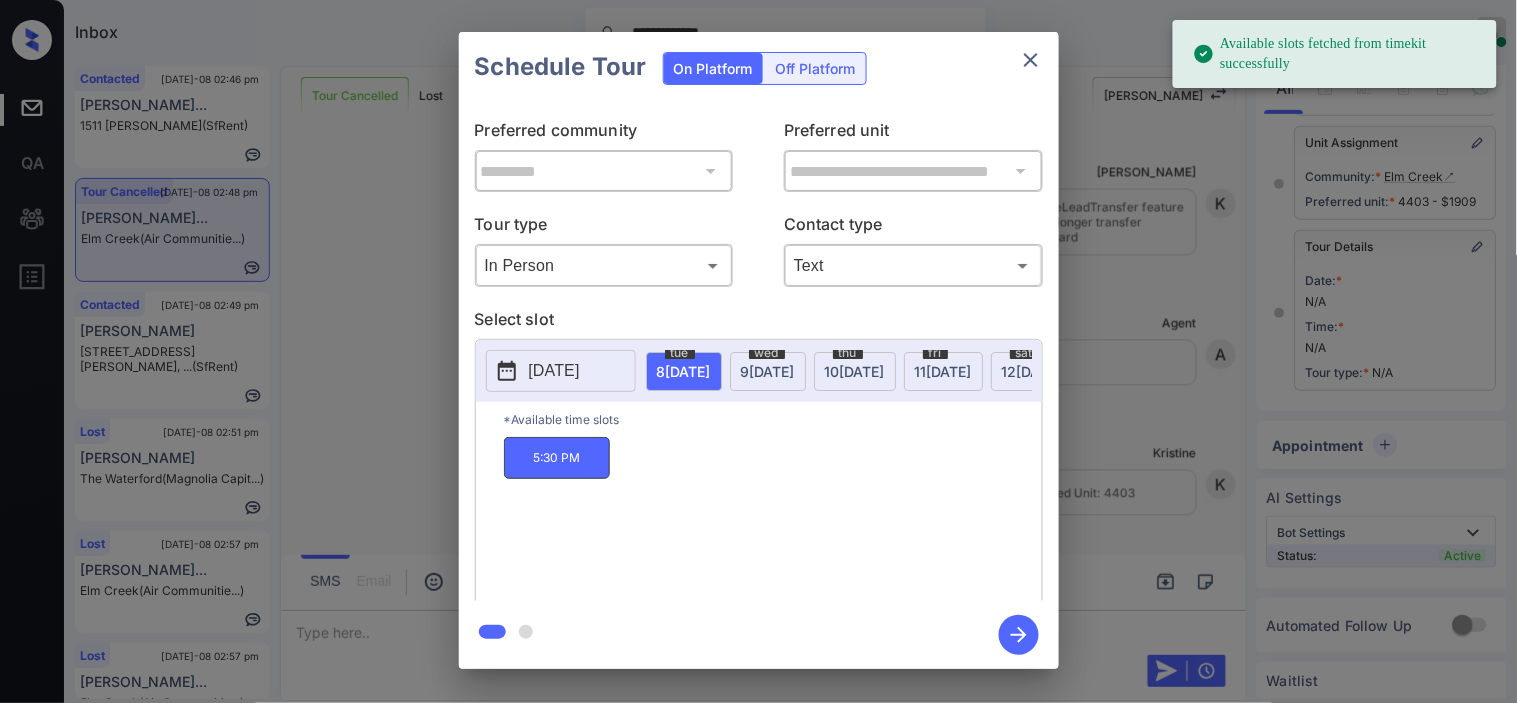 click 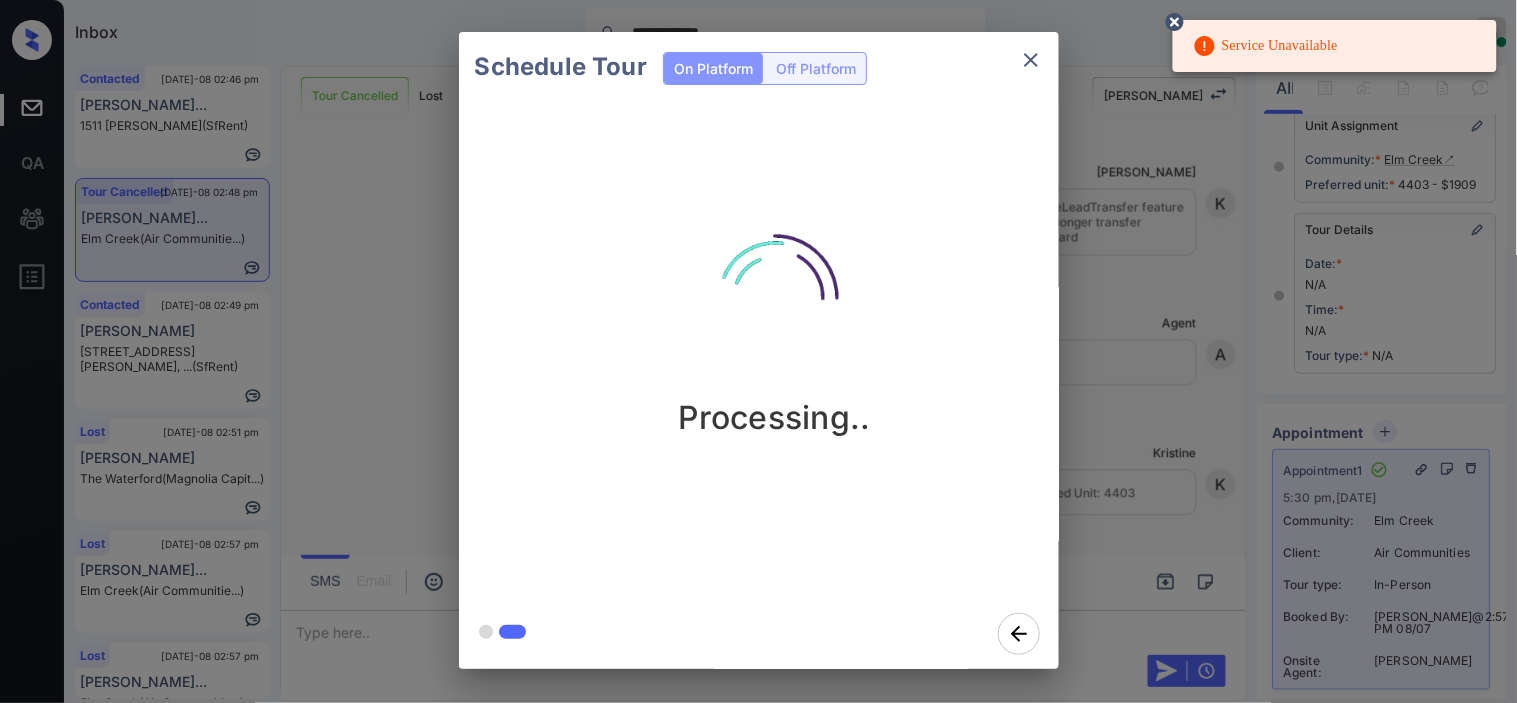 click 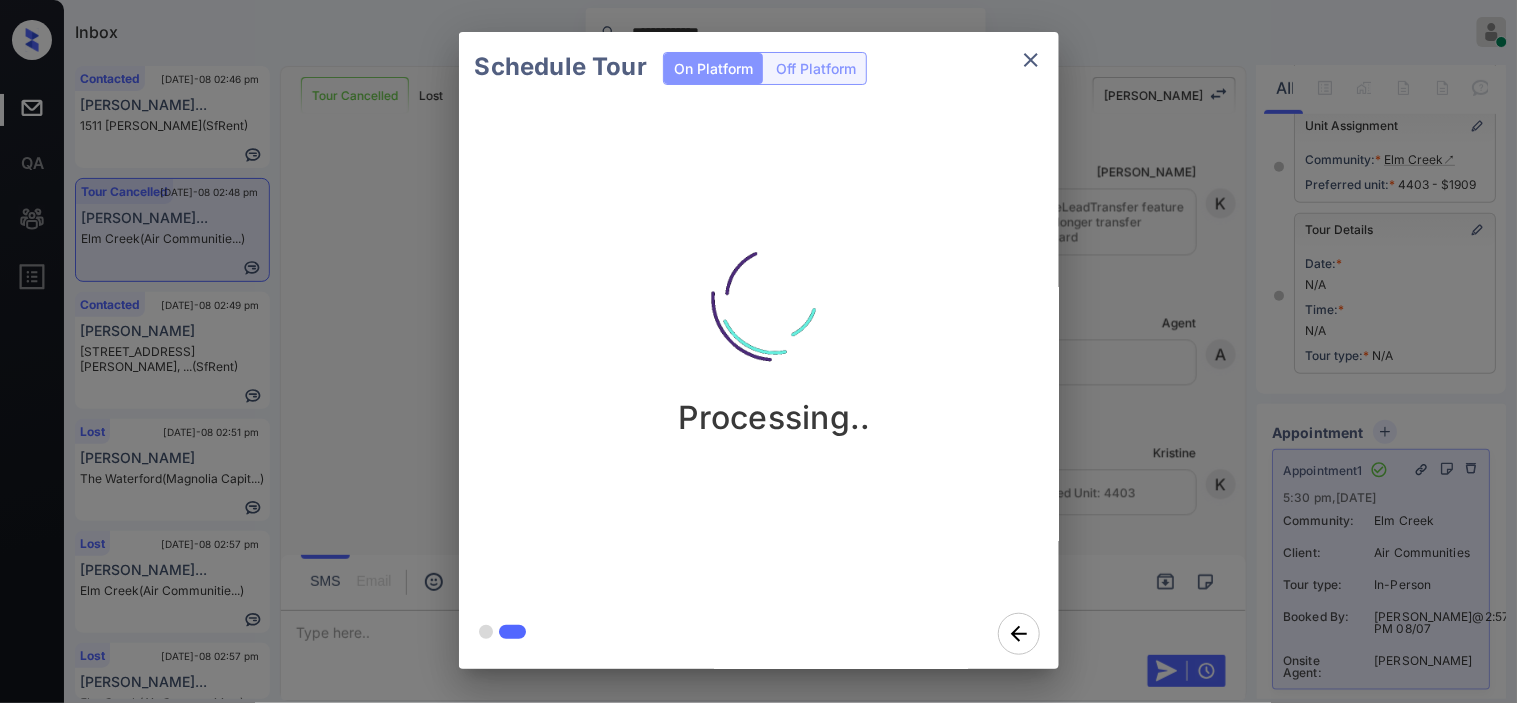 click 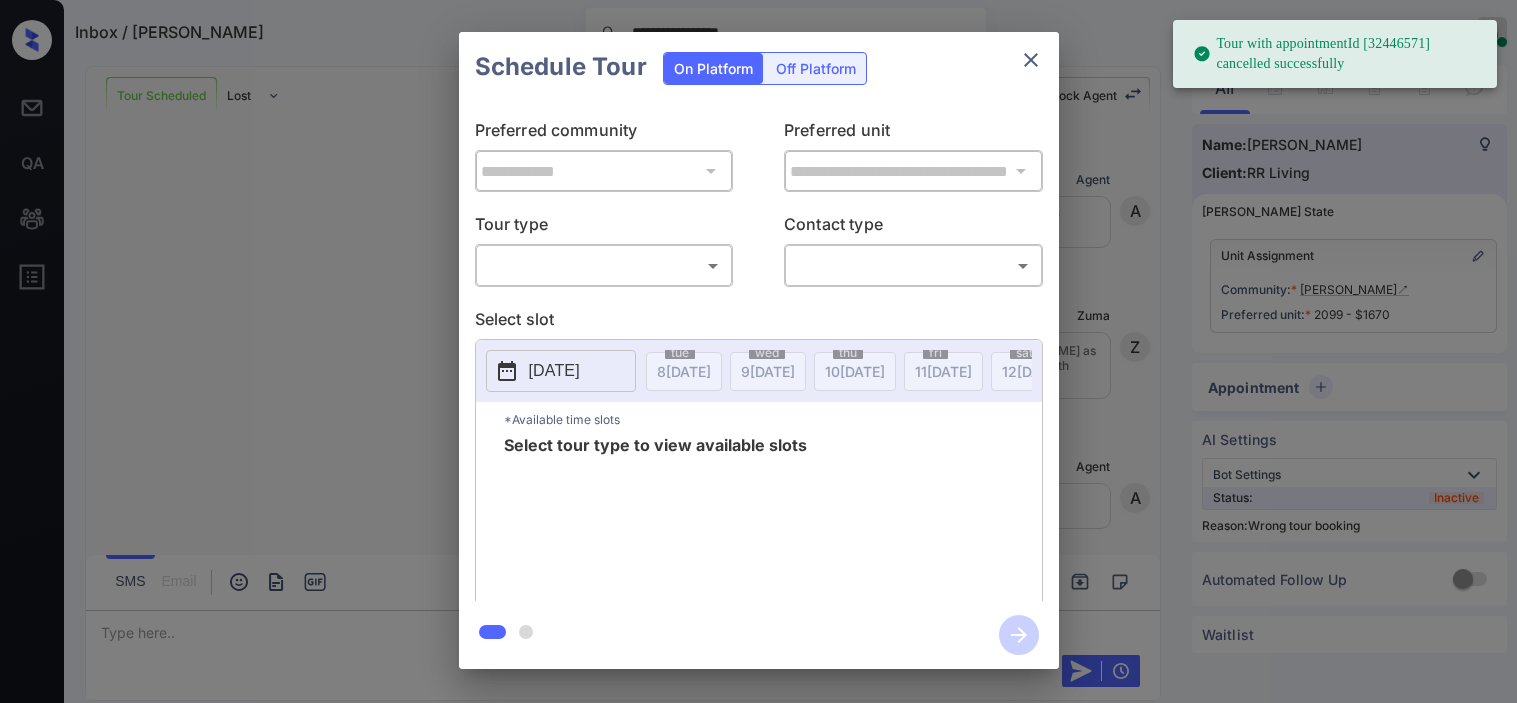 click on "**********" at bounding box center [758, 351] 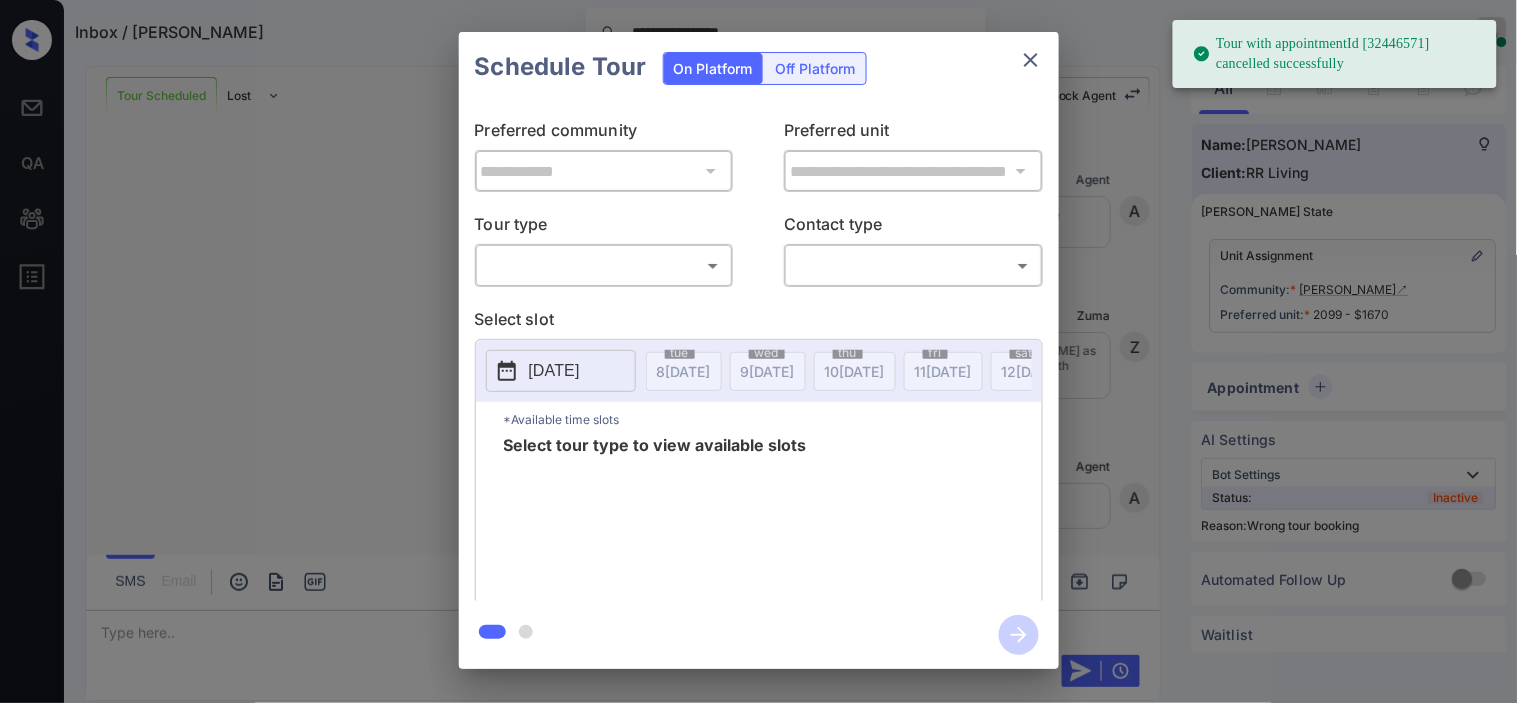 scroll, scrollTop: 21093, scrollLeft: 0, axis: vertical 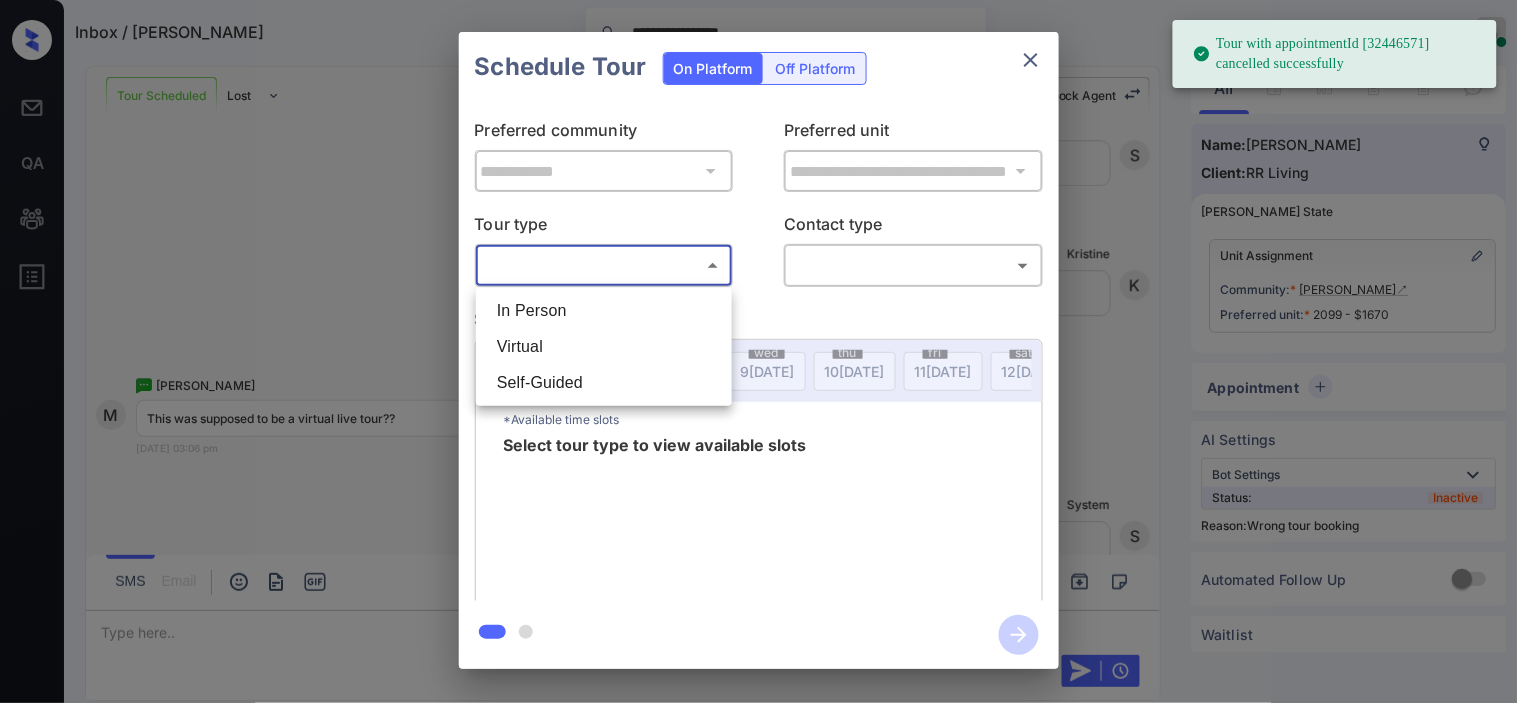 click at bounding box center (758, 351) 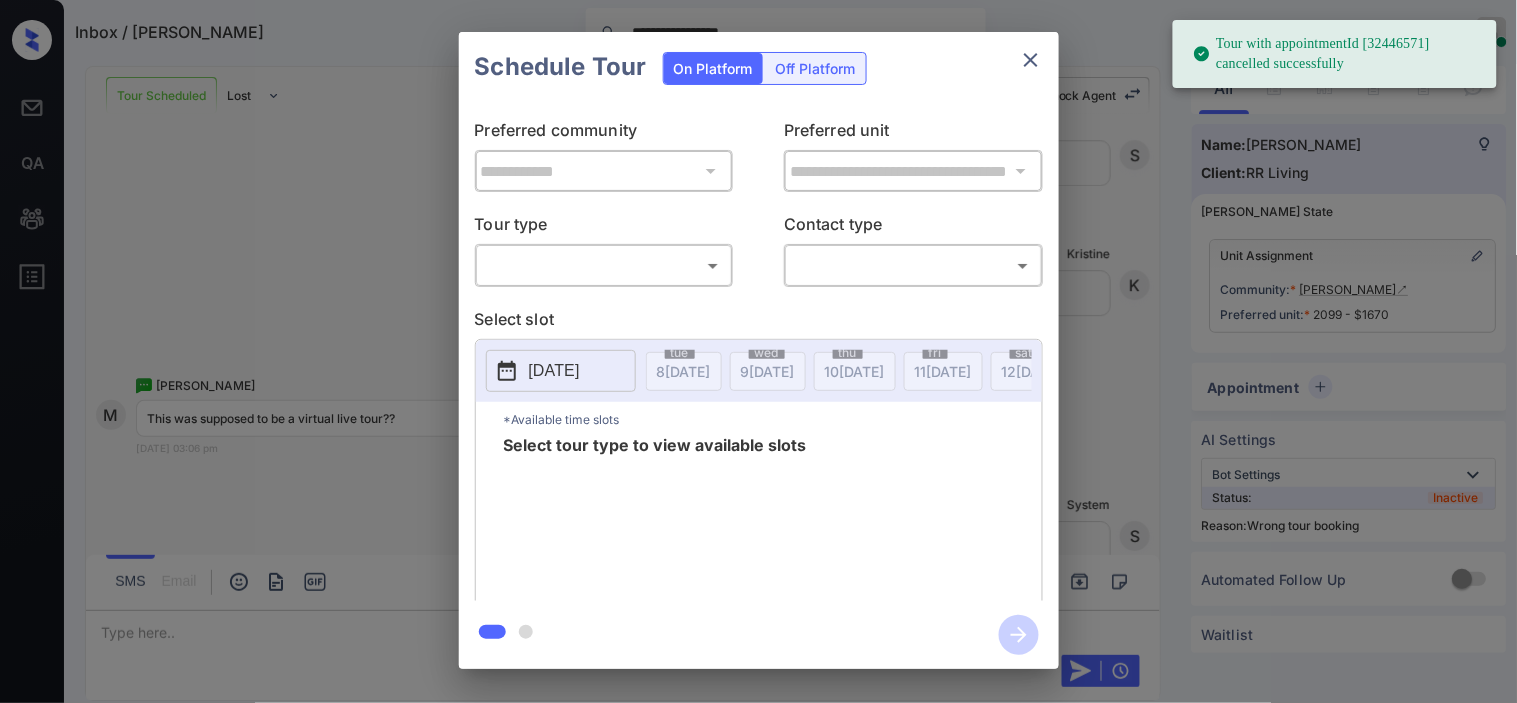 click on "**********" at bounding box center [758, 350] 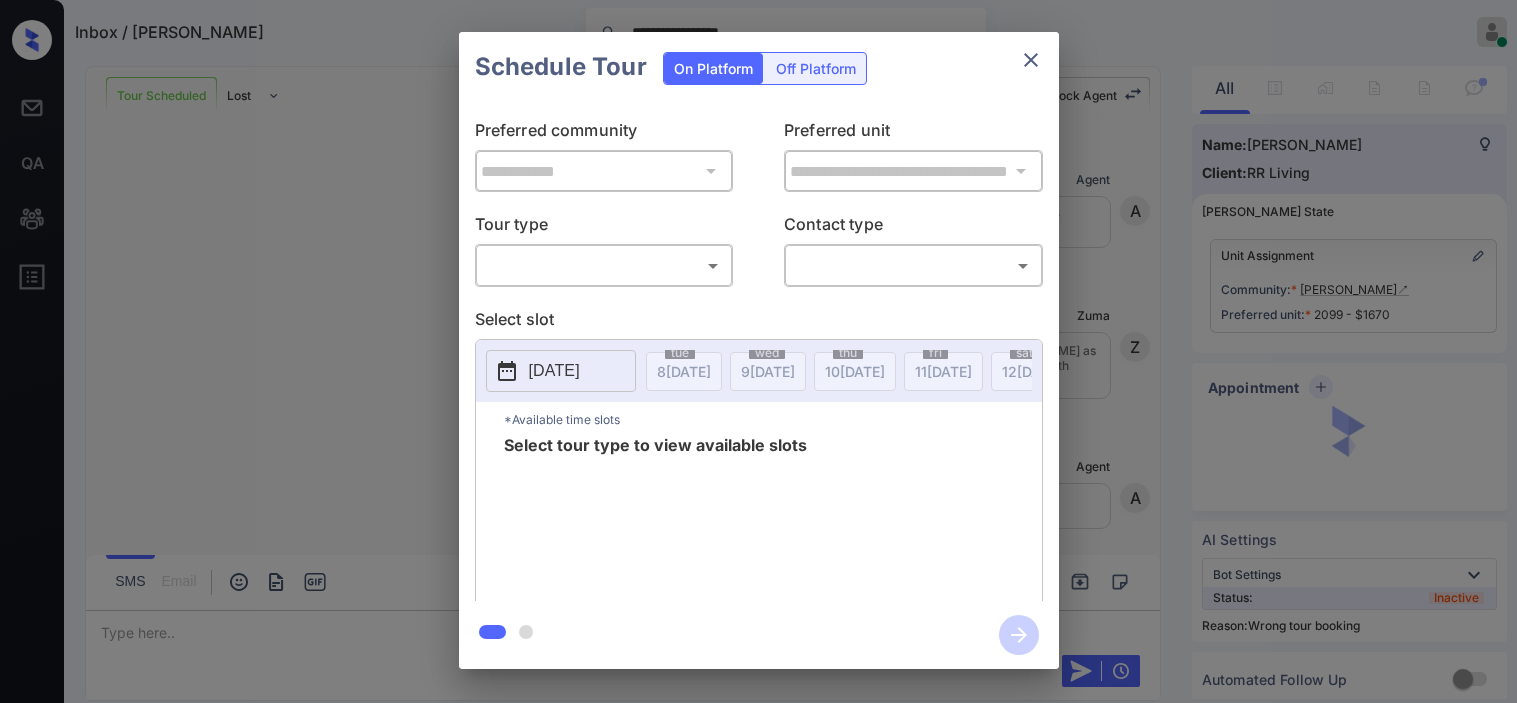 click on "**********" at bounding box center [758, 351] 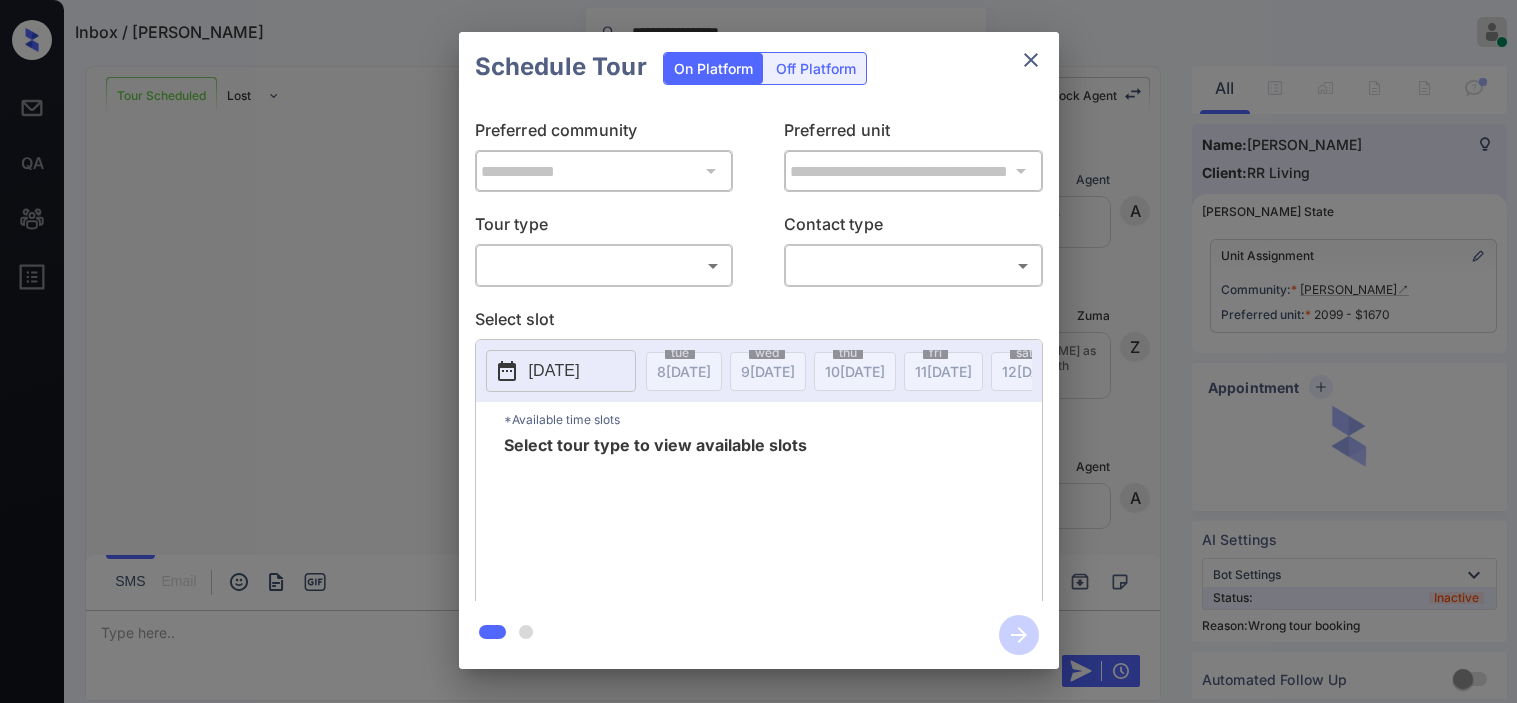 scroll, scrollTop: 0, scrollLeft: 0, axis: both 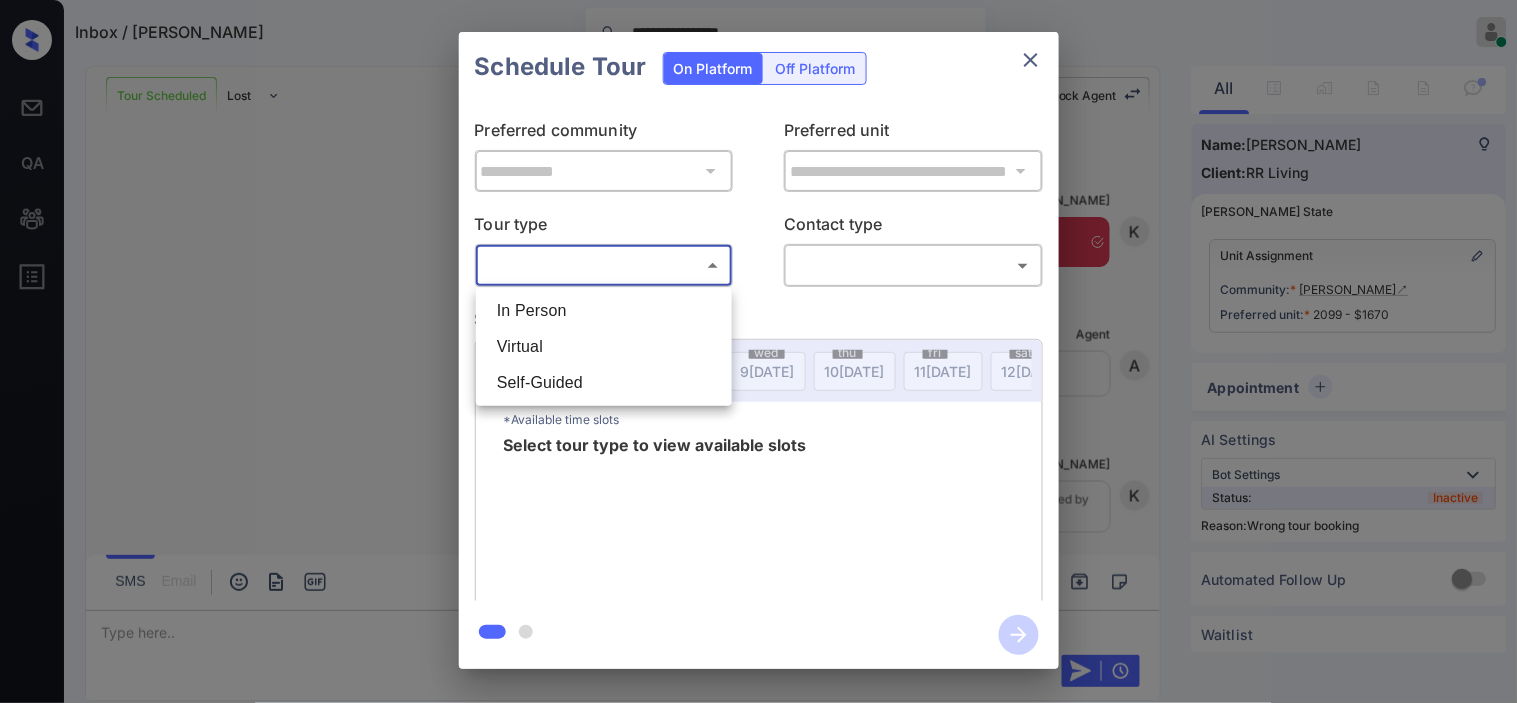 click on "Virtual" at bounding box center [604, 347] 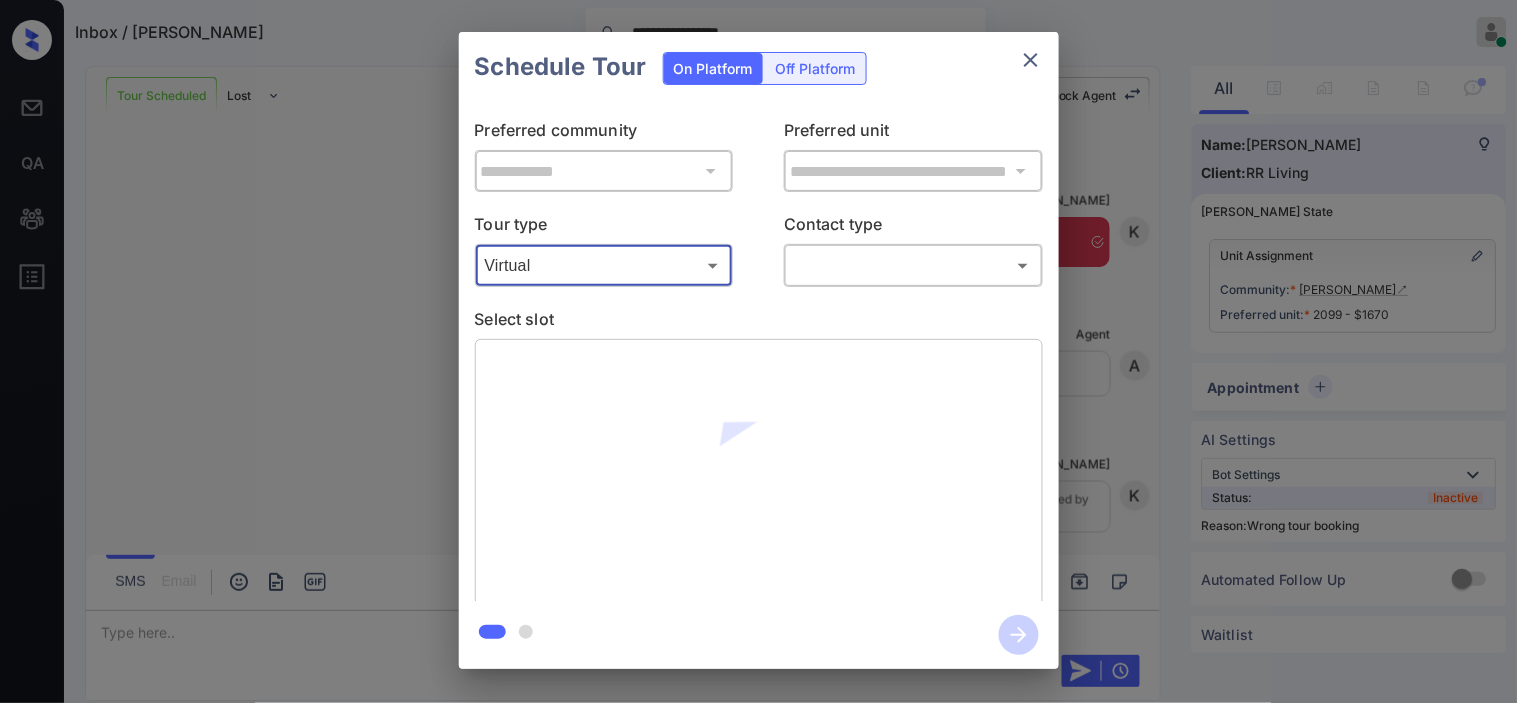 click on "**********" at bounding box center (758, 350) 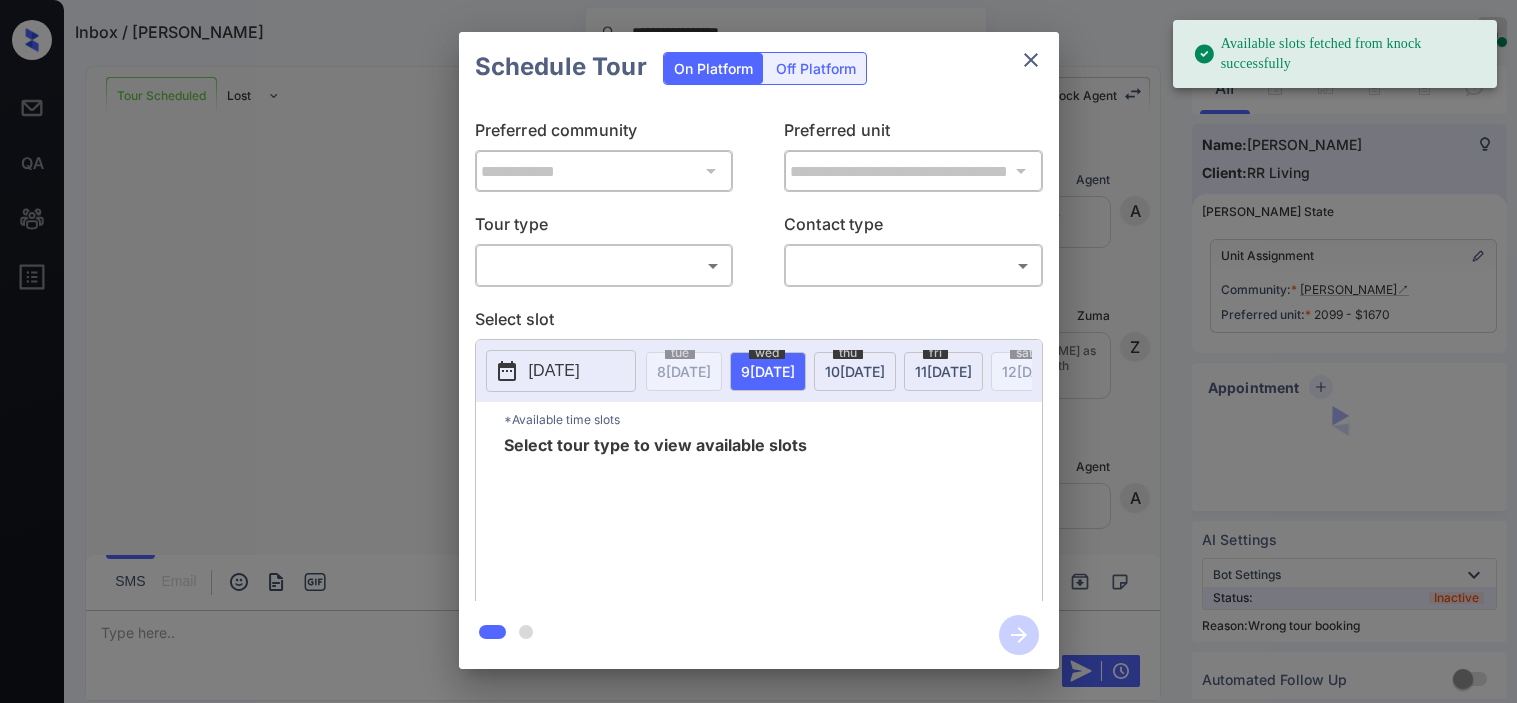 click on "**********" at bounding box center [758, 351] 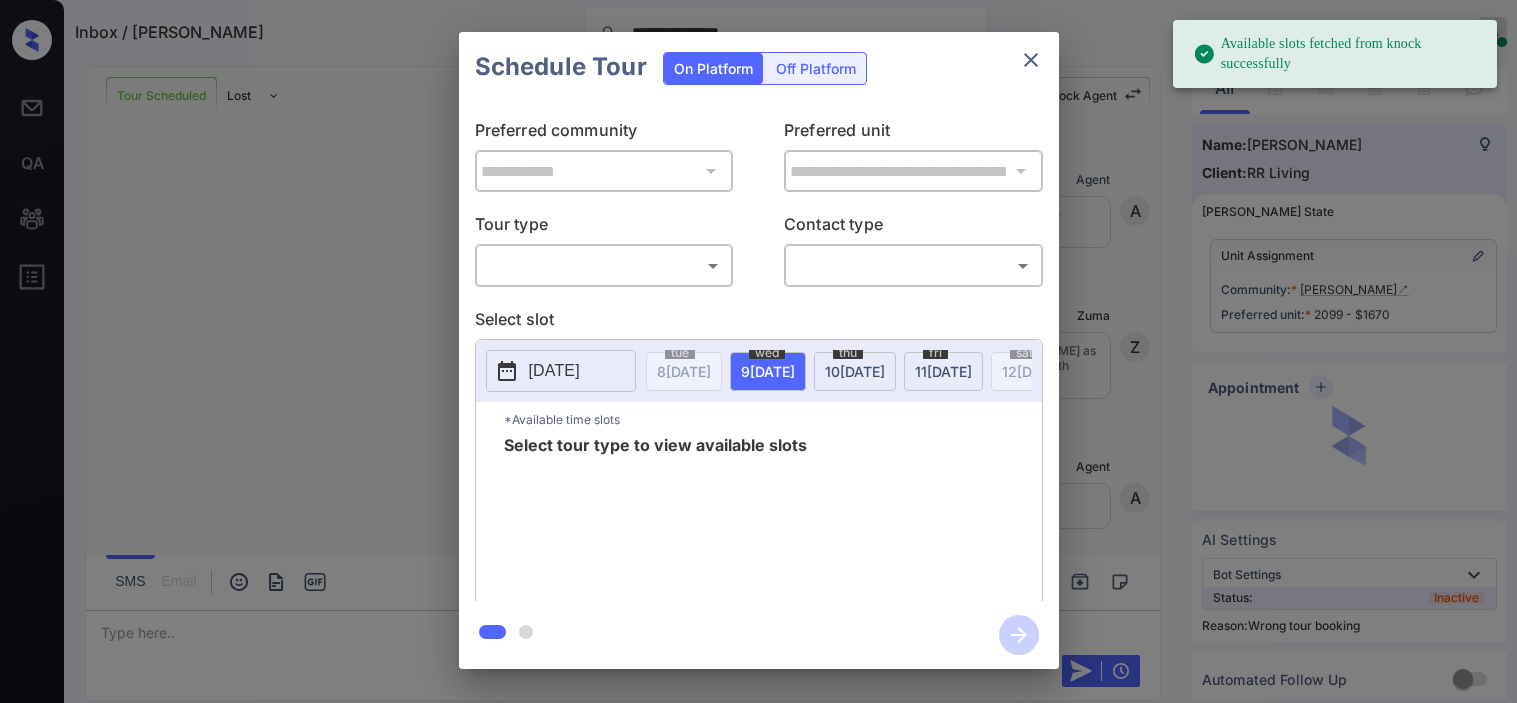 scroll, scrollTop: 0, scrollLeft: 0, axis: both 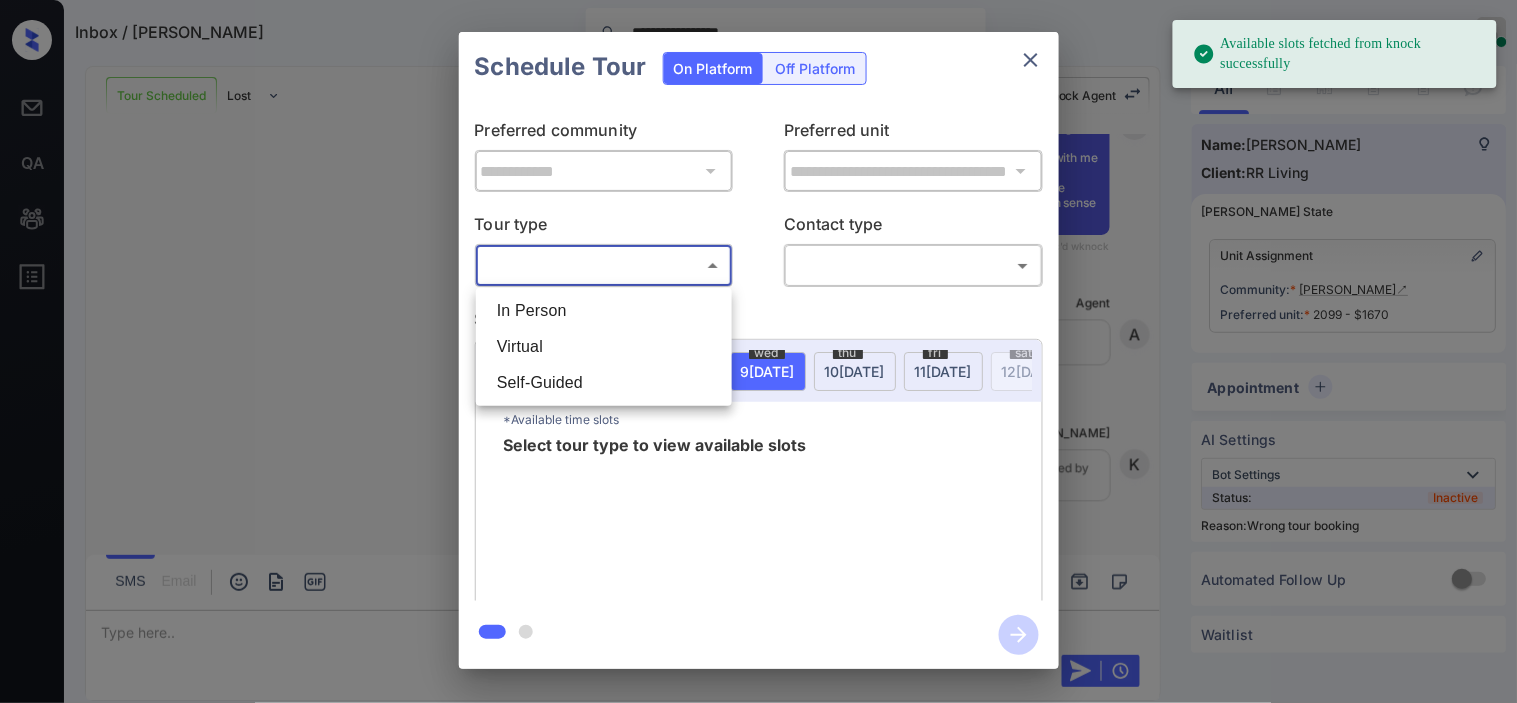 click on "Virtual" at bounding box center (604, 347) 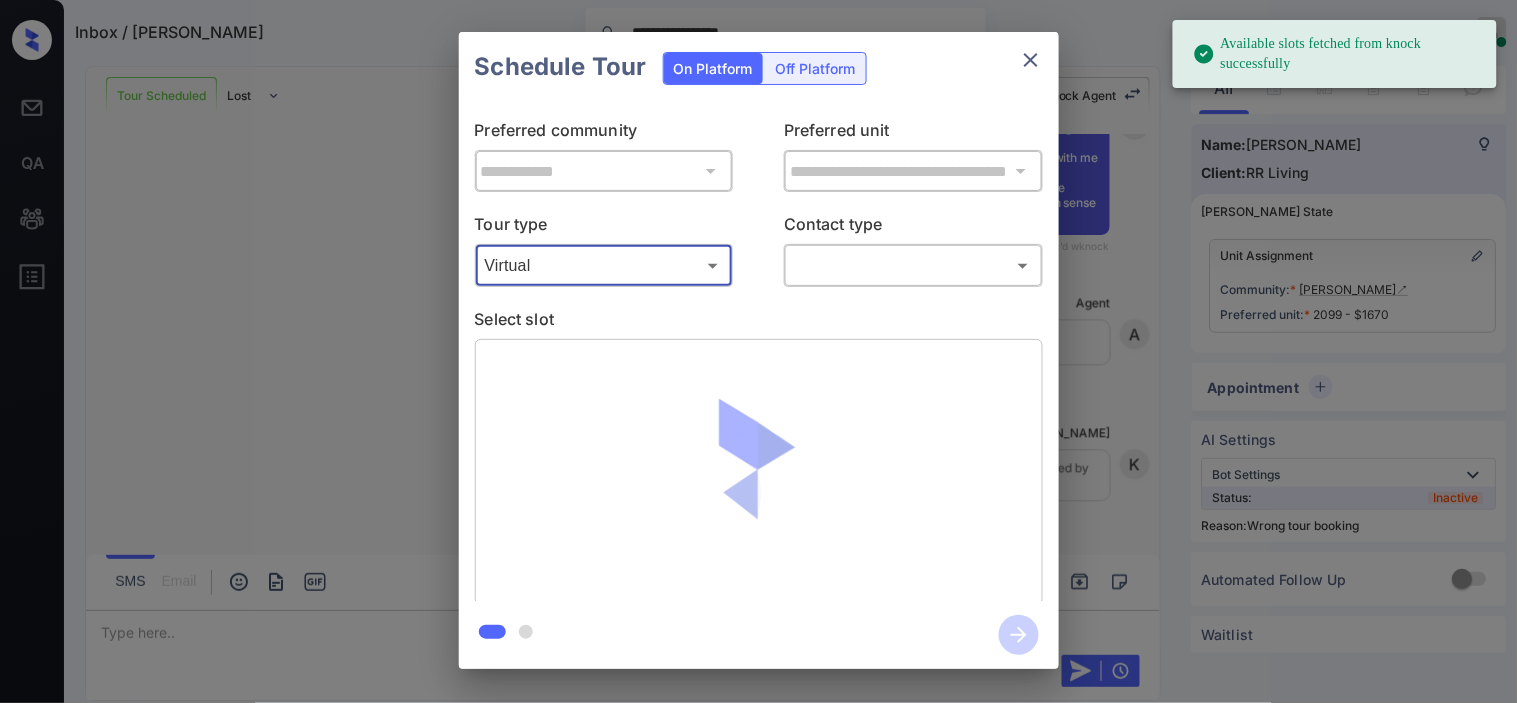 click on "**********" at bounding box center (758, 351) 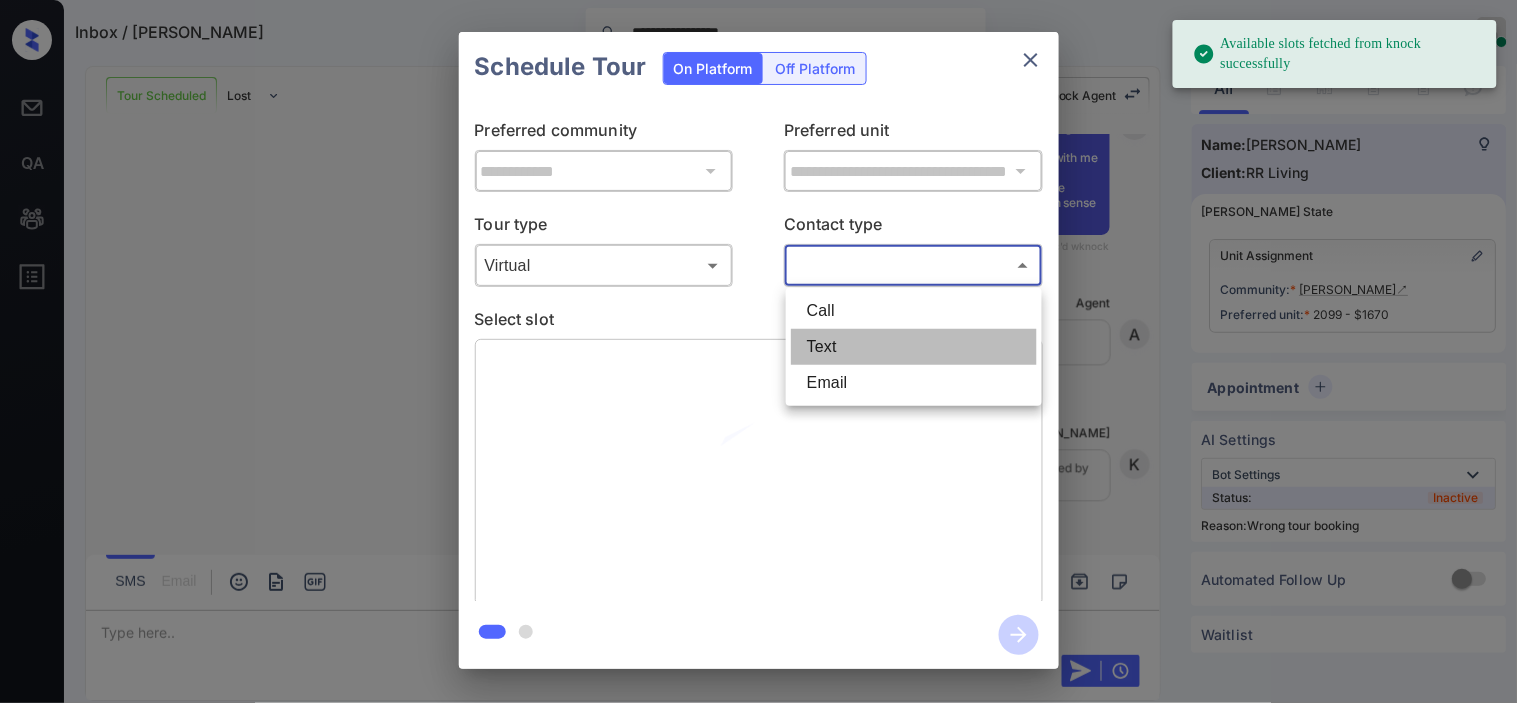 click on "Text" at bounding box center (914, 347) 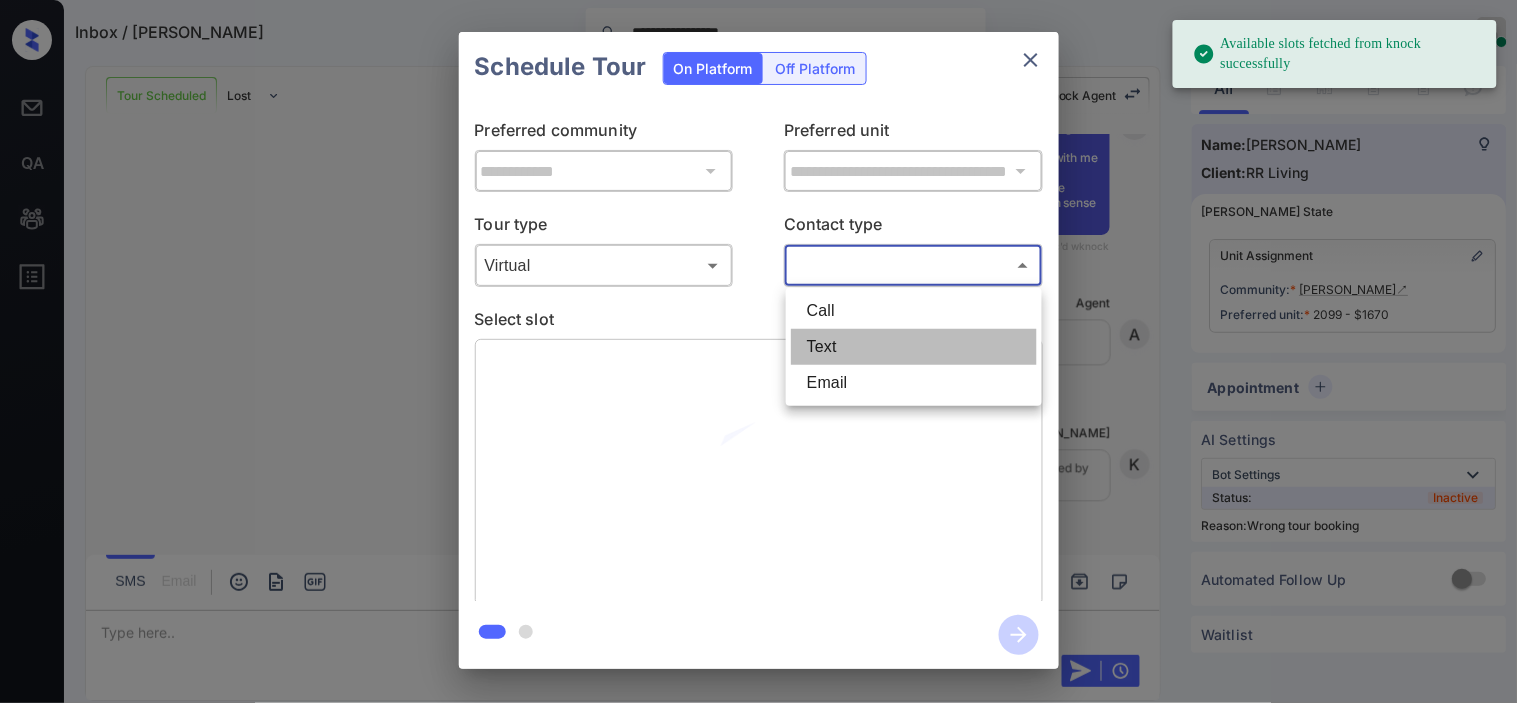 type on "****" 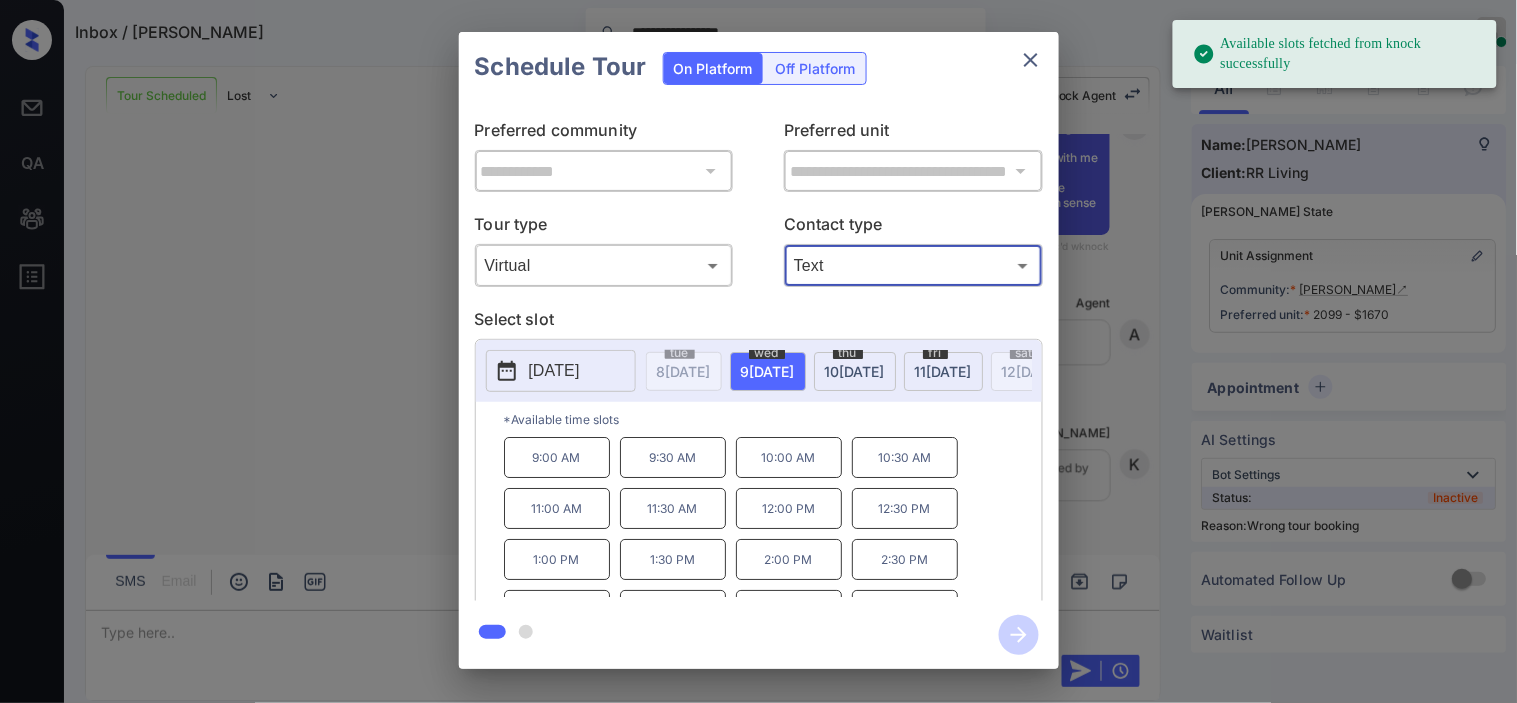 click on "11:30 AM" at bounding box center (673, 508) 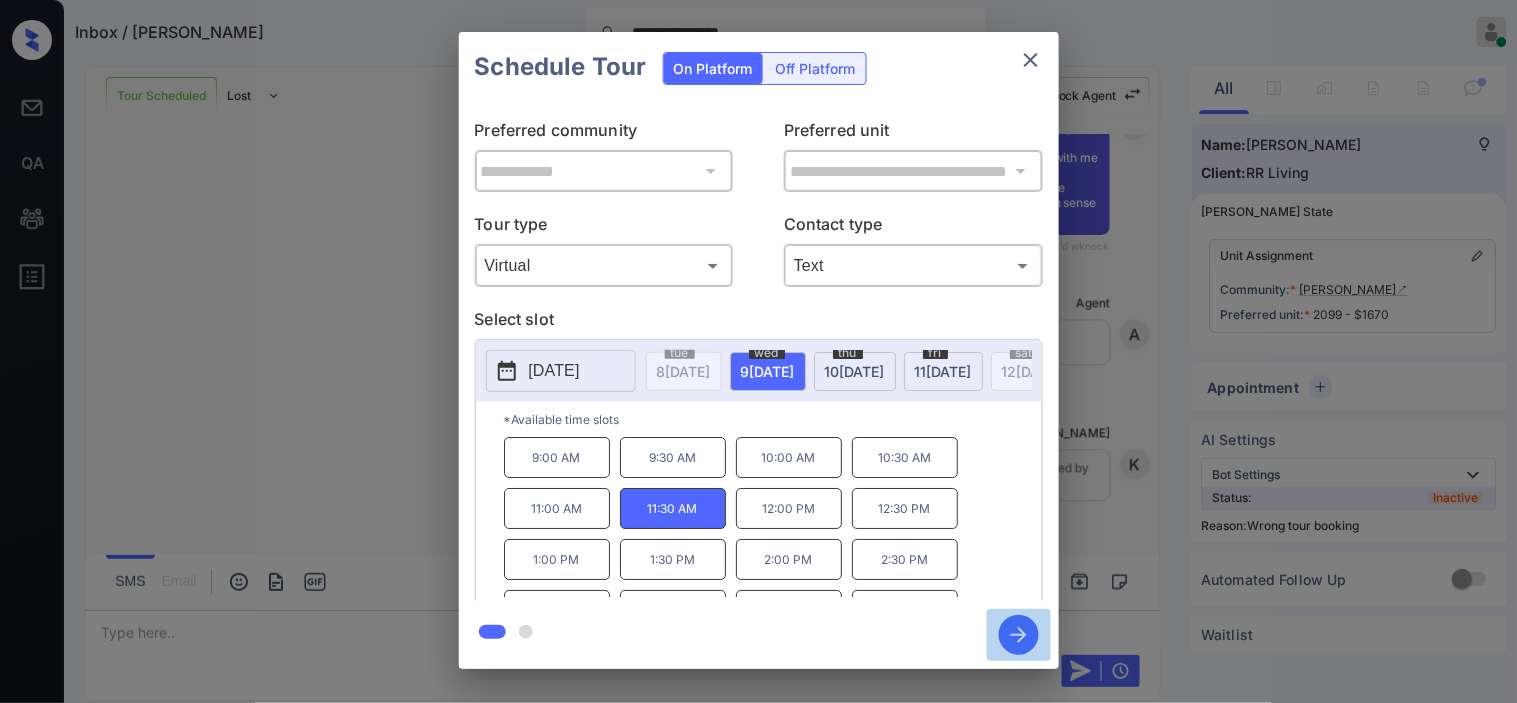 click 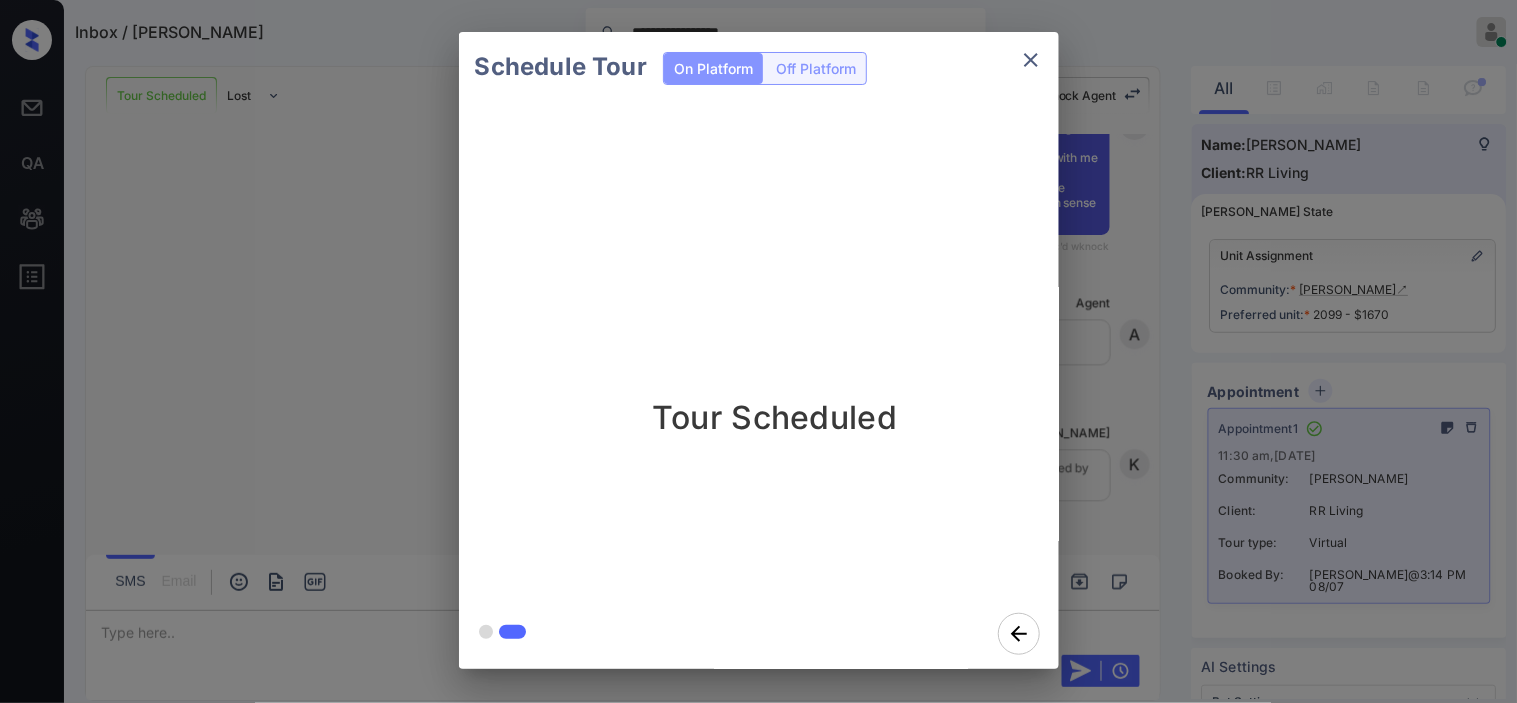 click on "Schedule Tour On Platform Off Platform Tour Scheduled" at bounding box center [758, 350] 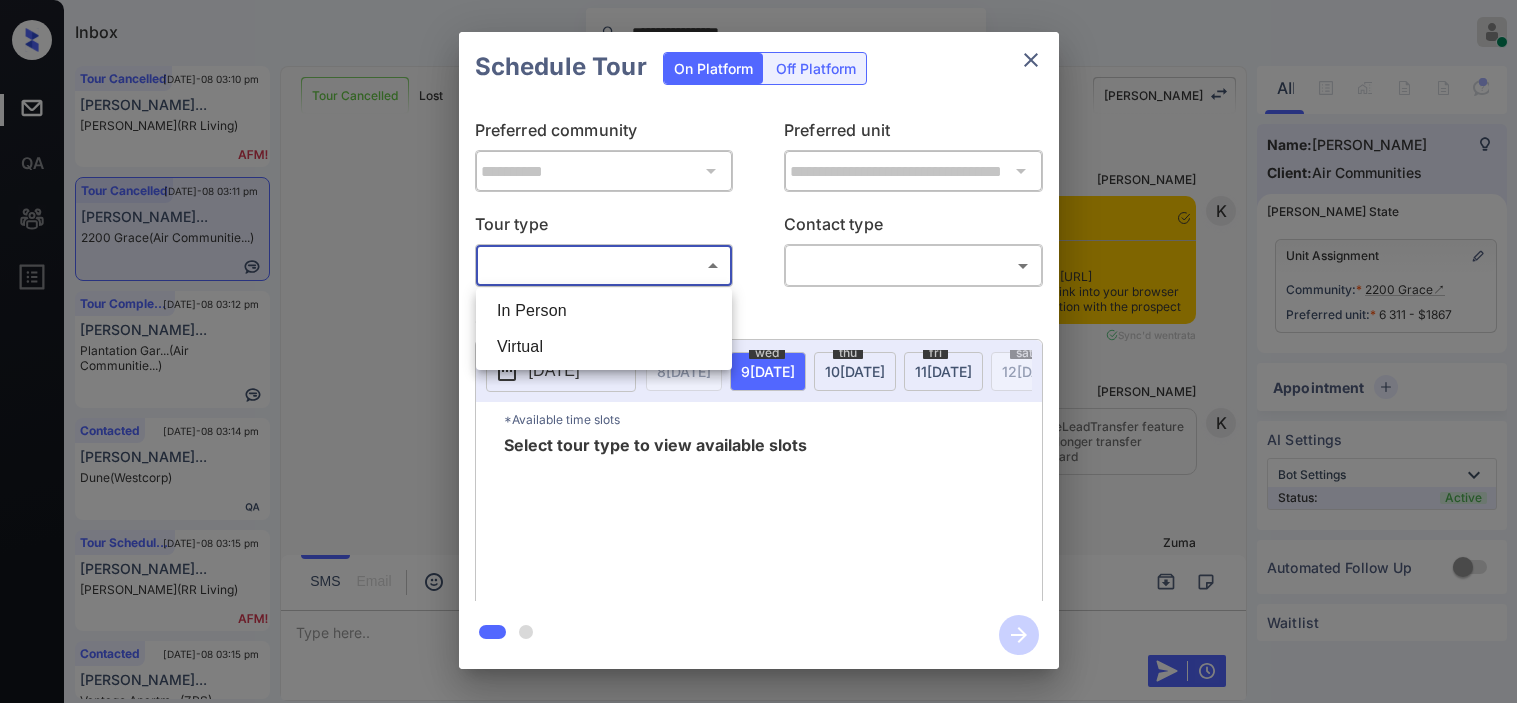scroll, scrollTop: 0, scrollLeft: 0, axis: both 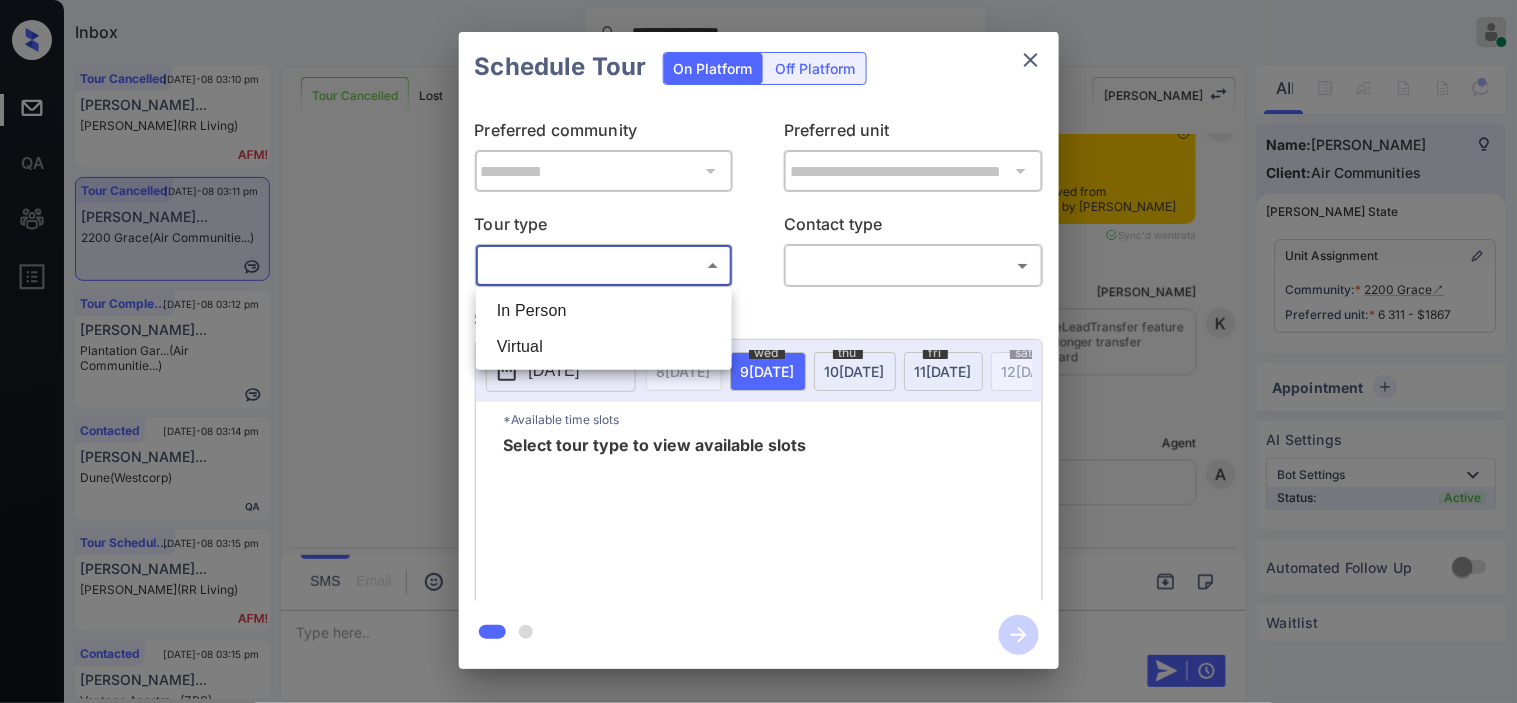 click on "In Person" at bounding box center (604, 311) 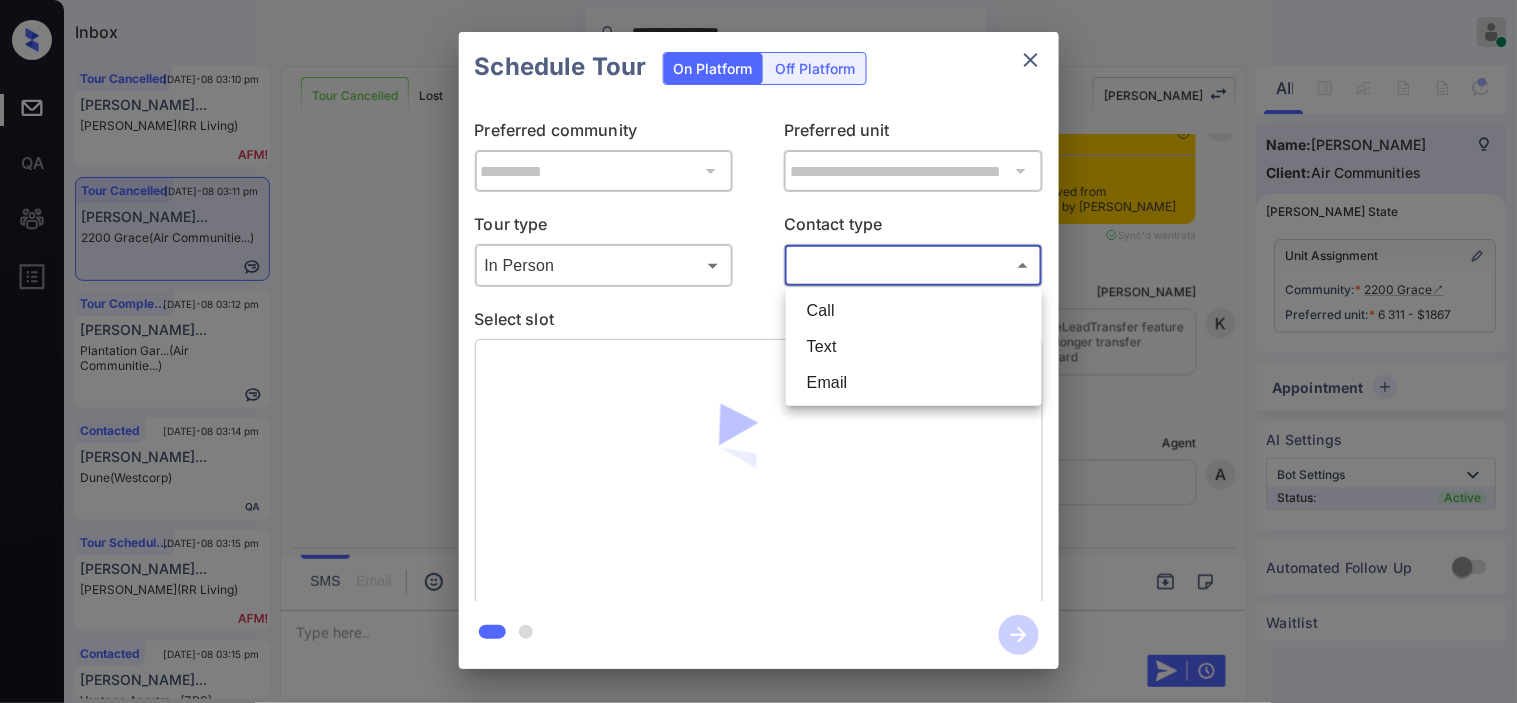 click on "**********" at bounding box center [758, 351] 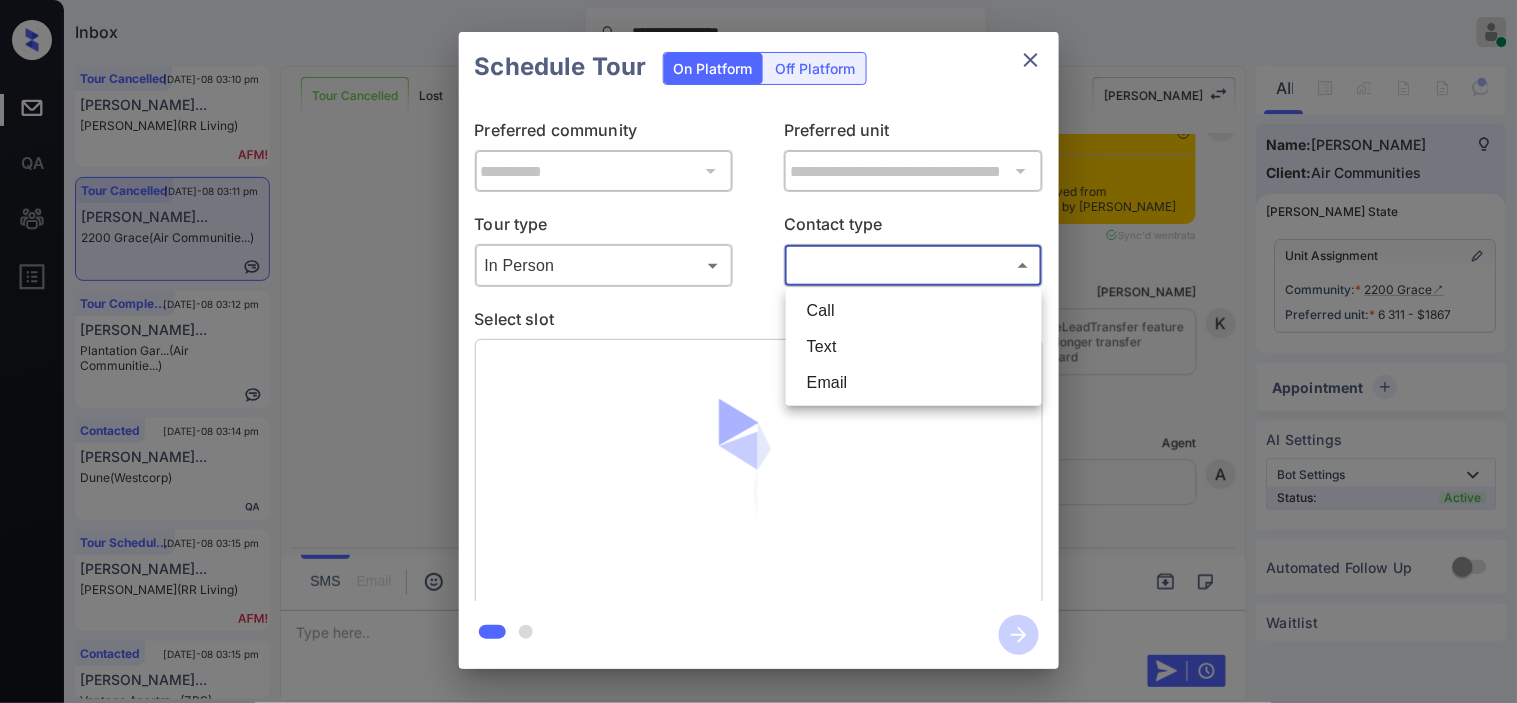click on "Text" at bounding box center [914, 347] 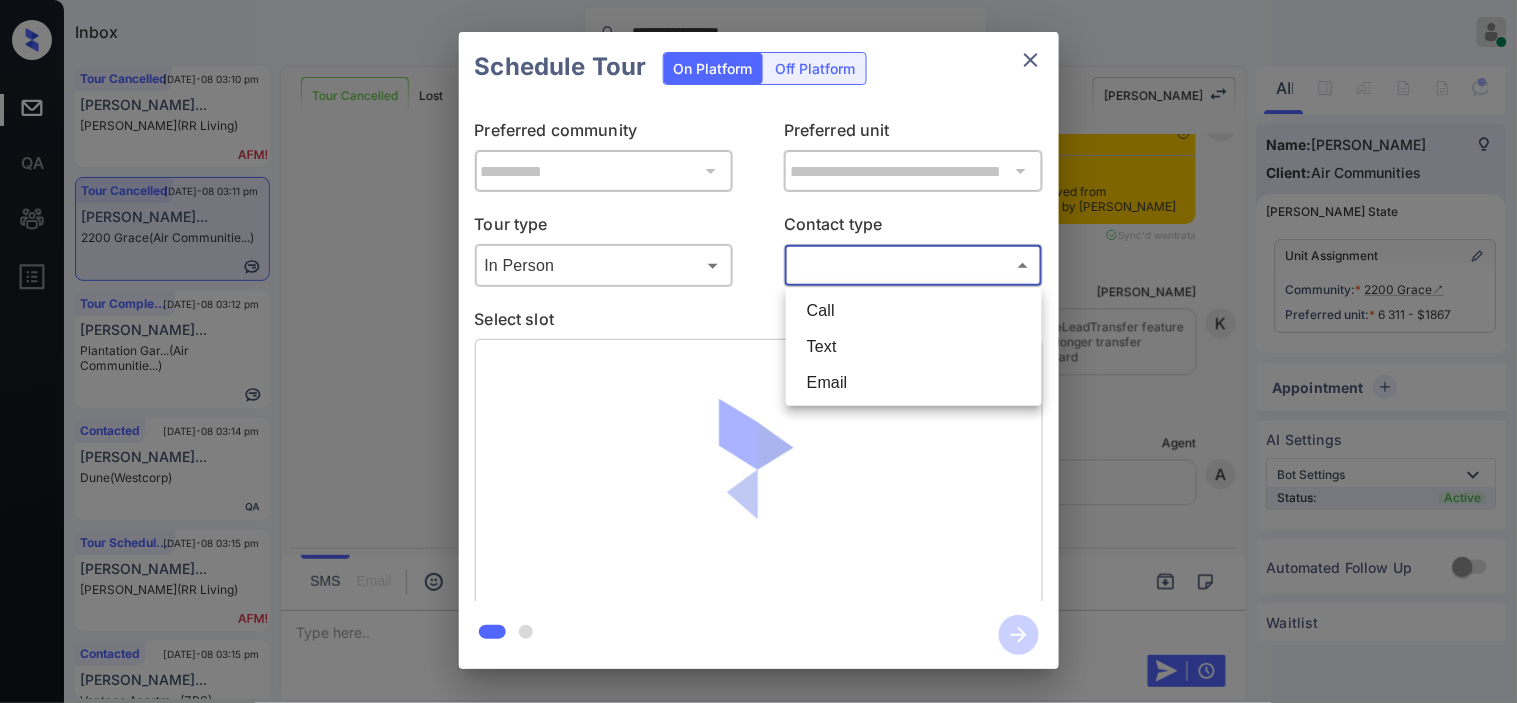 type on "****" 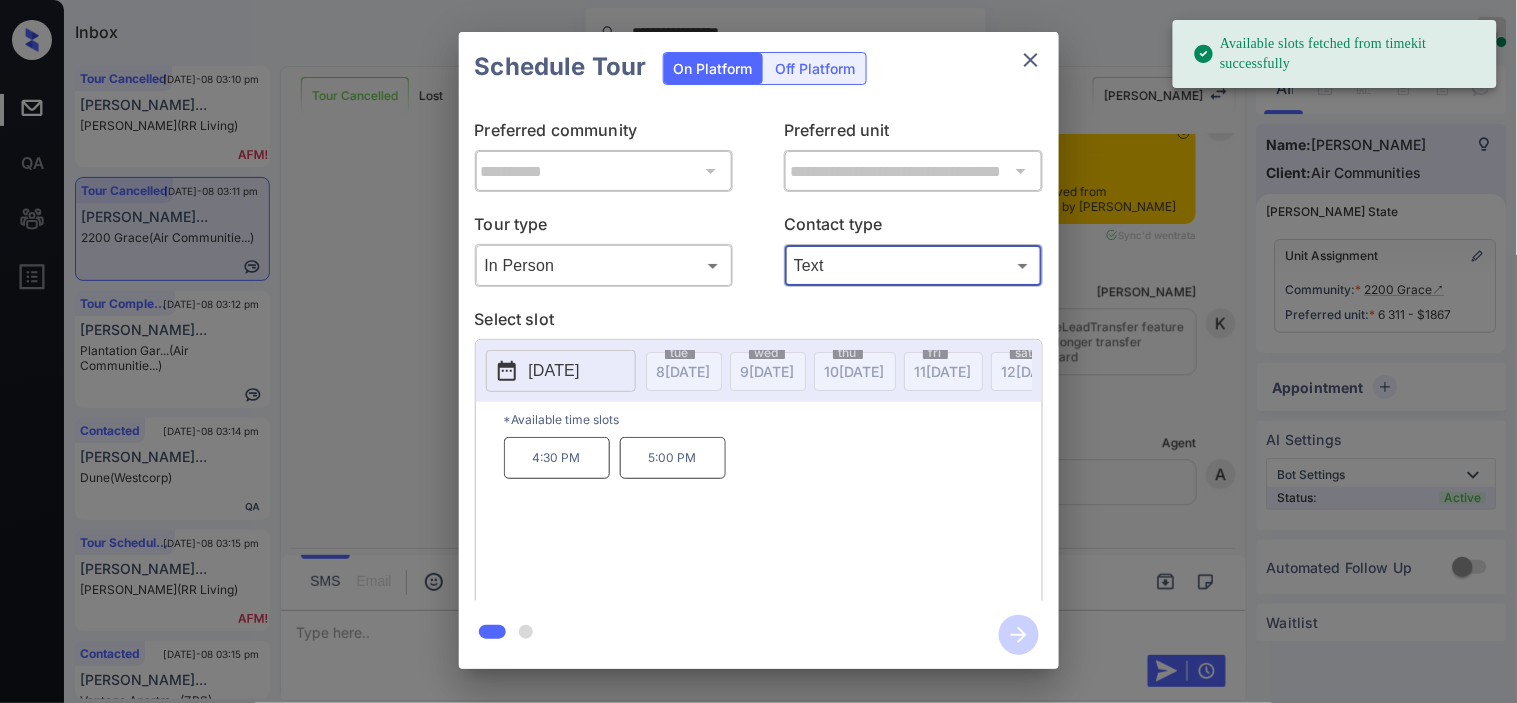 click 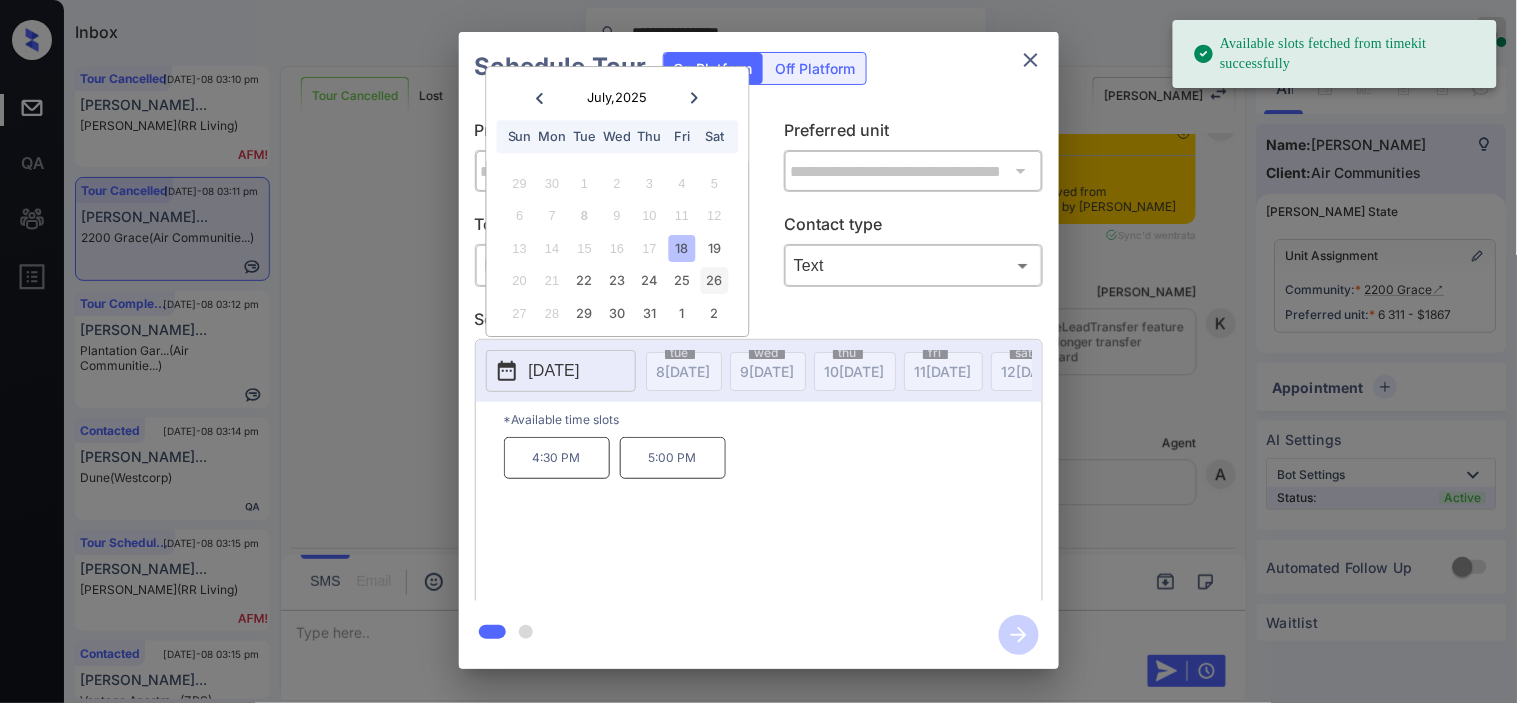 click on "26" at bounding box center (714, 281) 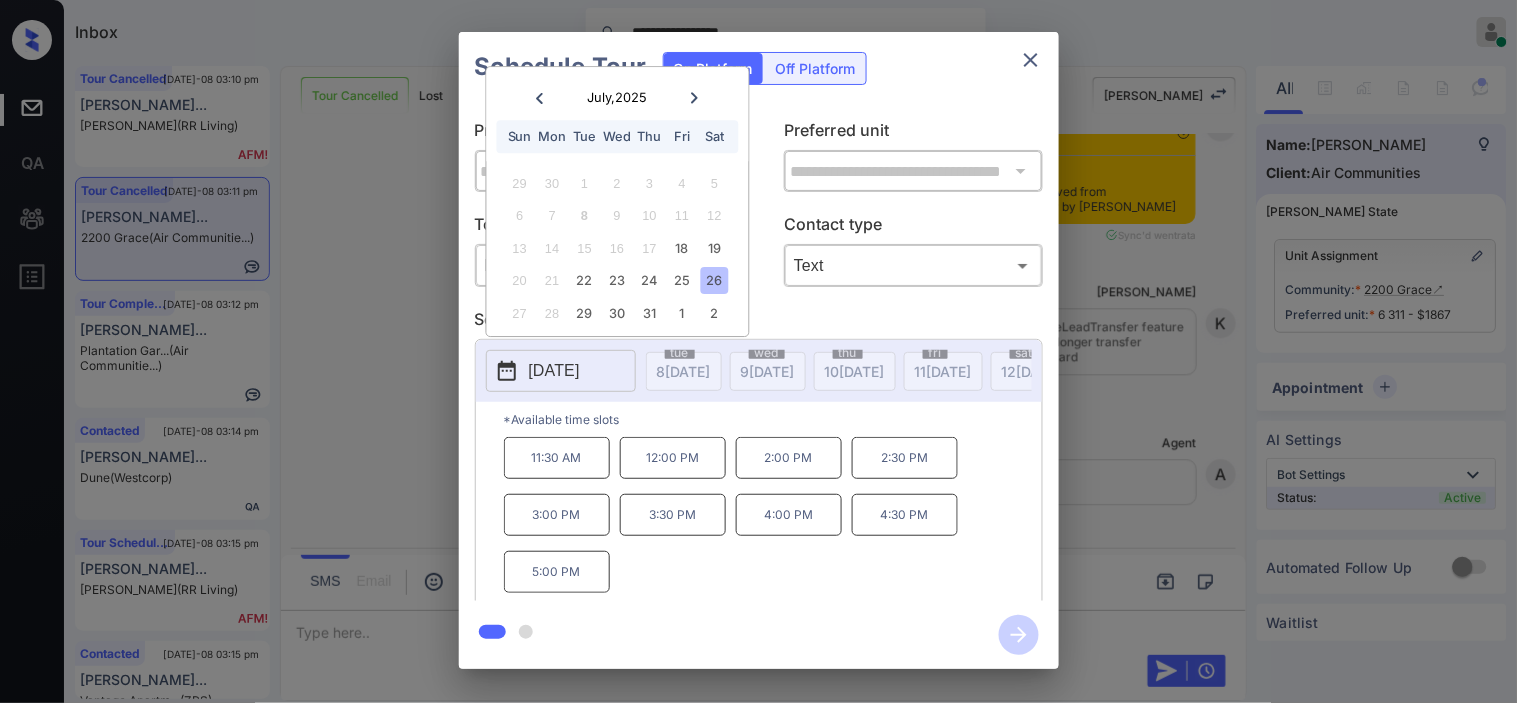 click on "2:00 PM" at bounding box center (789, 458) 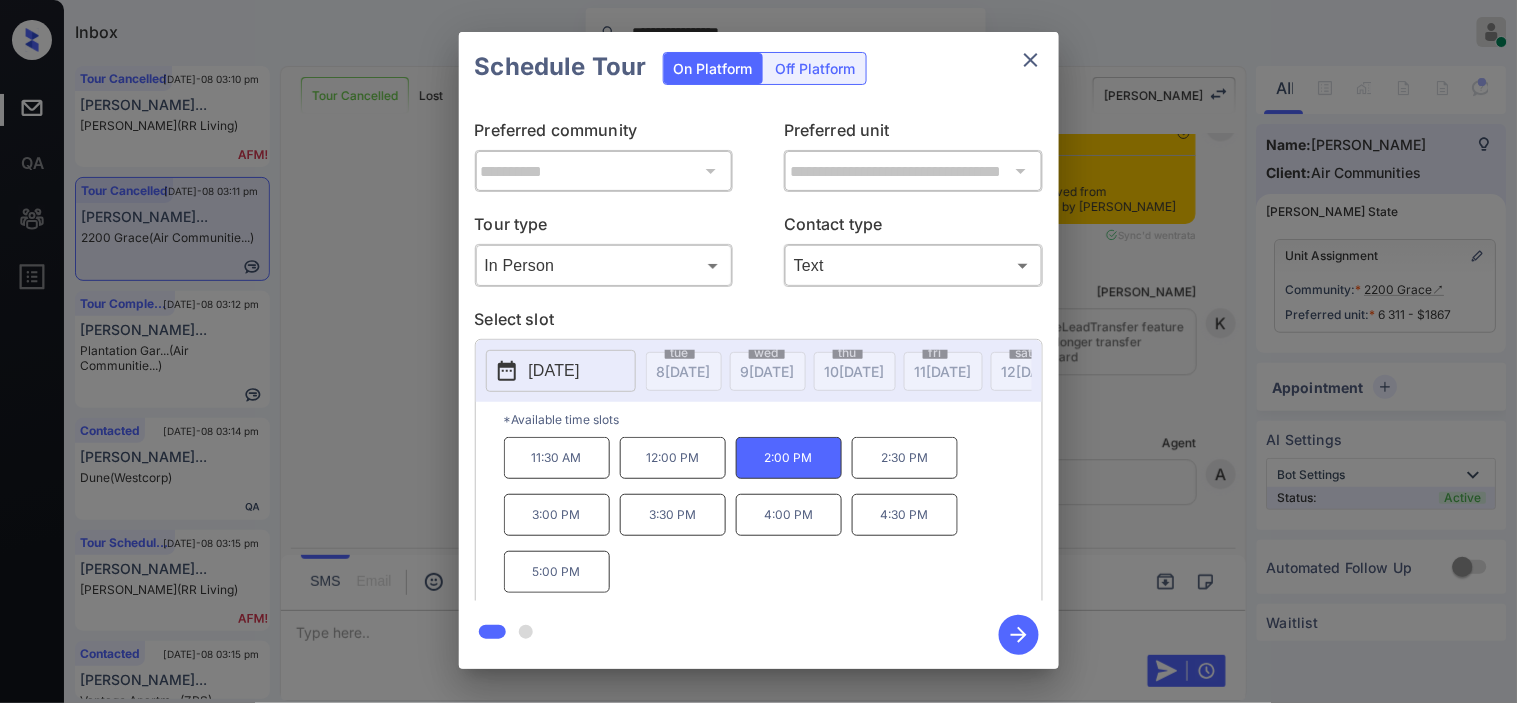 click 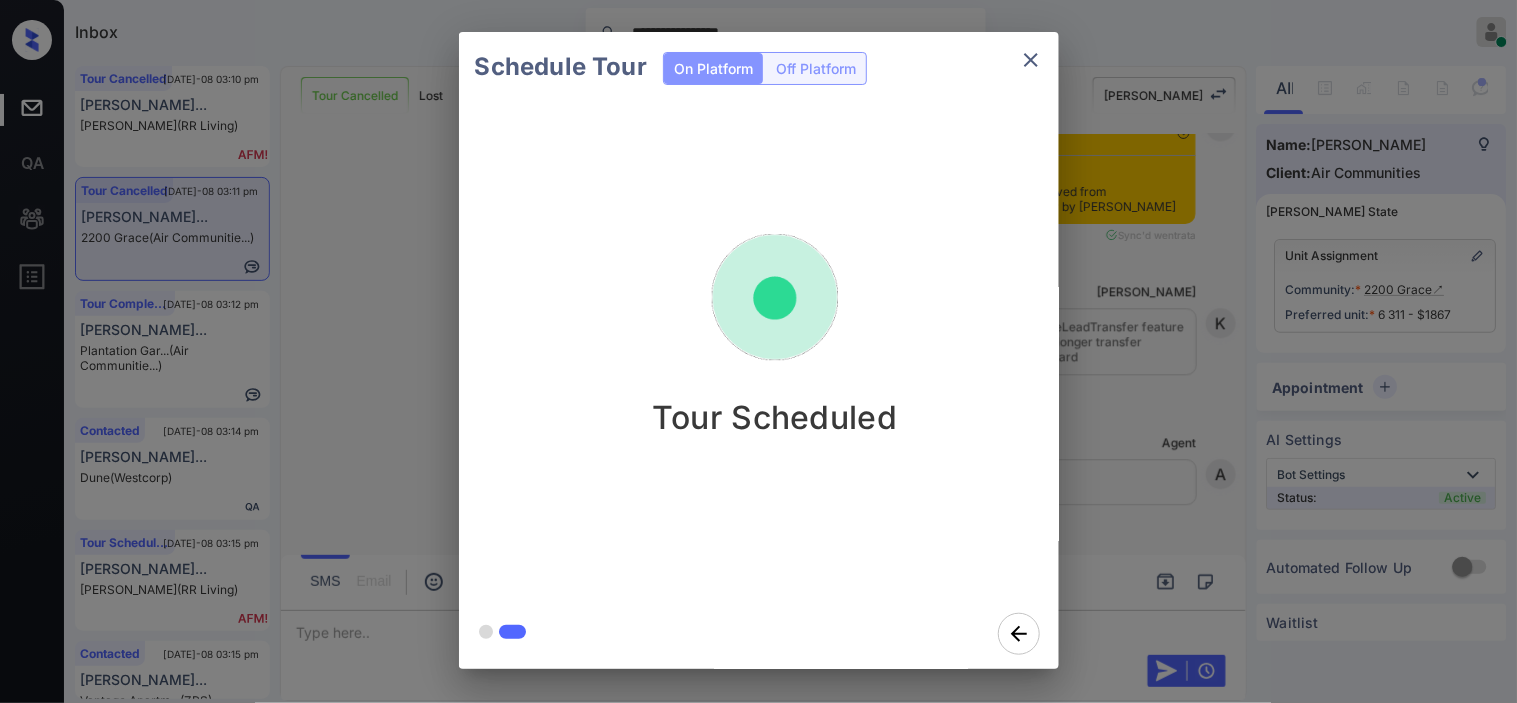 click on "Schedule Tour On Platform Off Platform Tour Scheduled" at bounding box center [758, 350] 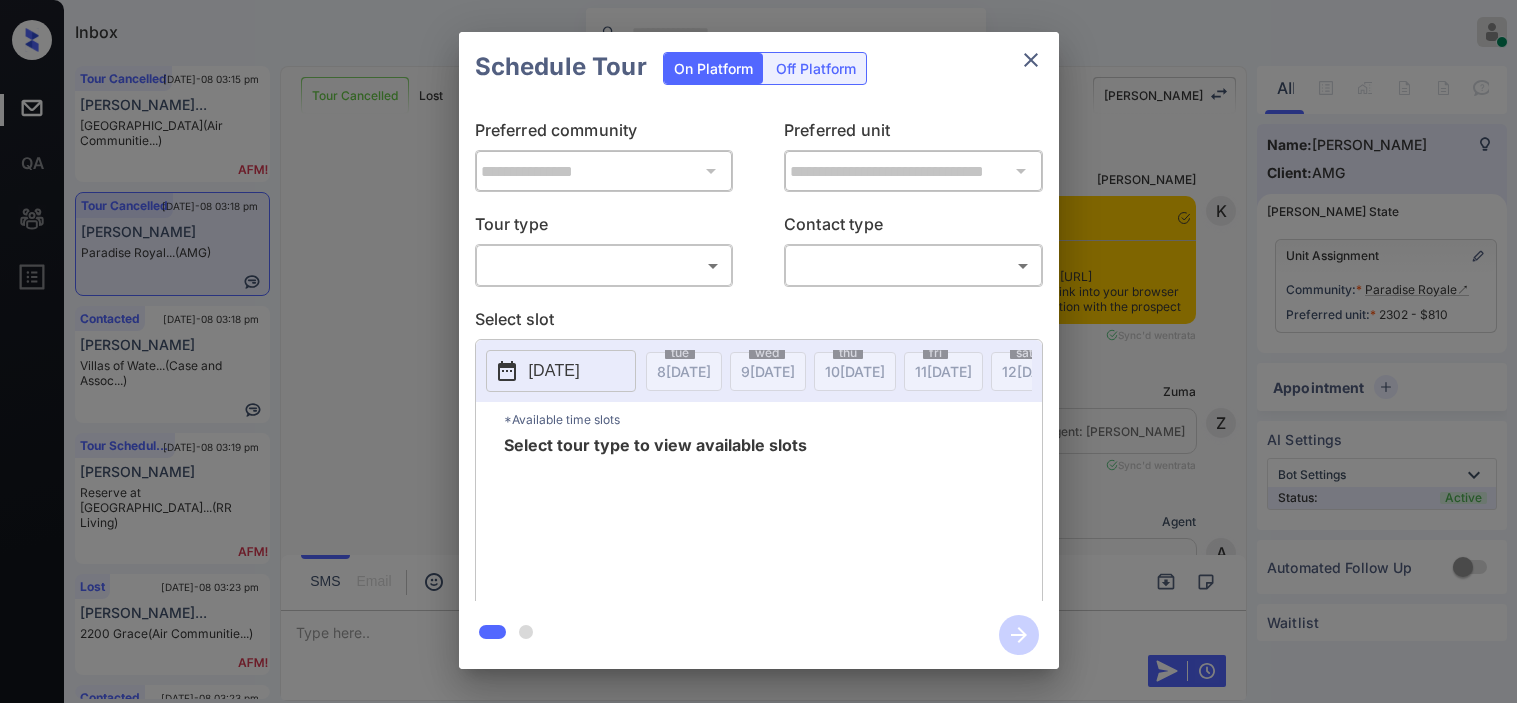 click on "Inbox [PERSON_NAME] Online Set yourself   offline Set yourself   on break Profile Switch to  dark  mode Sign out Tour Cancelled [DATE]-08 03:15 pm   [PERSON_NAME]... Mariners Cove  (Air Communitie...) Tour Cancelled [DATE]-08 03:18 pm   [PERSON_NAME] Paradise Royal...  (AMG) Contacted [DATE]-08 03:18 pm   [PERSON_NAME] of [GEOGRAPHIC_DATA]...  (Case and Assoc...) Tour Scheduled [DATE]-08 03:19 pm   [PERSON_NAME] Reserve at [GEOGRAPHIC_DATA]...  (RR Living) Lost [DATE]-08 03:23 pm   [PERSON_NAME]... 2200 Grace  (Air Communitie...) Contacted [DATE]-08 03:23 pm   Phone Lead Plantation Gar...  (Air Communitie...) Tour Cancelled Lost Lead Sentiment: Angry Upon sliding the acknowledgement:  Lead will move to lost stage. * ​ SMS and call option will be set to opt out. AFM will be turned off for the lead. Kelsey New Message [PERSON_NAME] Notes Note: [DATE] 09:28 am  Sync'd w  entrata K New Message Zuma Lead transferred to leasing agent: [PERSON_NAME] [DATE] 09:28 am  Sync'd w  entrata Z New Message Agent Lead created via leadPoller in Inbound stage. A" at bounding box center [758, 351] 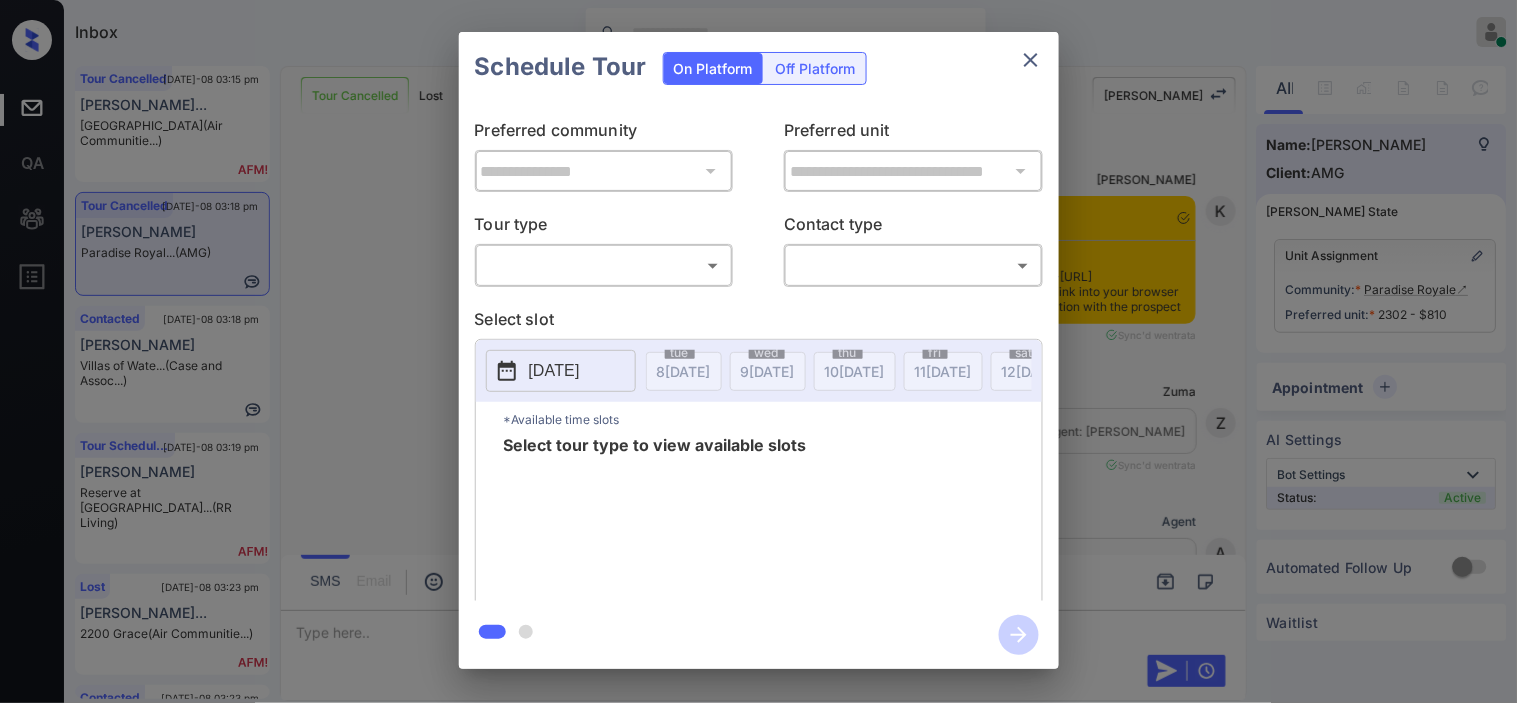 scroll, scrollTop: 9351, scrollLeft: 0, axis: vertical 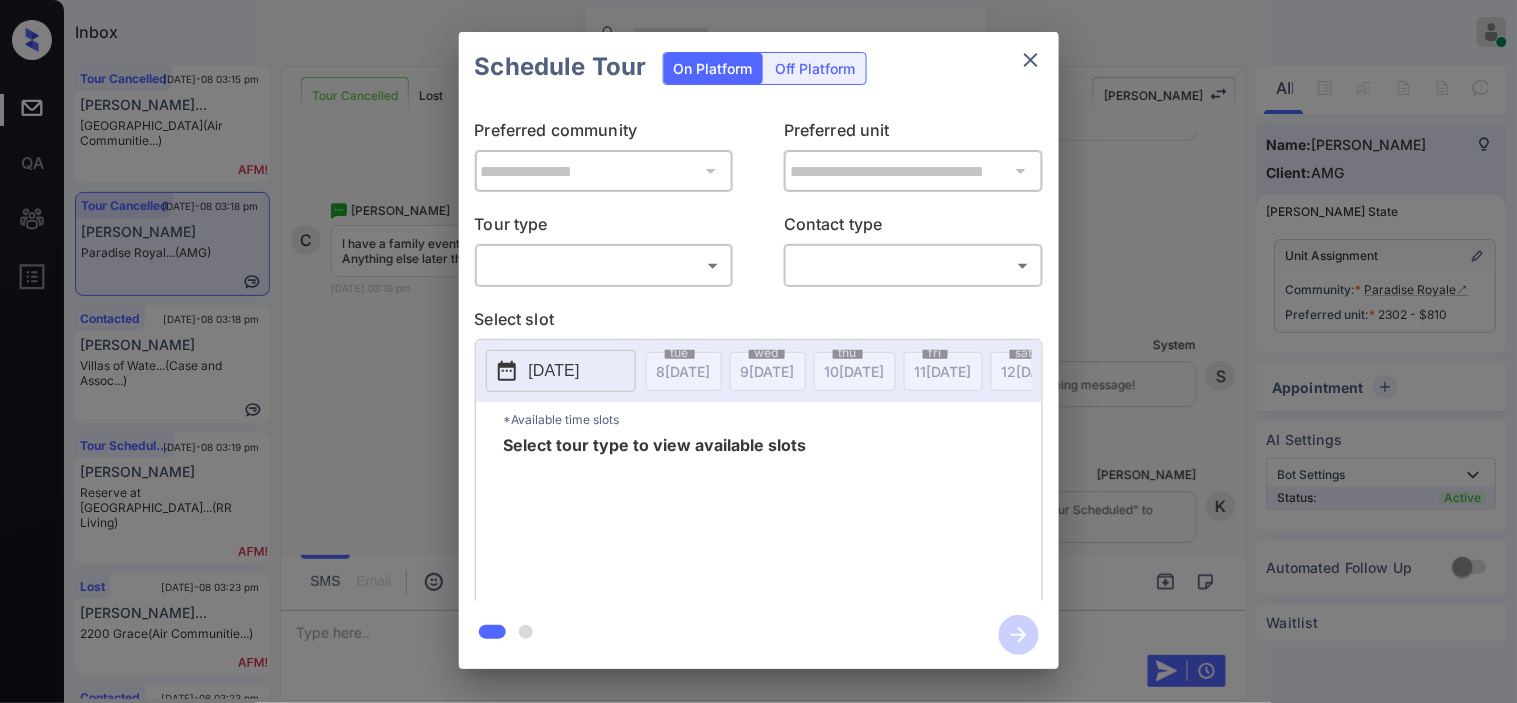 type on "********" 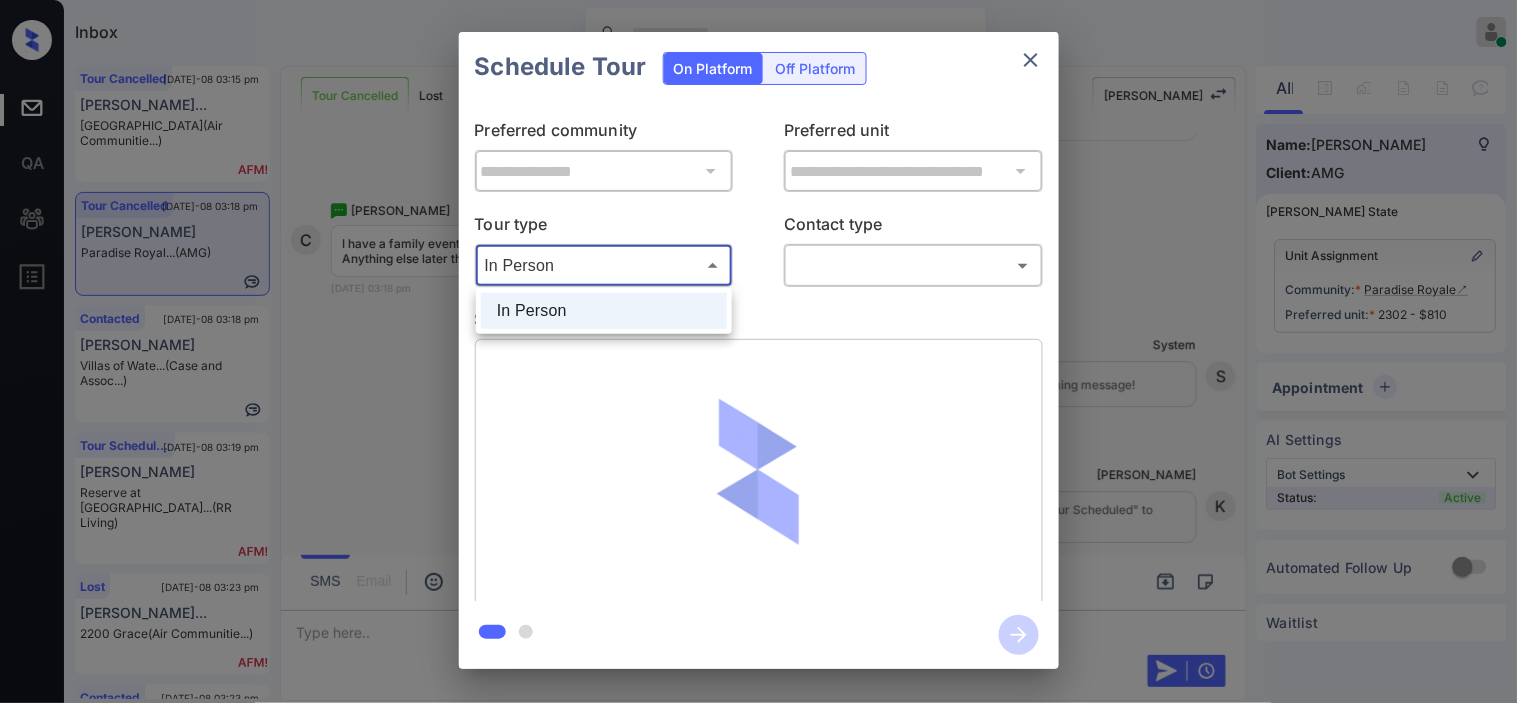 drag, startPoint x: 581, startPoint y: 260, endPoint x: 600, endPoint y: 260, distance: 19 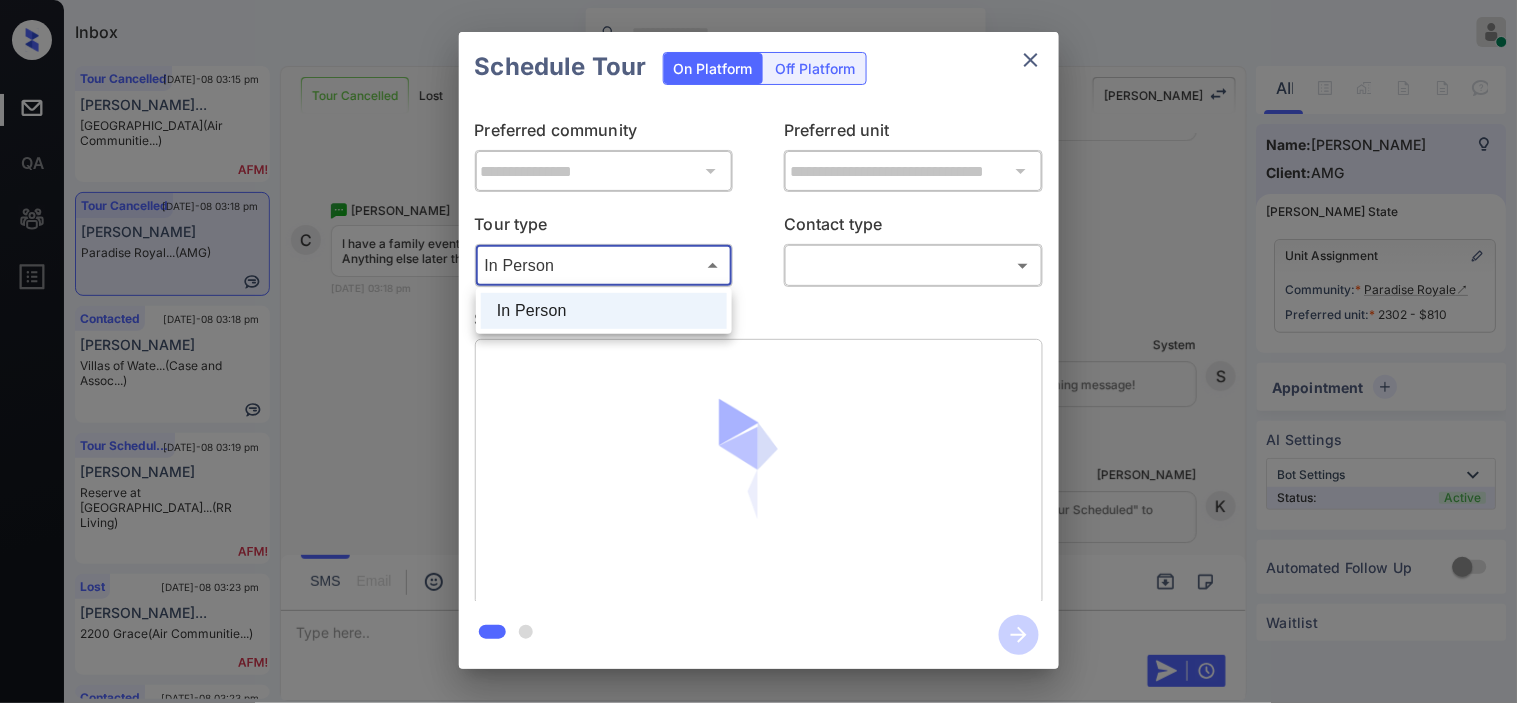 click on "Inbox [PERSON_NAME] Online Set yourself   offline Set yourself   on break Profile Switch to  dark  mode Sign out Tour Cancelled [DATE]-08 03:15 pm   [PERSON_NAME]... Mariners Cove  (Air Communitie...) Tour Cancelled [DATE]-08 03:18 pm   [PERSON_NAME] Paradise Royal...  (AMG) Contacted [DATE]-08 03:18 pm   [PERSON_NAME] of [GEOGRAPHIC_DATA]...  (Case and Assoc...) Tour Scheduled [DATE]-08 03:19 pm   [PERSON_NAME] Reserve at [GEOGRAPHIC_DATA]...  (RR Living) Lost [DATE]-08 03:23 pm   [PERSON_NAME]... 2200 Grace  (Air Communitie...) Contacted [DATE]-08 03:23 pm   Phone Lead Plantation Gar...  (Air Communitie...) Tour Cancelled Lost Lead Sentiment: Angry Upon sliding the acknowledgement:  Lead will move to lost stage. * ​ SMS and call option will be set to opt out. AFM will be turned off for the lead. Kelsey New Message [PERSON_NAME] Notes Note: [DATE] 09:28 am  Sync'd w  entrata K New Message Zuma Lead transferred to leasing agent: [PERSON_NAME] [DATE] 09:28 am  Sync'd w  entrata Z New Message Agent Lead created via leadPoller in Inbound stage. A" at bounding box center (758, 351) 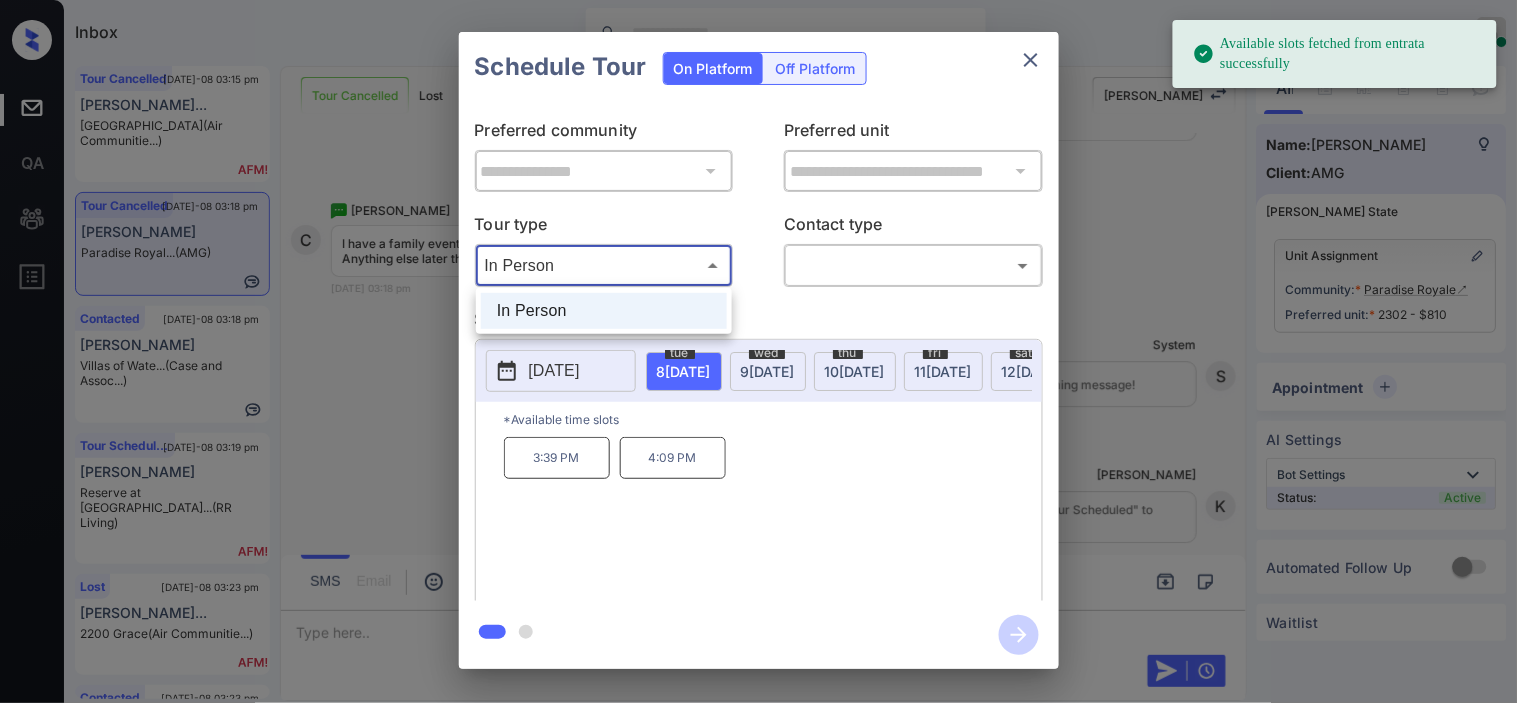 click at bounding box center (758, 351) 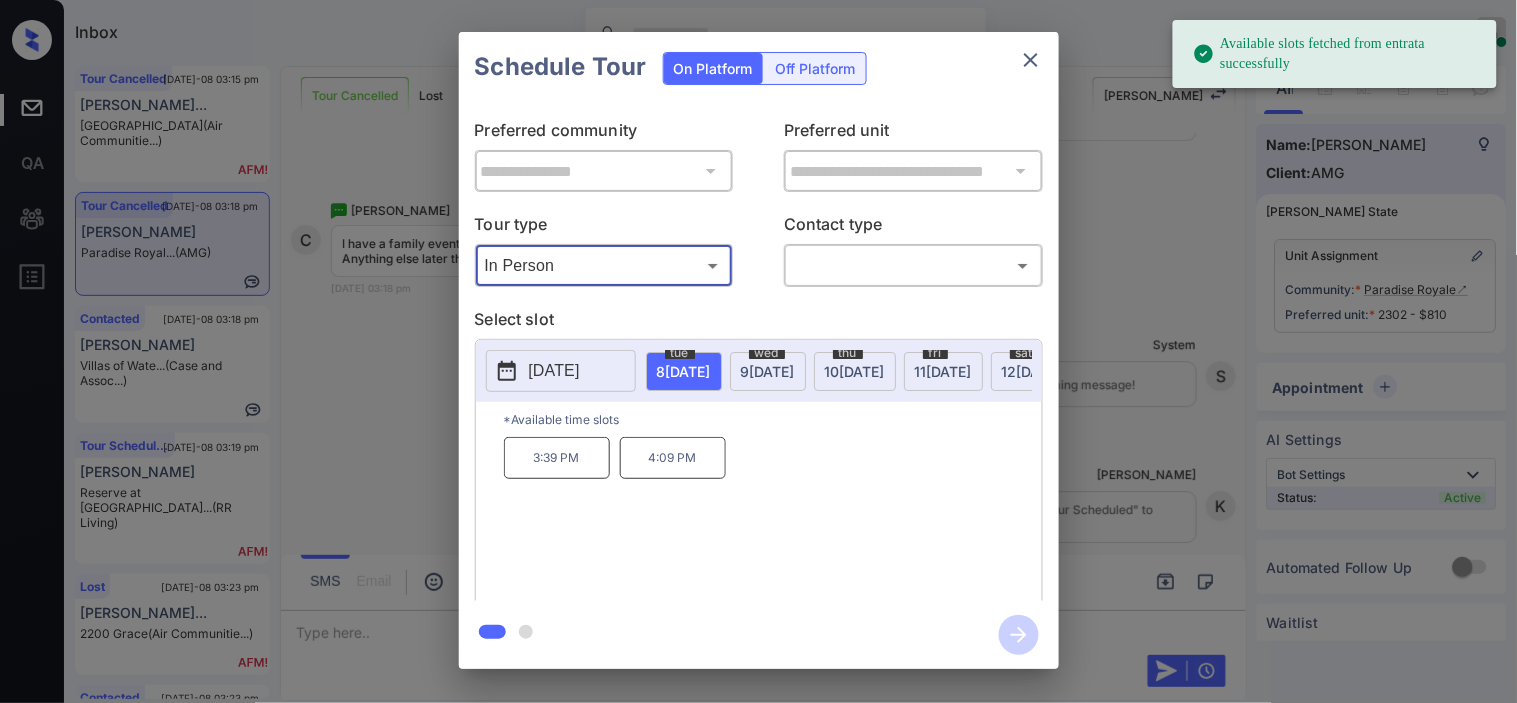 click on "2025-07-08" at bounding box center [561, 371] 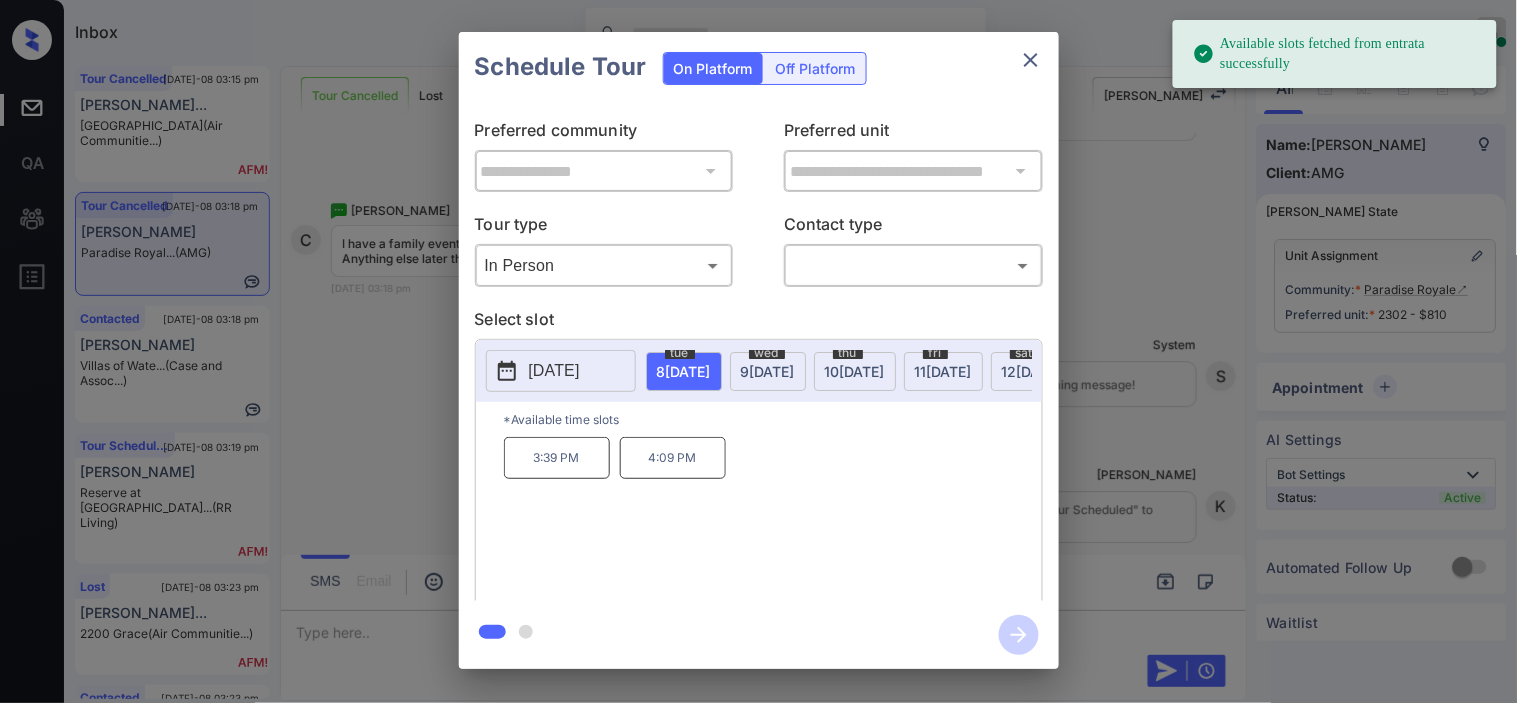 click on "2025-07-08" at bounding box center [554, 371] 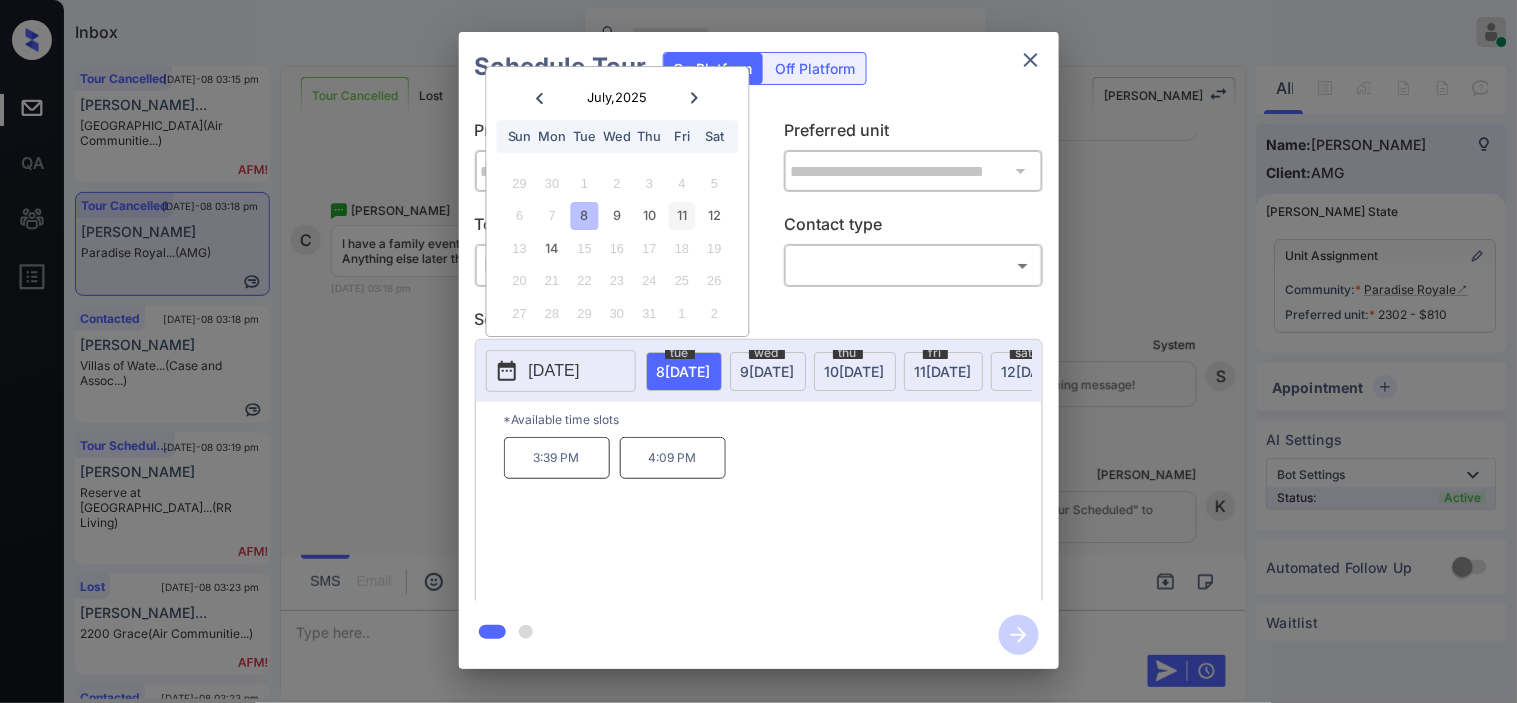 click on "11" at bounding box center [682, 216] 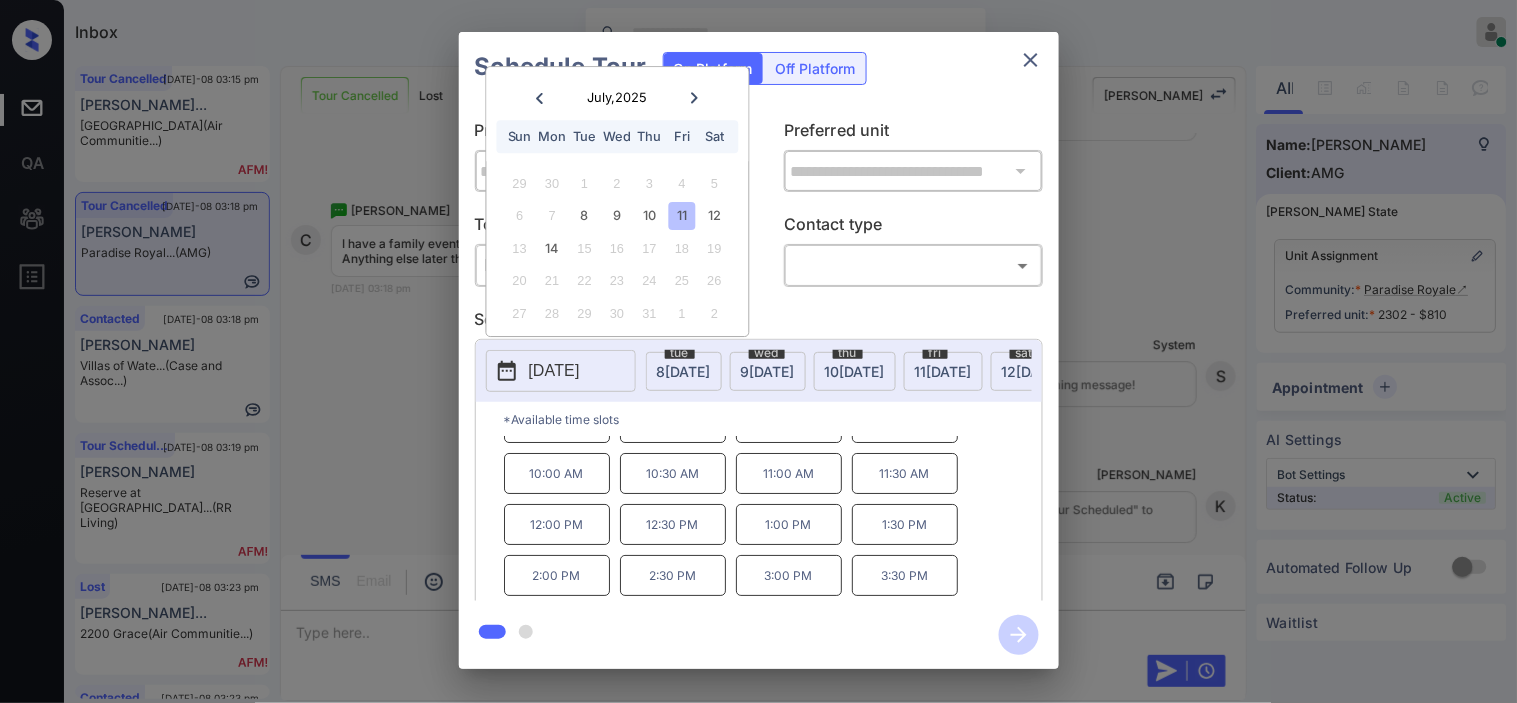 scroll, scrollTop: 85, scrollLeft: 0, axis: vertical 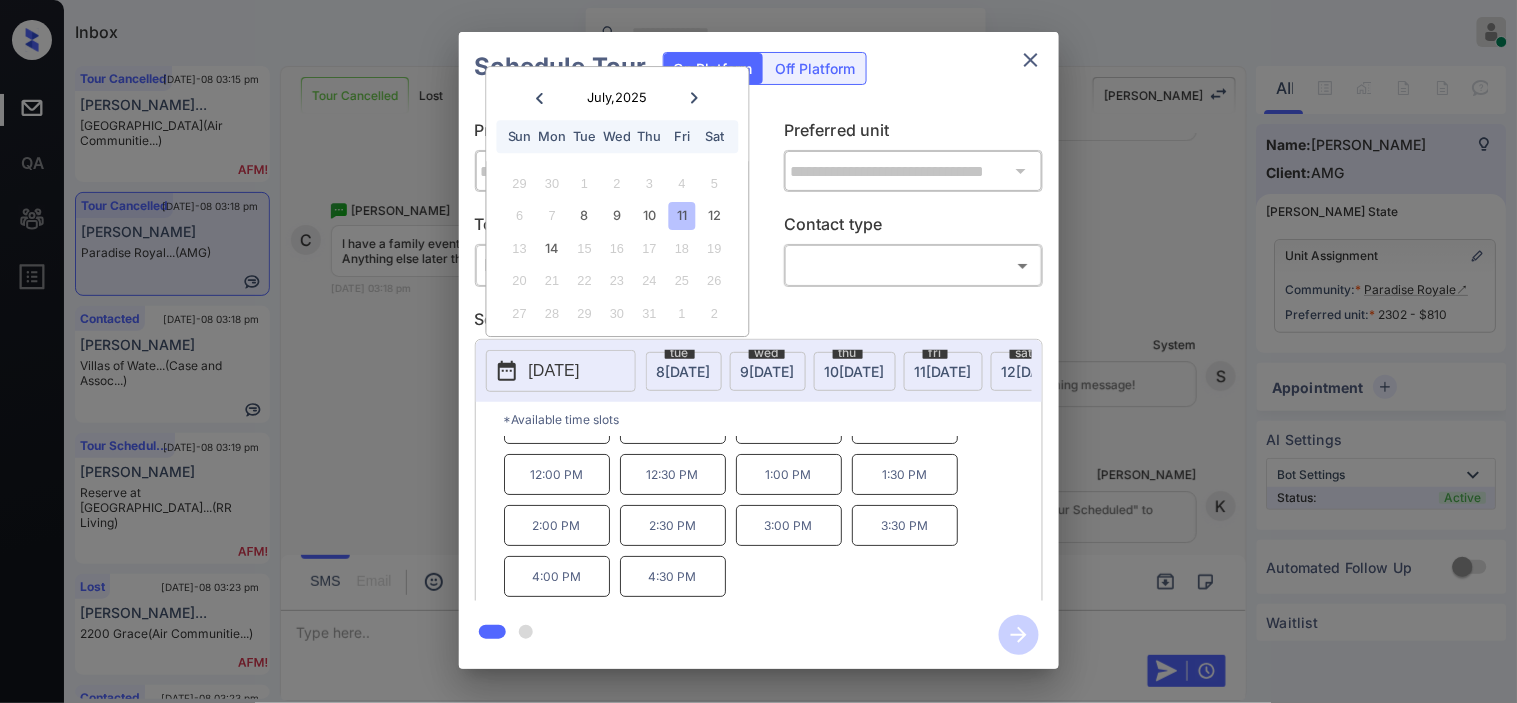 click on "**********" at bounding box center (758, 350) 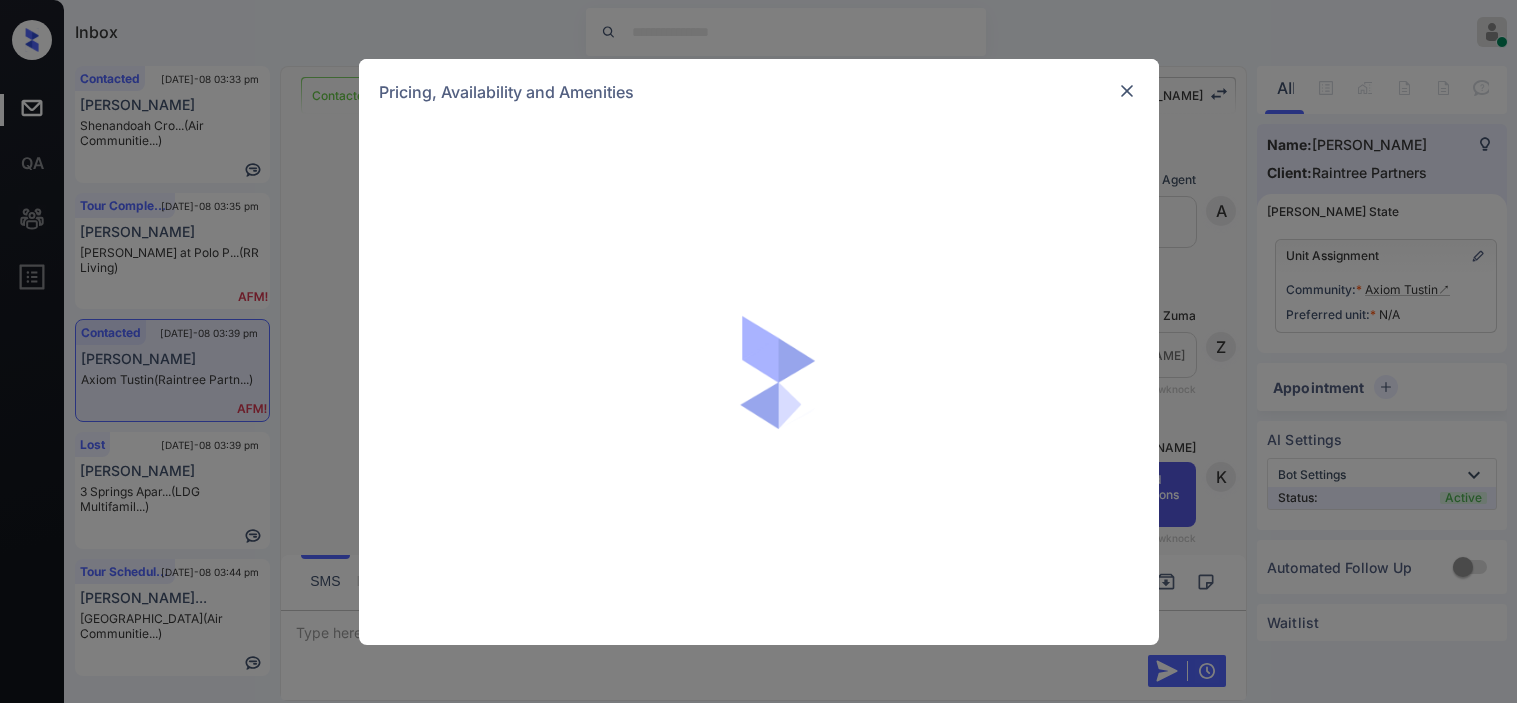 scroll, scrollTop: 0, scrollLeft: 0, axis: both 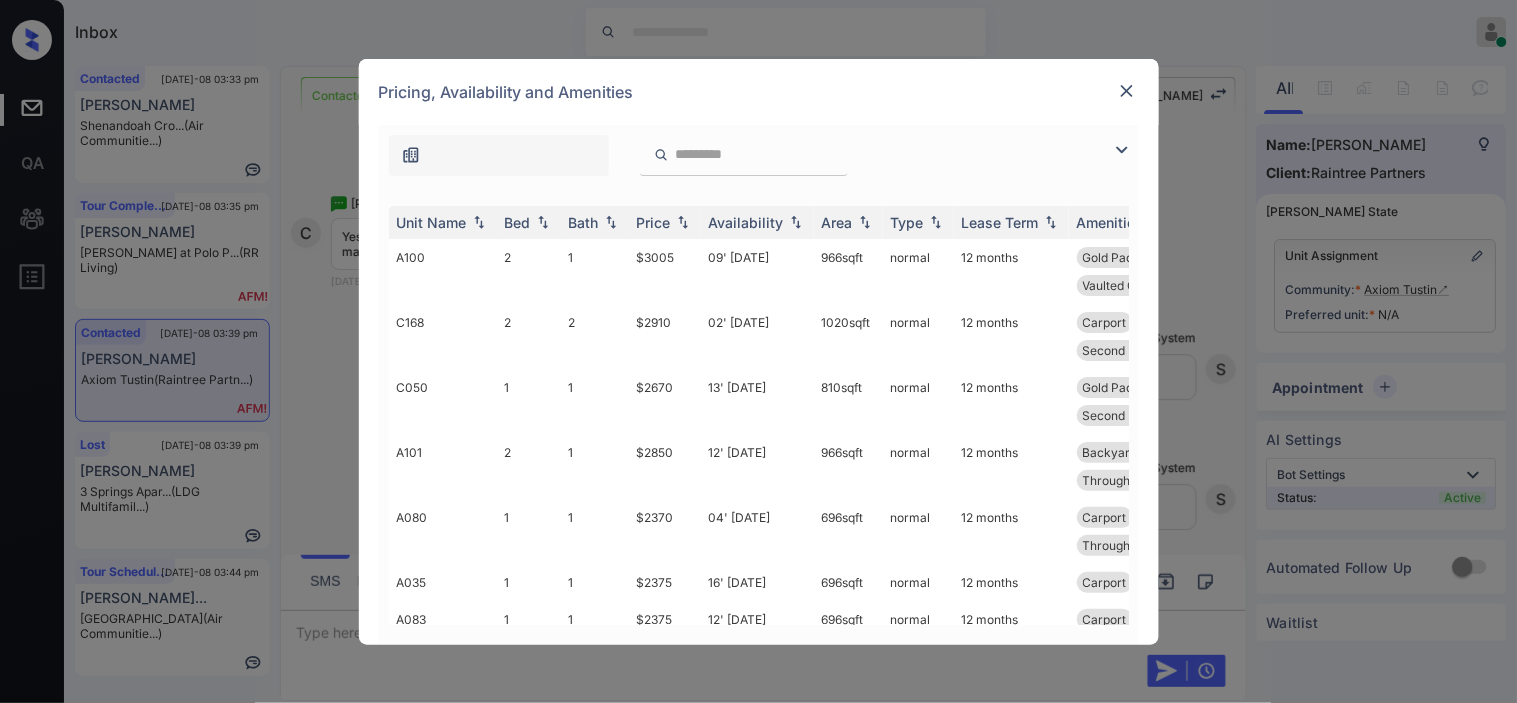 click at bounding box center [1122, 150] 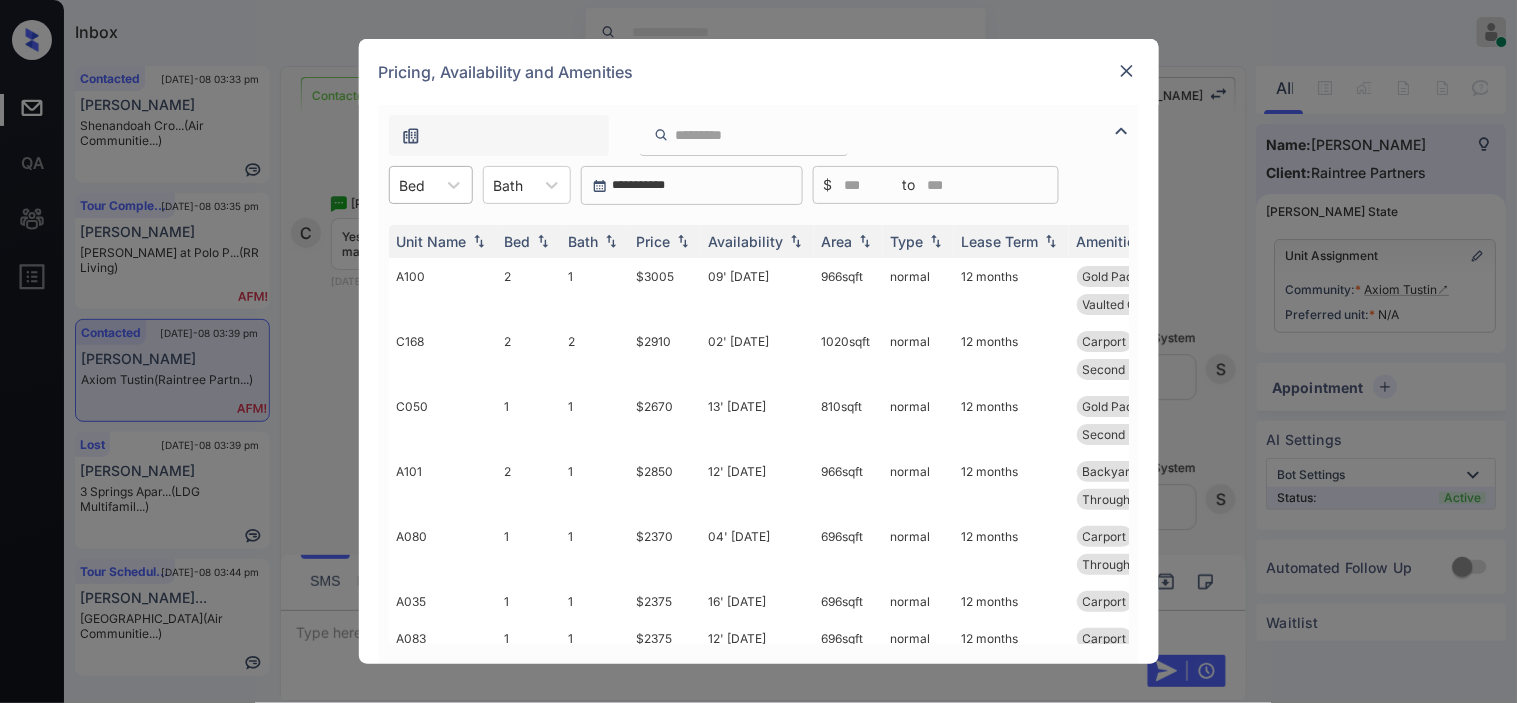 drag, startPoint x: 431, startPoint y: 182, endPoint x: 431, endPoint y: 197, distance: 15 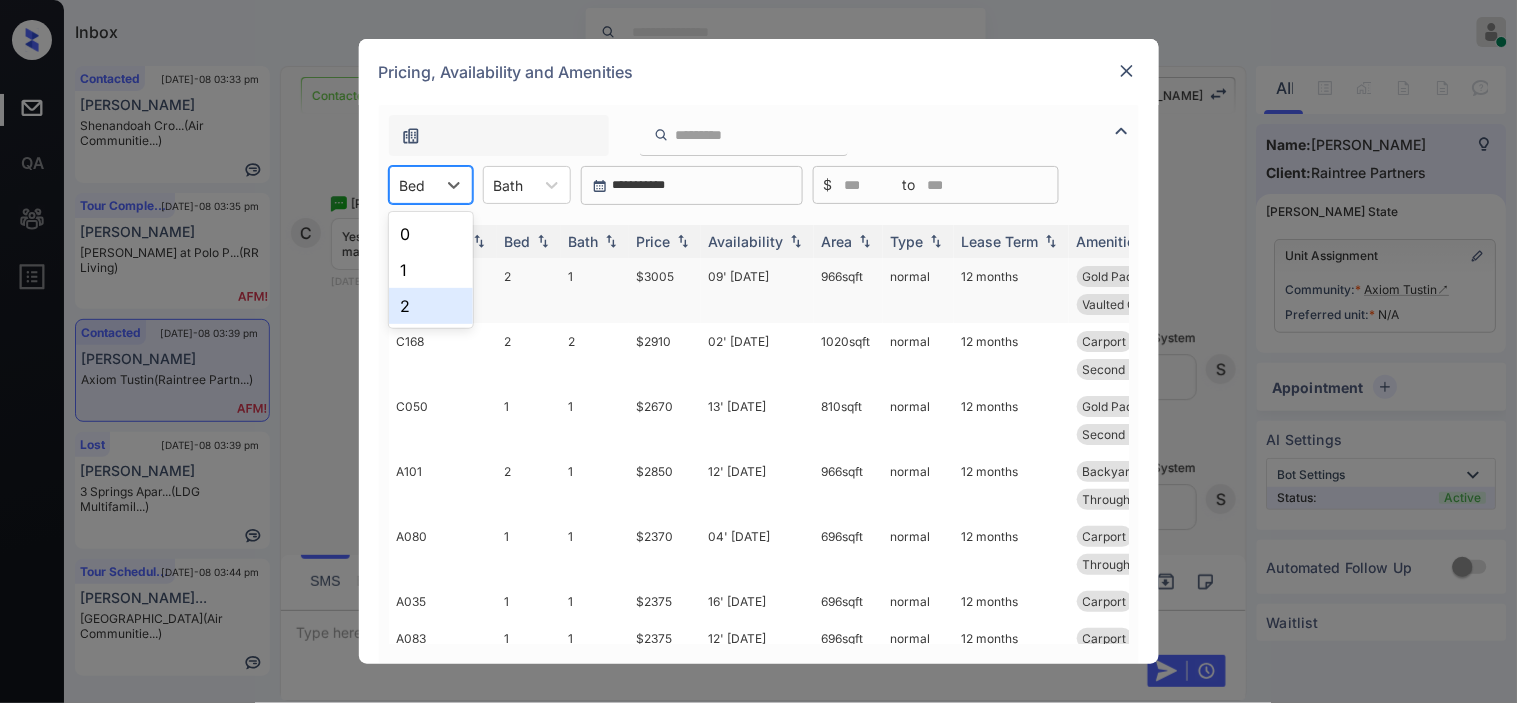 drag, startPoint x: 415, startPoint y: 307, endPoint x: 574, endPoint y: 306, distance: 159.00314 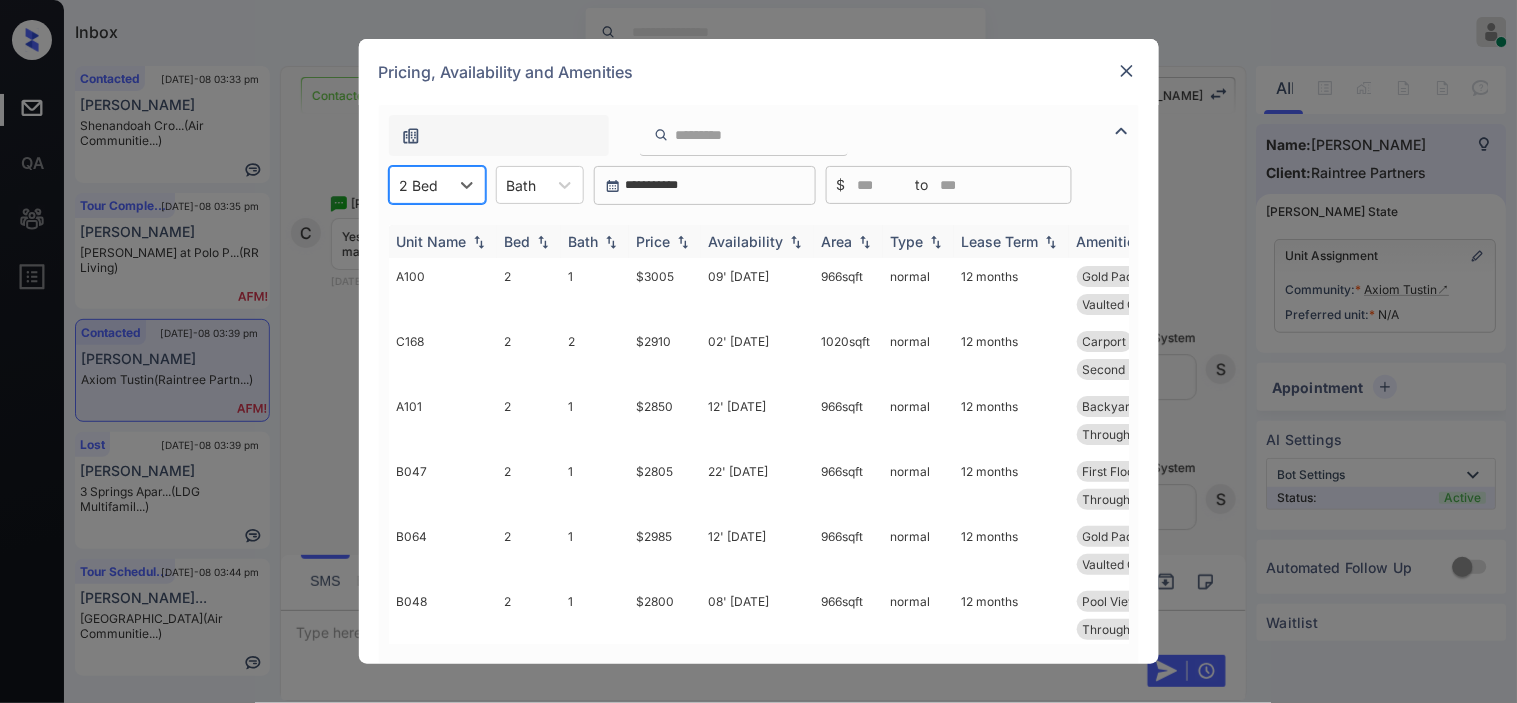 click on "Price" at bounding box center (654, 241) 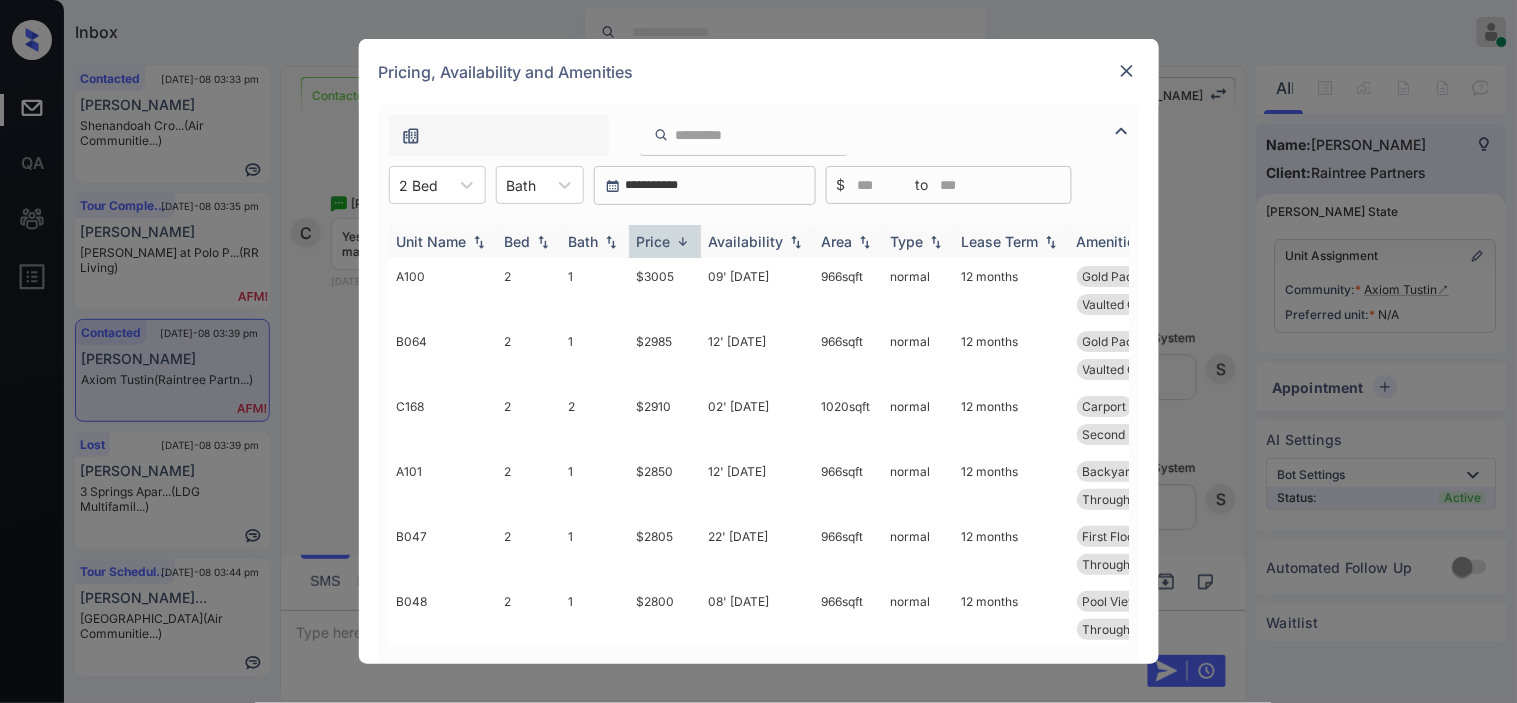 click on "Price" at bounding box center [654, 241] 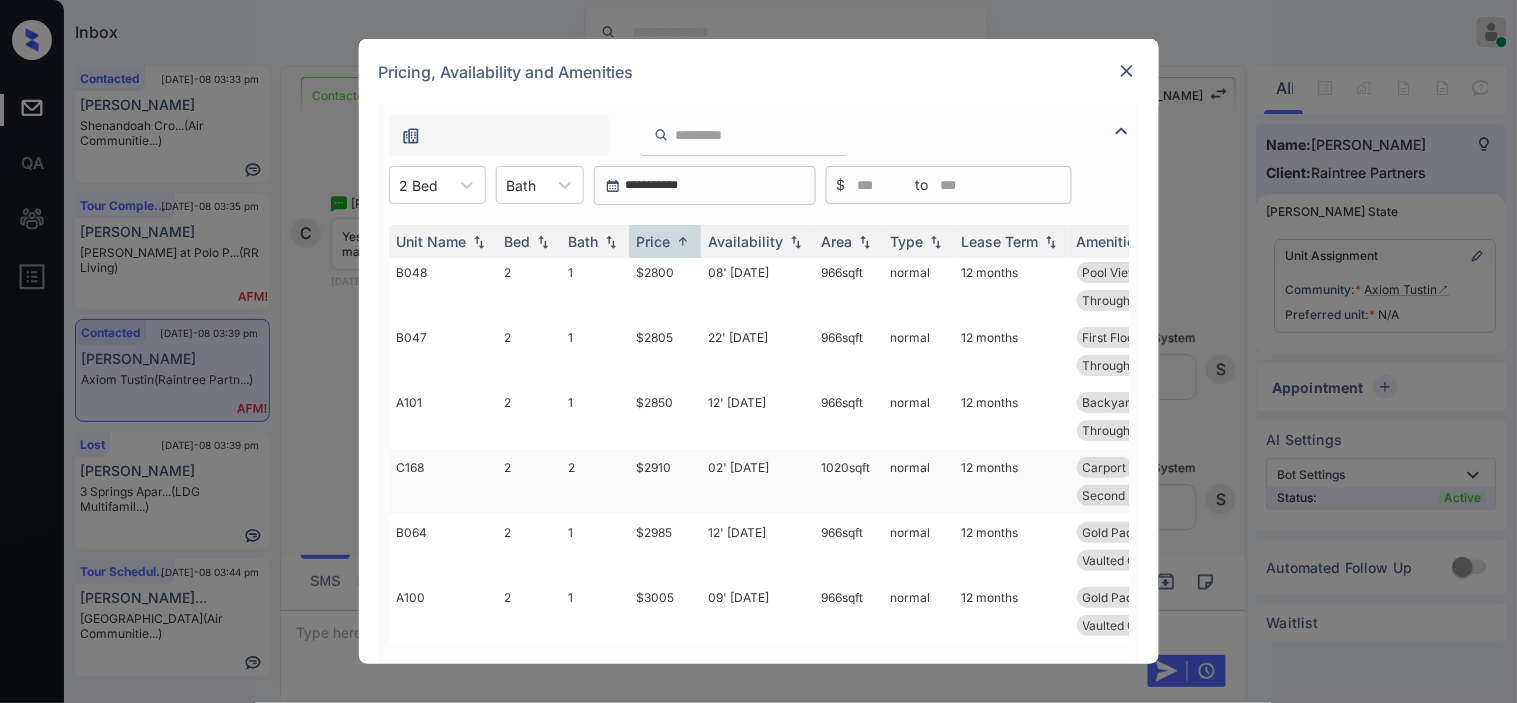 scroll, scrollTop: 18, scrollLeft: 0, axis: vertical 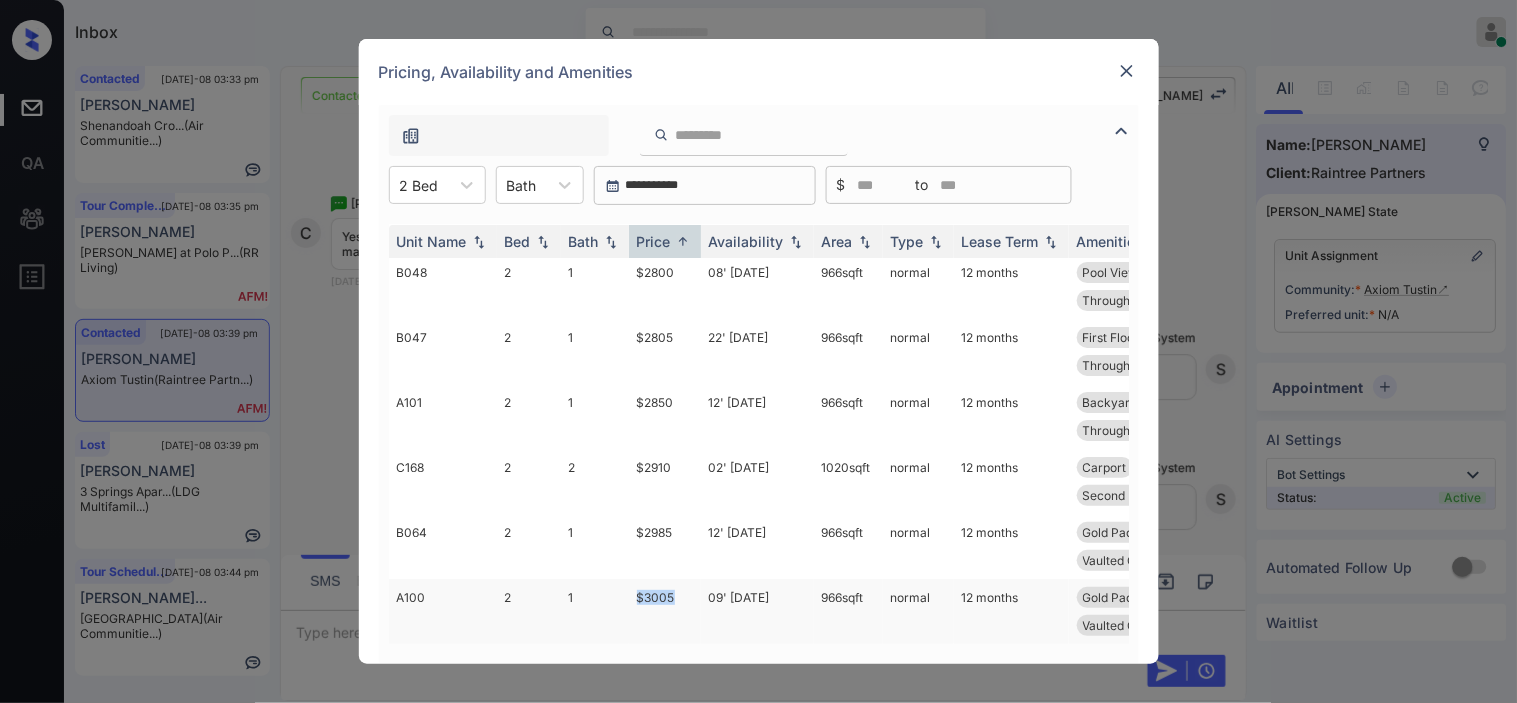 drag, startPoint x: 696, startPoint y: 582, endPoint x: 674, endPoint y: 582, distance: 22 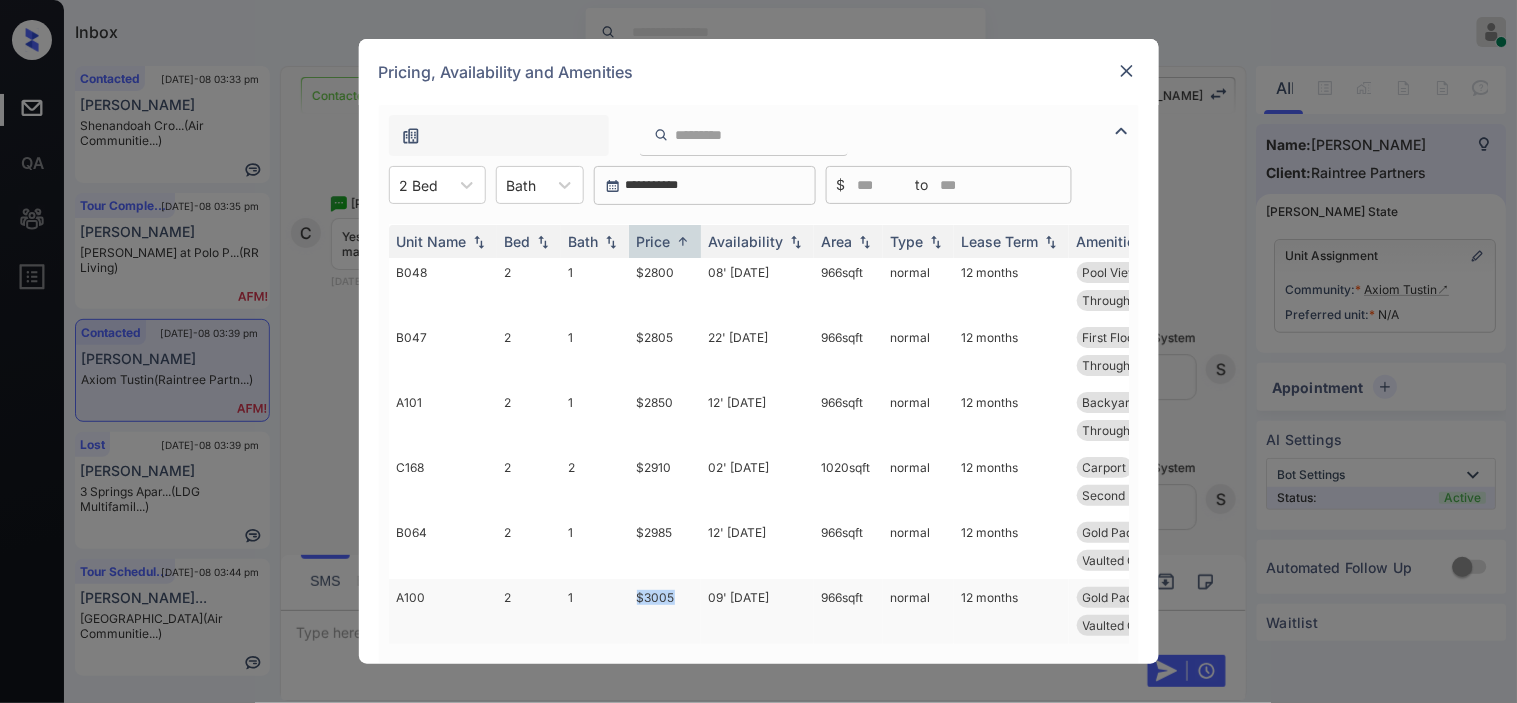 click on "A100 2 1 $3005 09' Jun 25 966  sqft normal 12   months Gold Package - ... Carport Patio or Balcon... Vaulted Ceiling..." at bounding box center (911, 611) 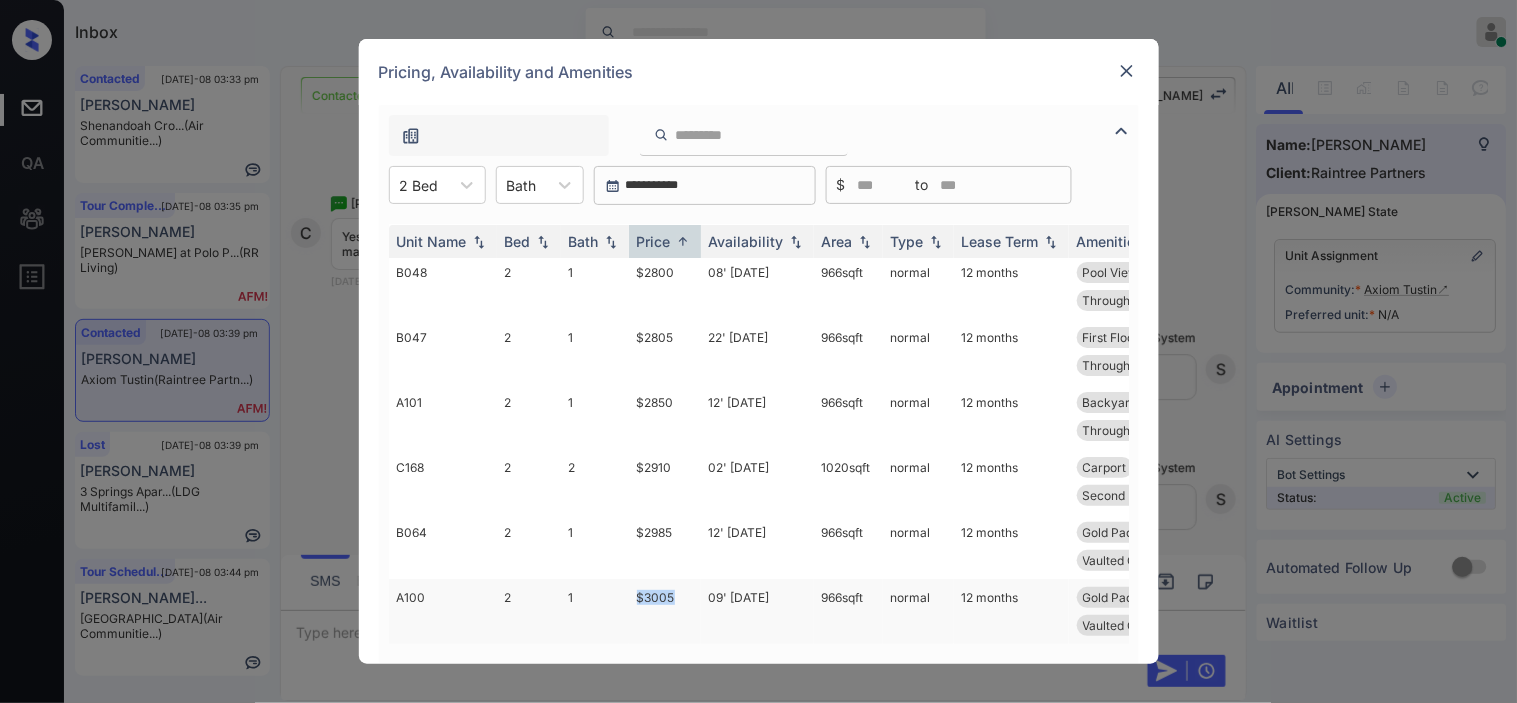 click on "$3005" at bounding box center [665, 611] 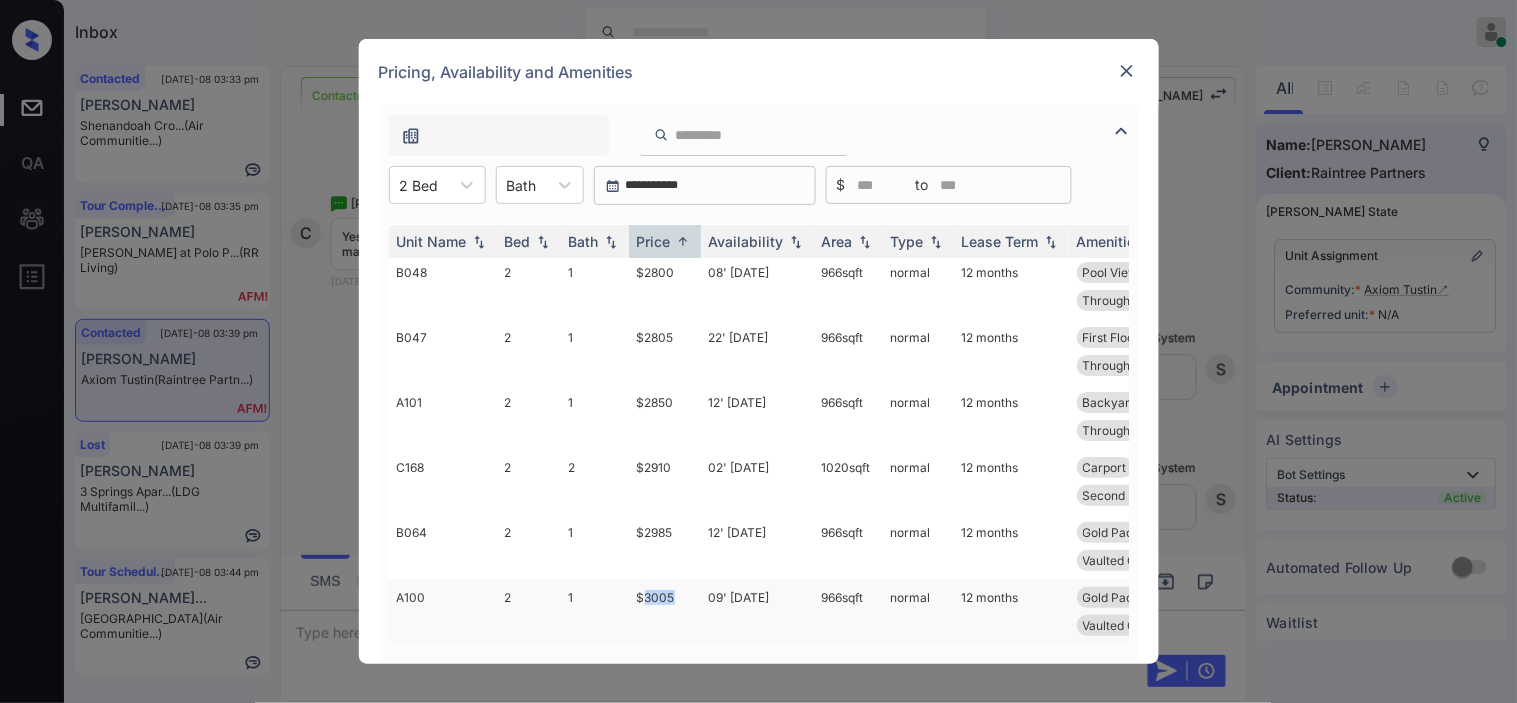 click on "$3005" at bounding box center (665, 611) 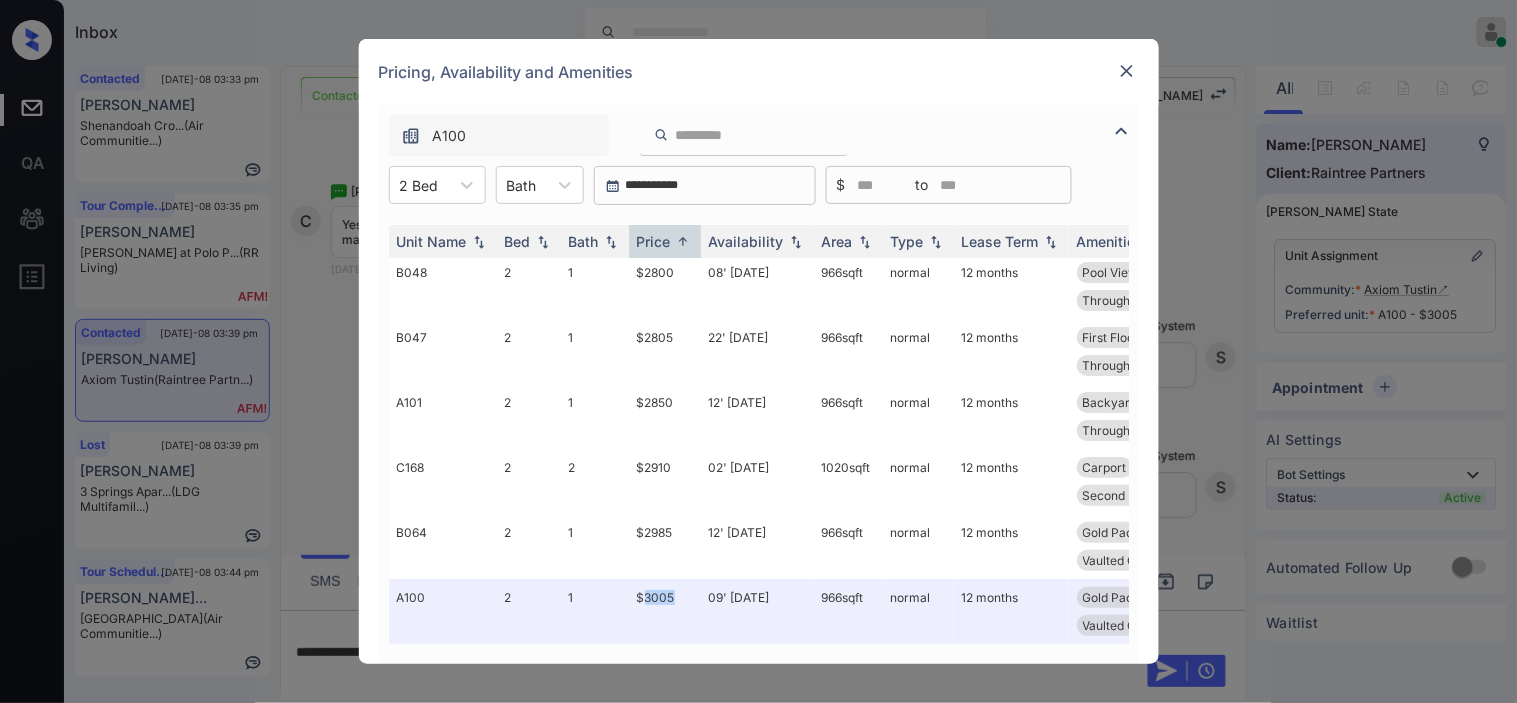 click at bounding box center [1127, 71] 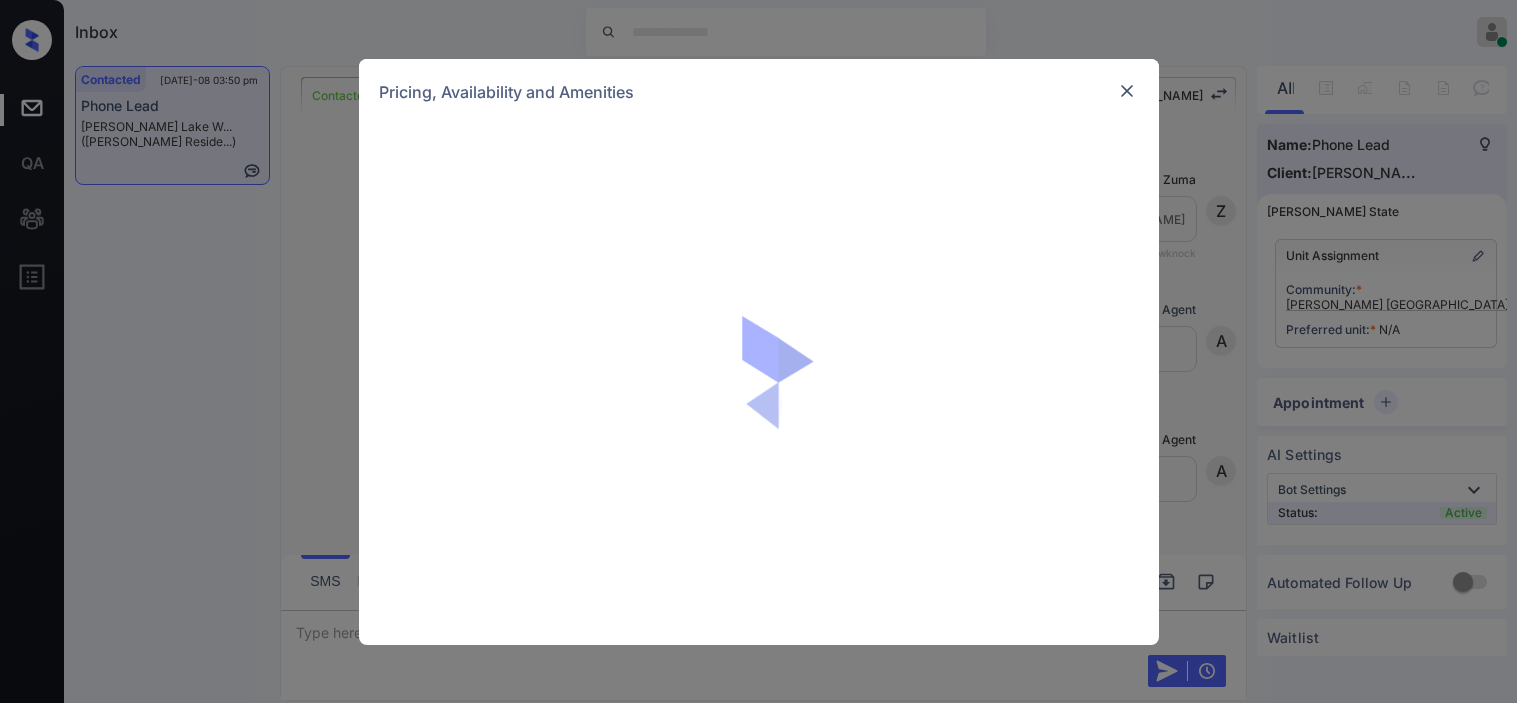 scroll, scrollTop: 0, scrollLeft: 0, axis: both 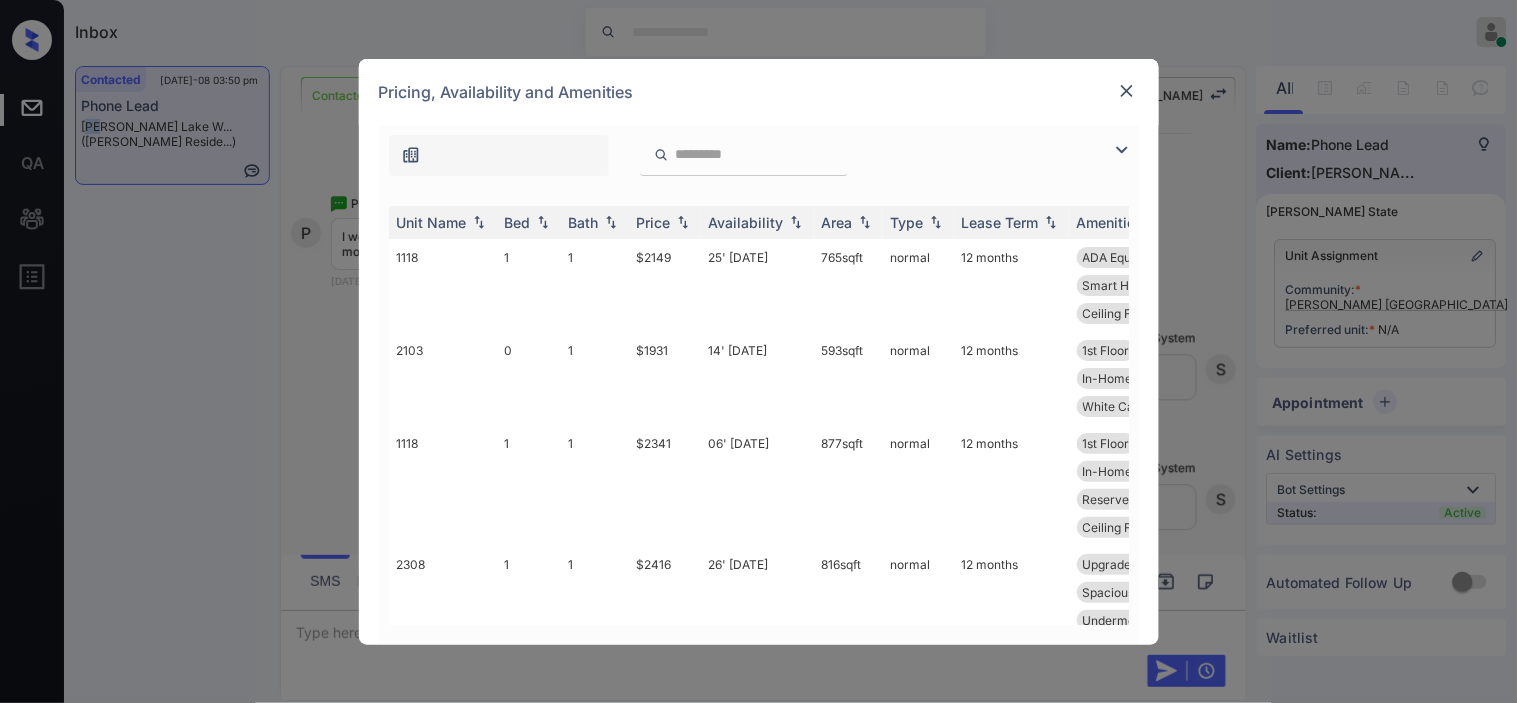 click at bounding box center (1122, 150) 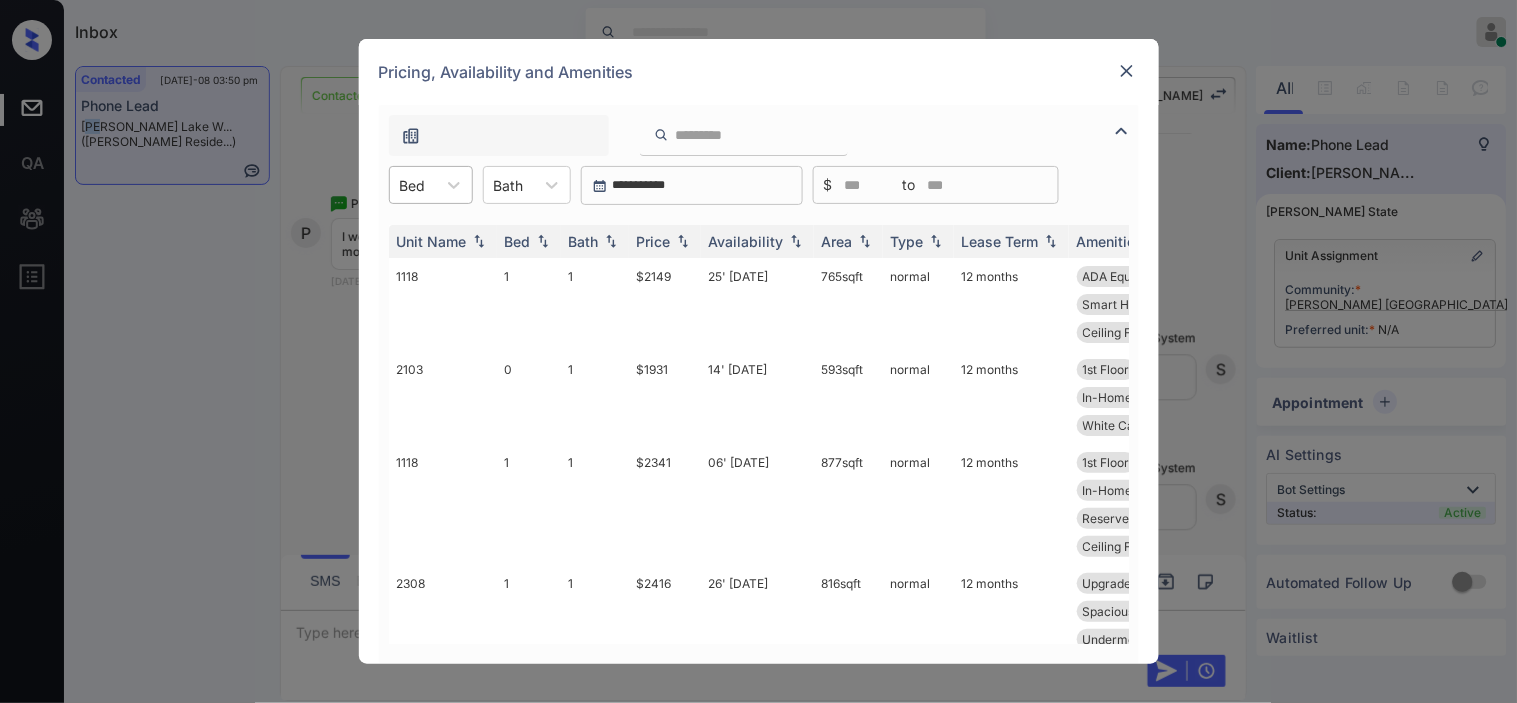 click at bounding box center (413, 185) 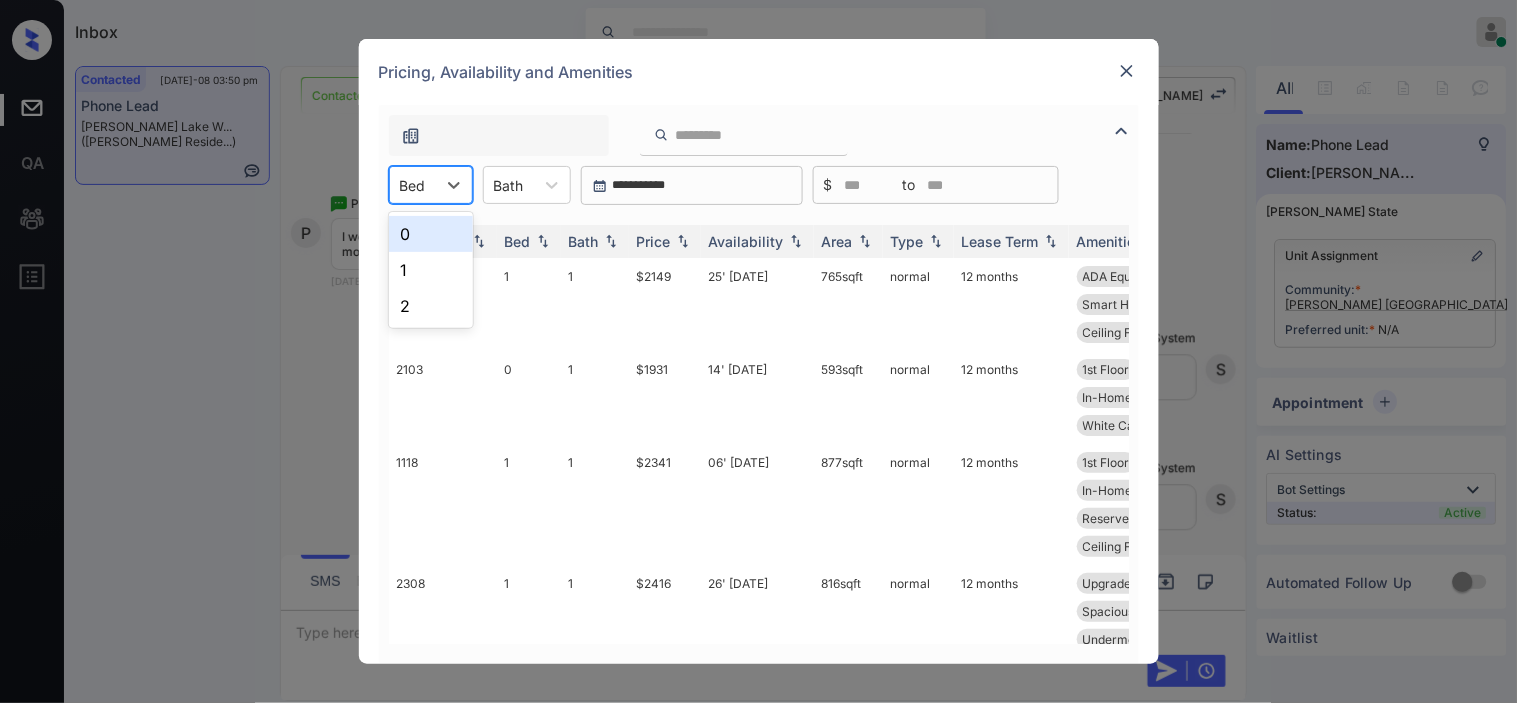 click on "0" at bounding box center [431, 234] 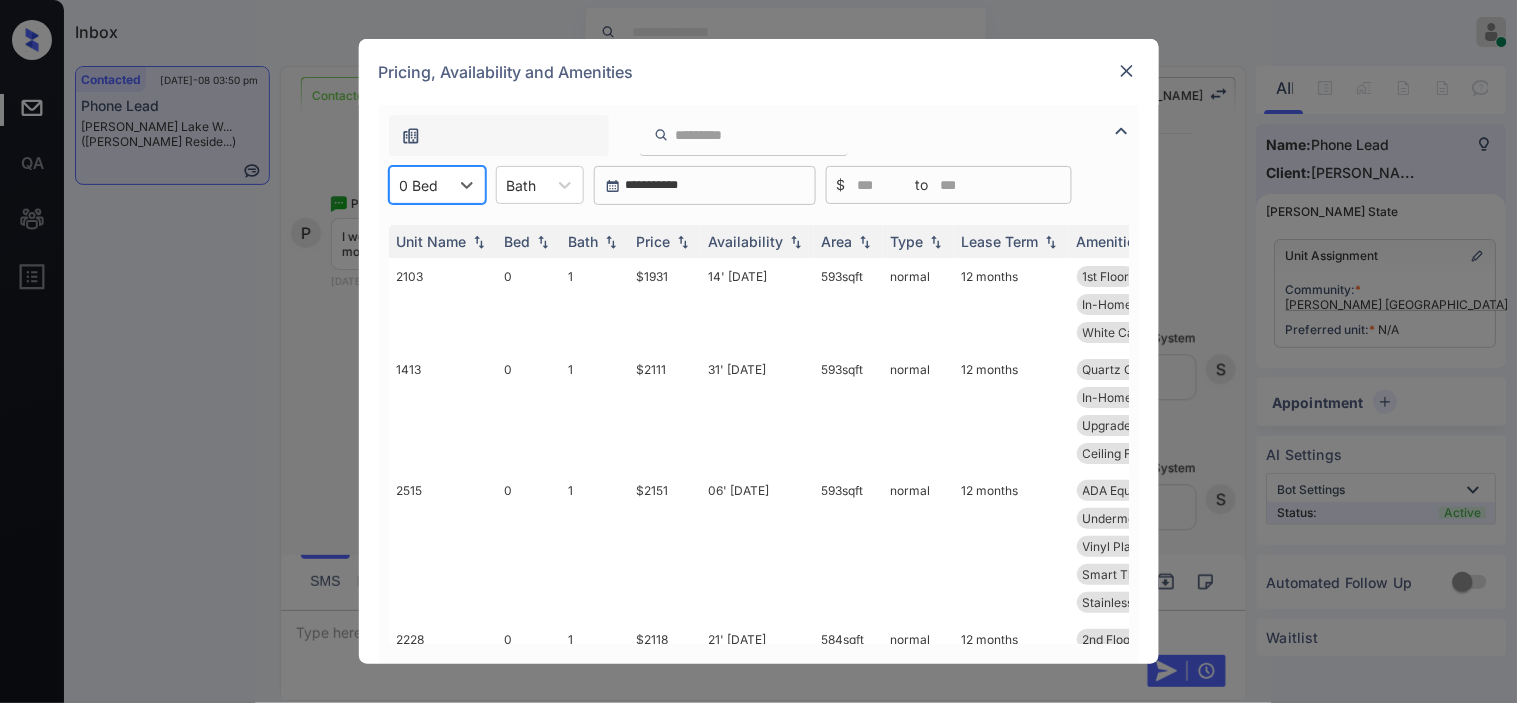 click at bounding box center (419, 185) 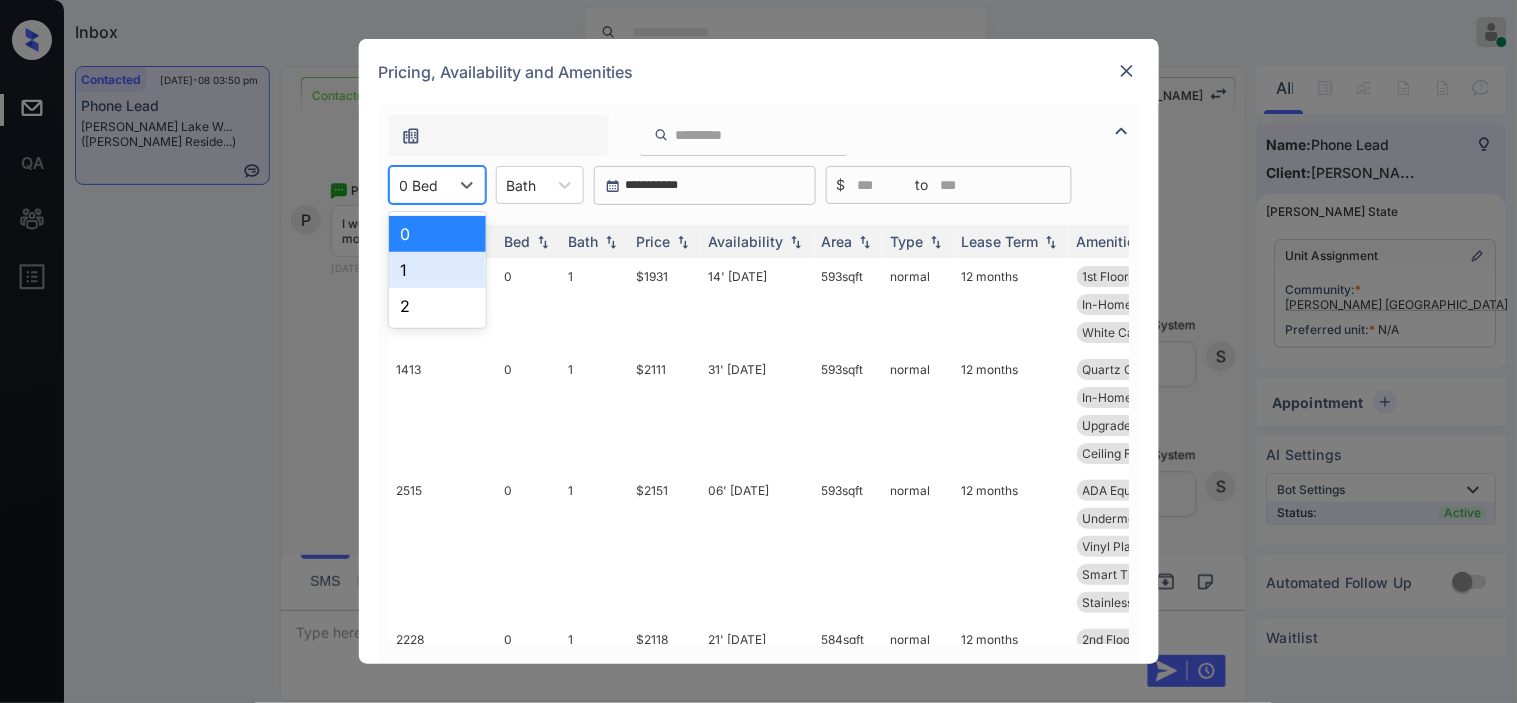 click on "1" at bounding box center (437, 270) 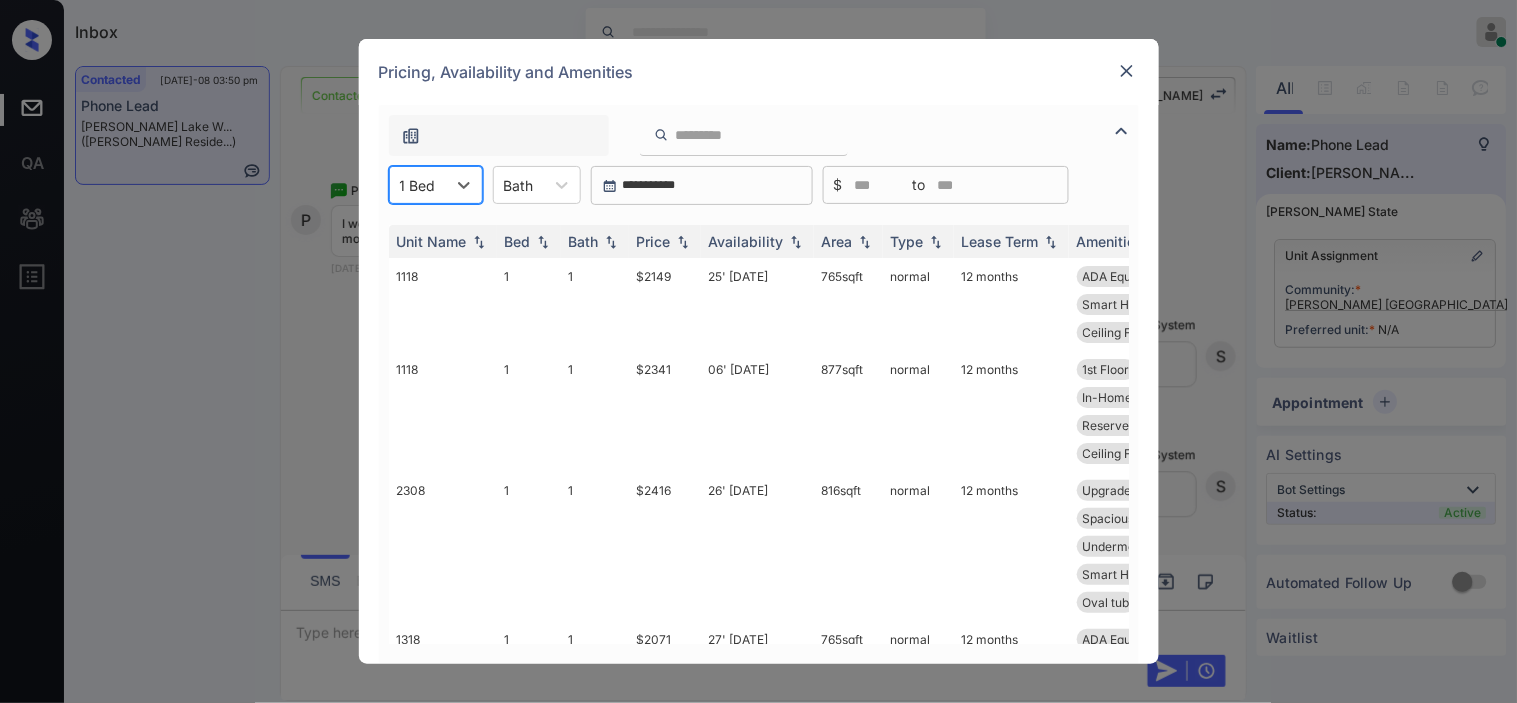 click at bounding box center (1127, 71) 